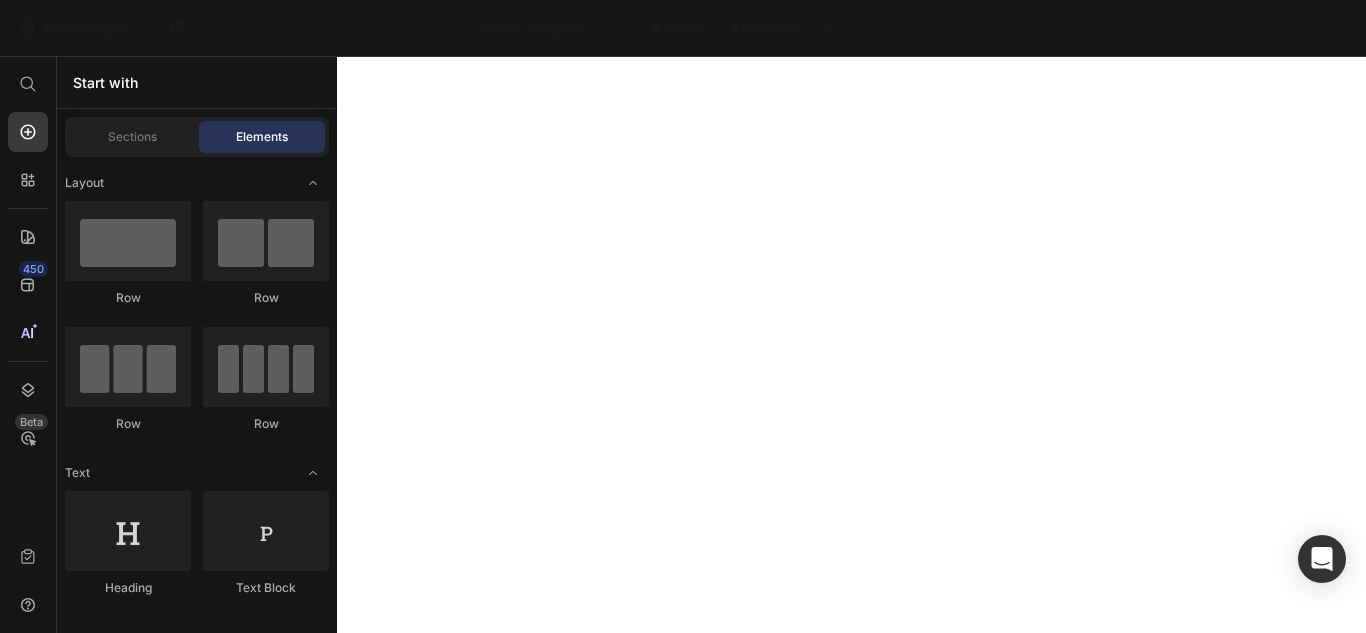 scroll, scrollTop: 0, scrollLeft: 0, axis: both 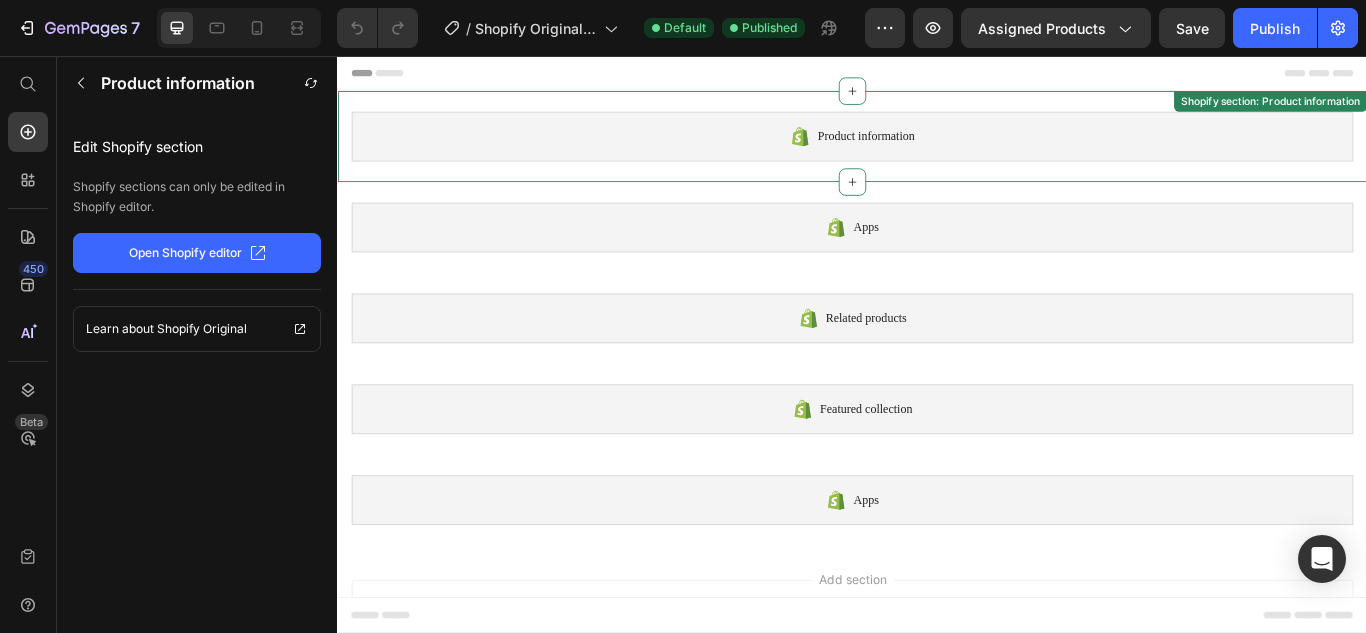 click on "Product information" at bounding box center [937, 150] 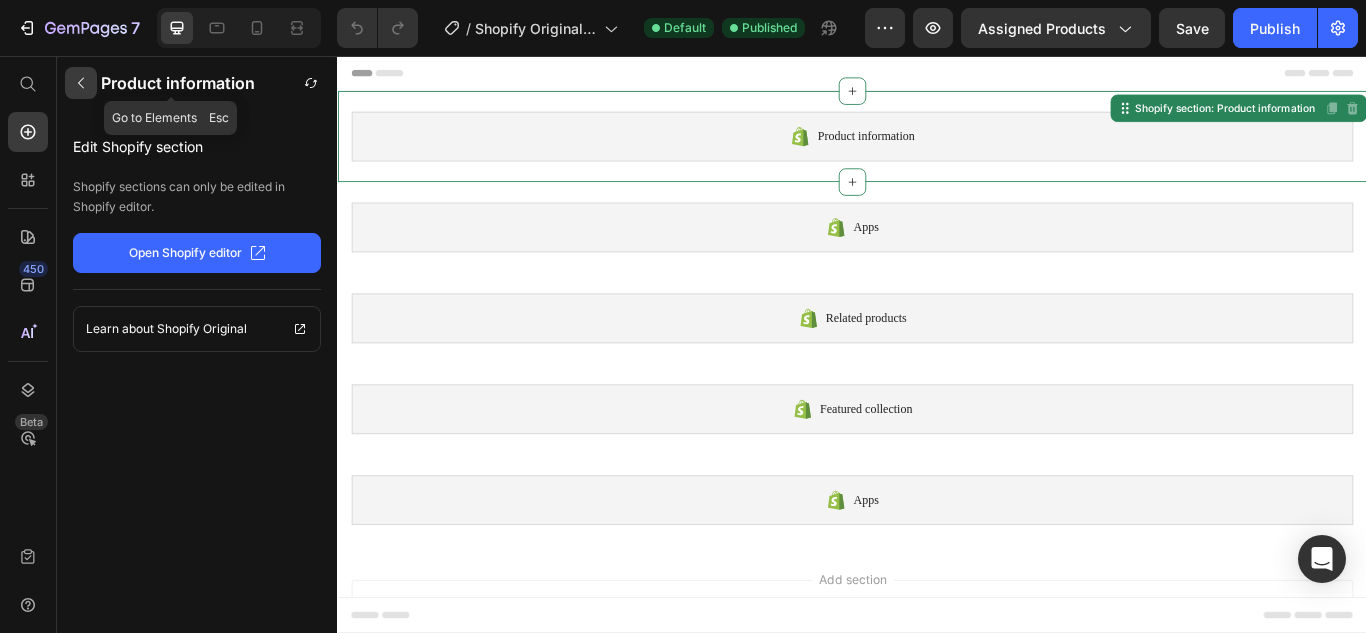 click at bounding box center [81, 83] 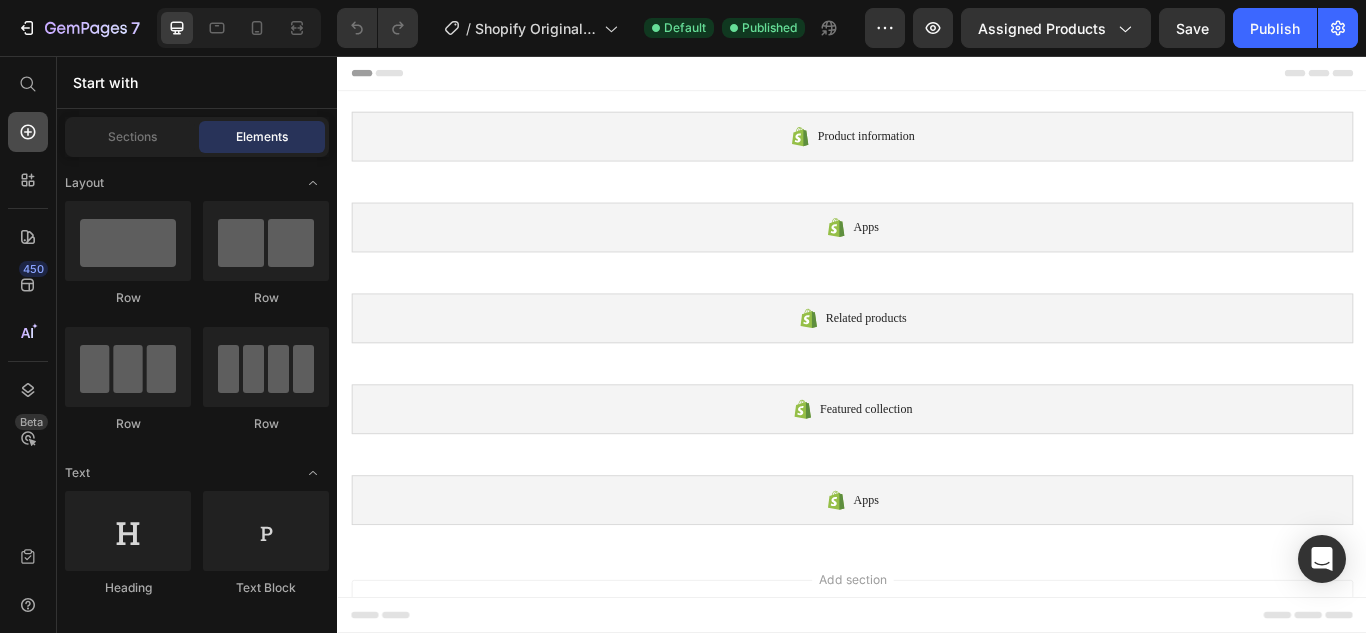 click 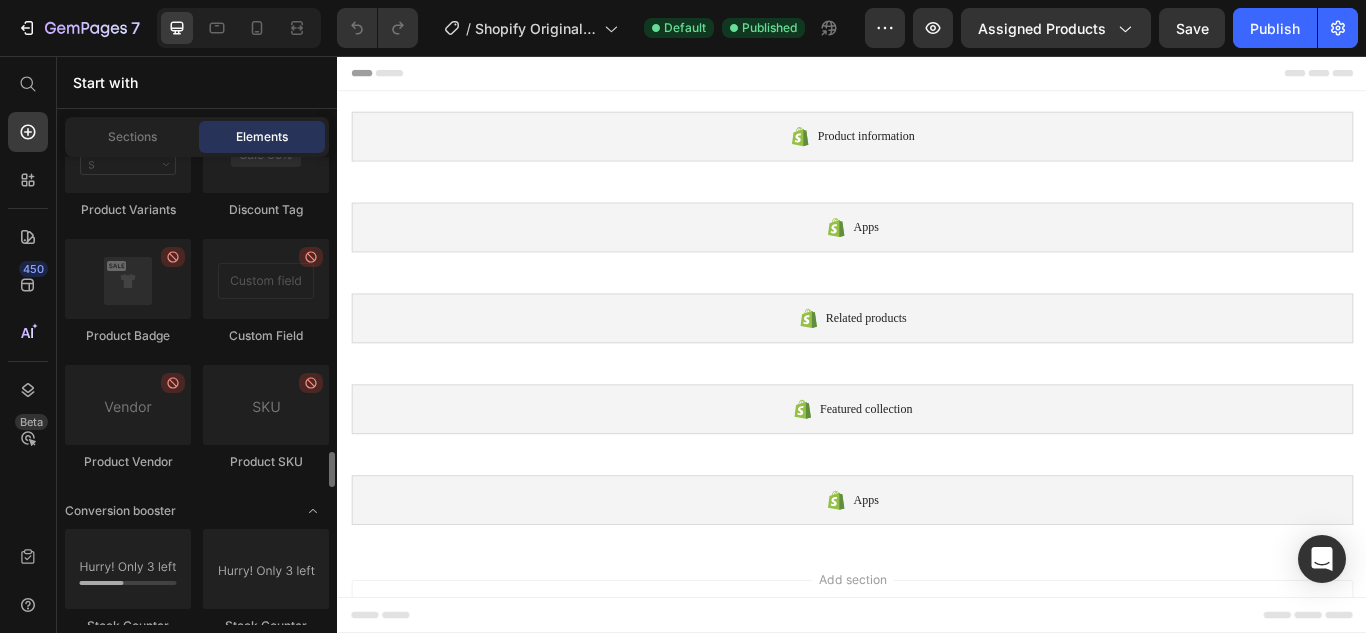scroll, scrollTop: 3901, scrollLeft: 0, axis: vertical 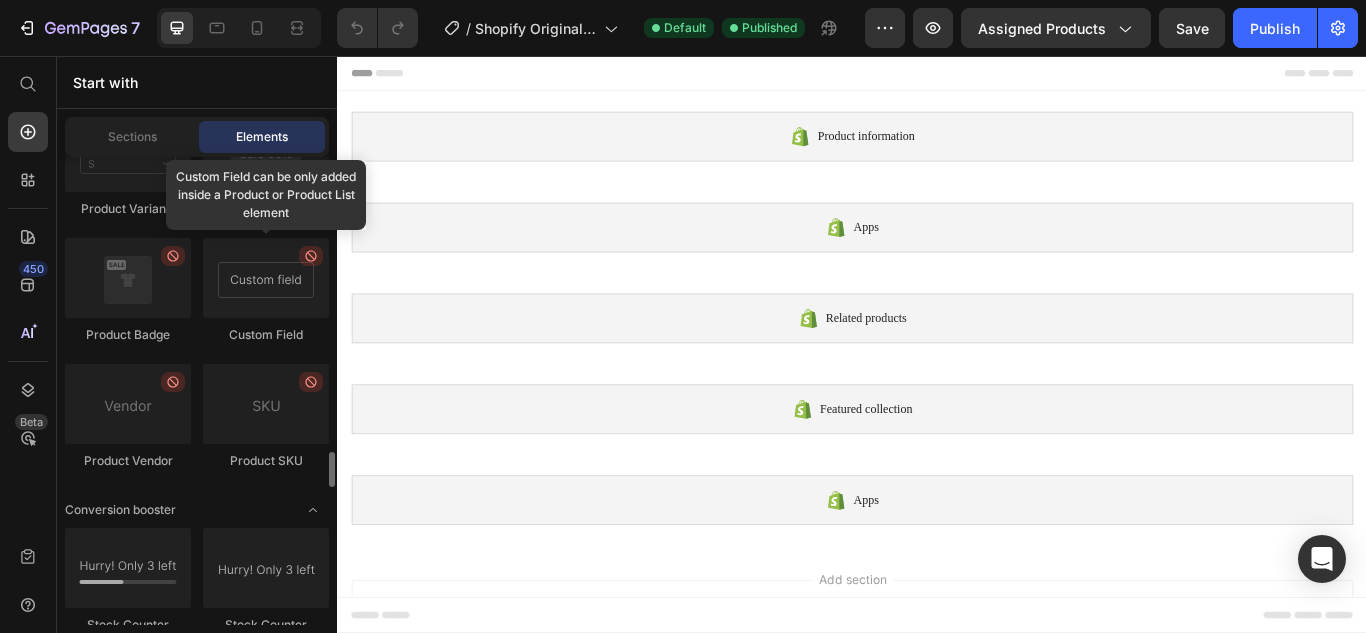 click at bounding box center (266, 278) 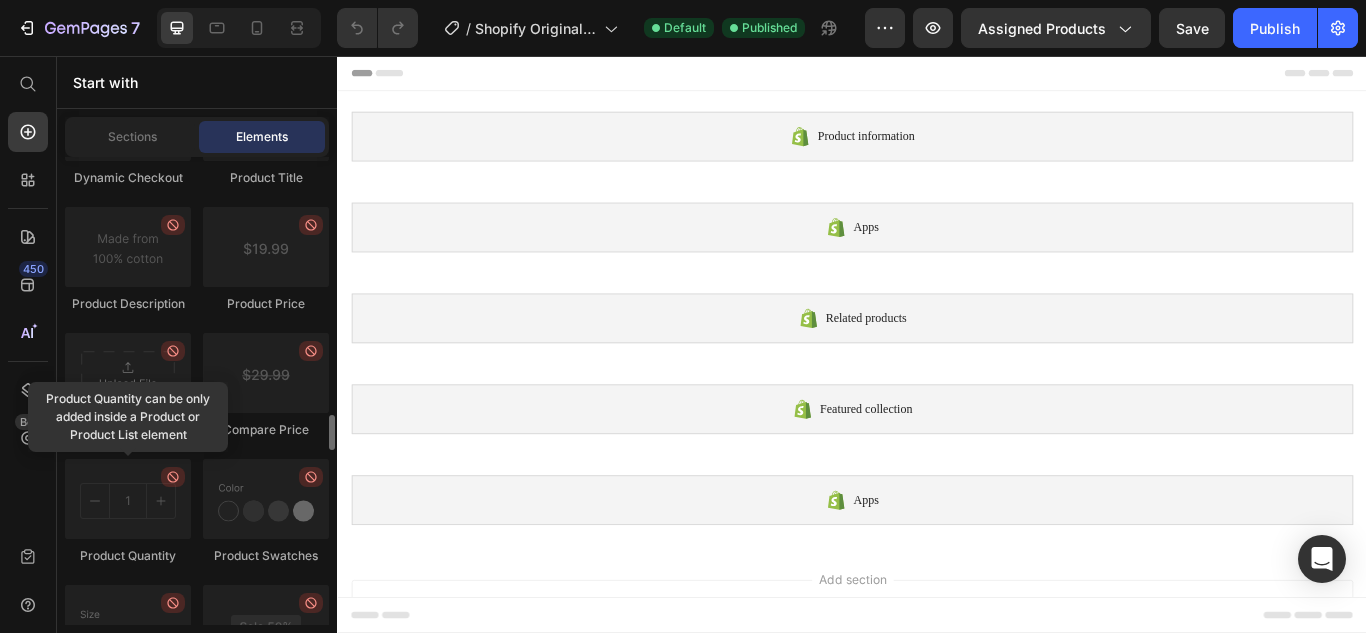 scroll, scrollTop: 3426, scrollLeft: 0, axis: vertical 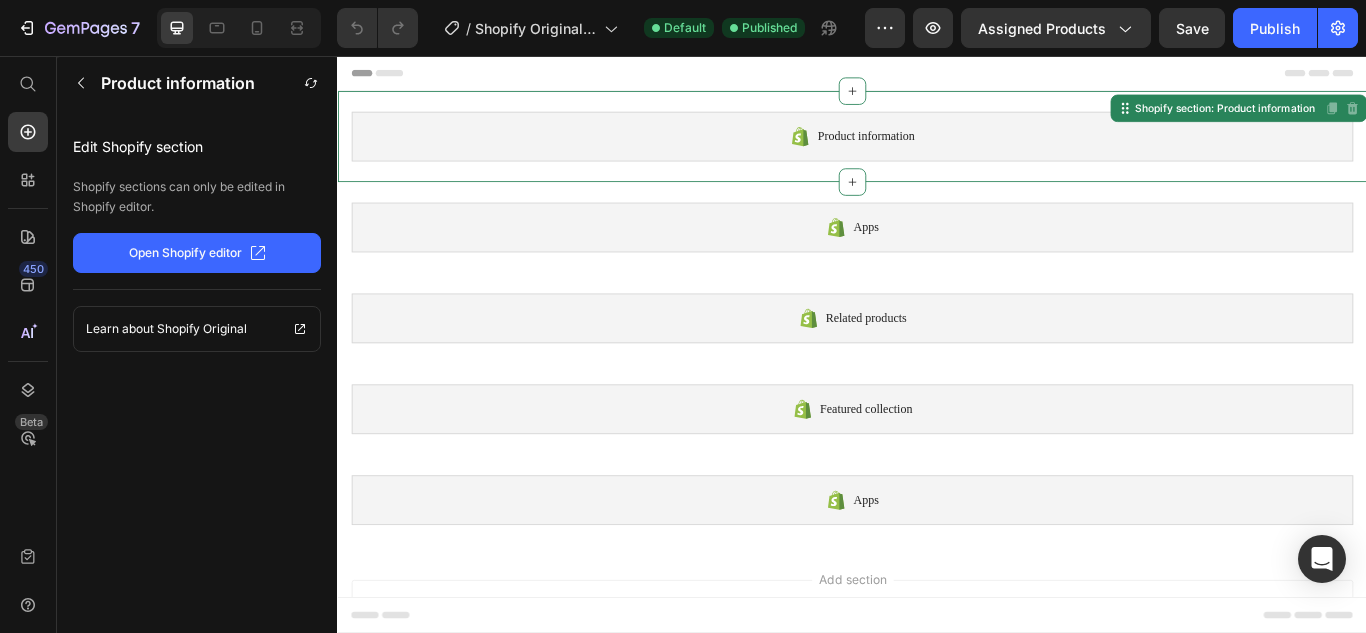 click on "Product information" at bounding box center [937, 150] 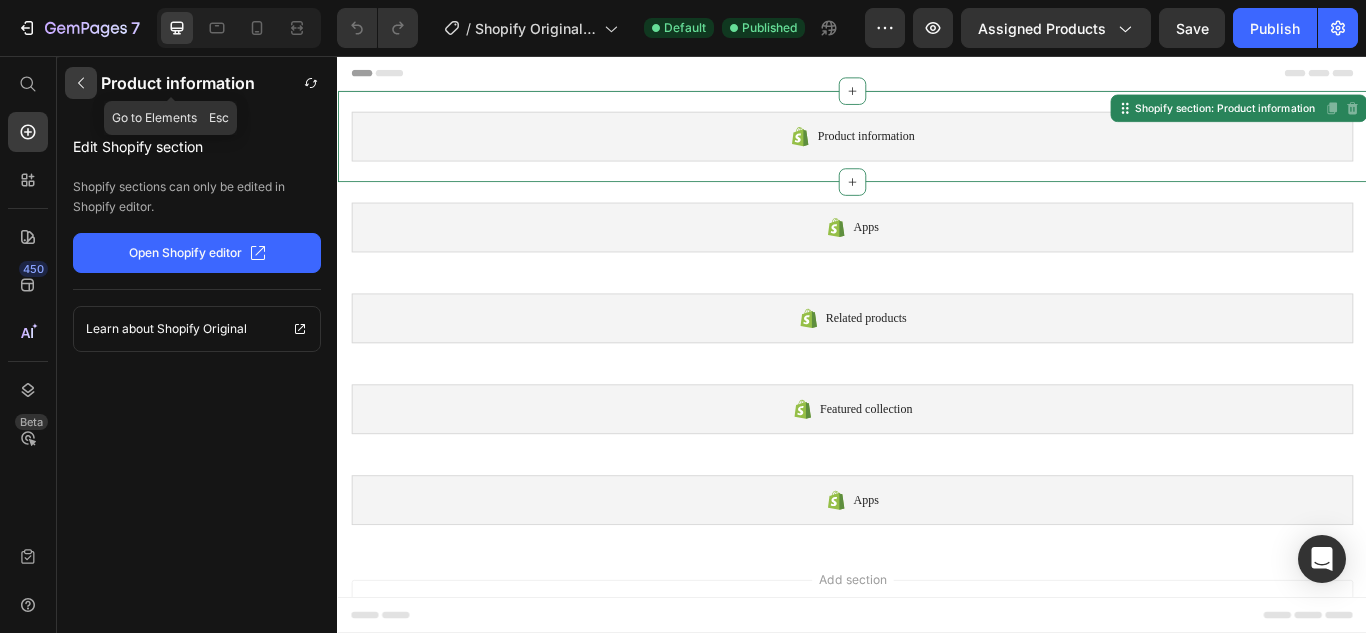 click 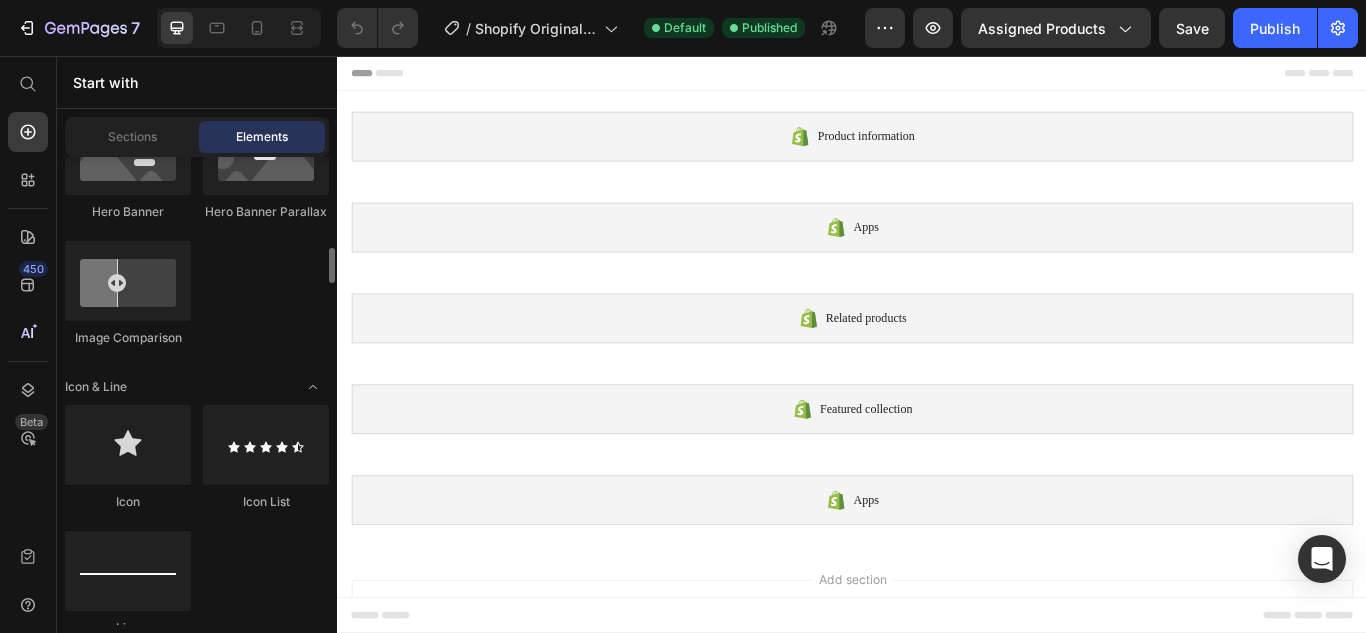 scroll, scrollTop: 1209, scrollLeft: 0, axis: vertical 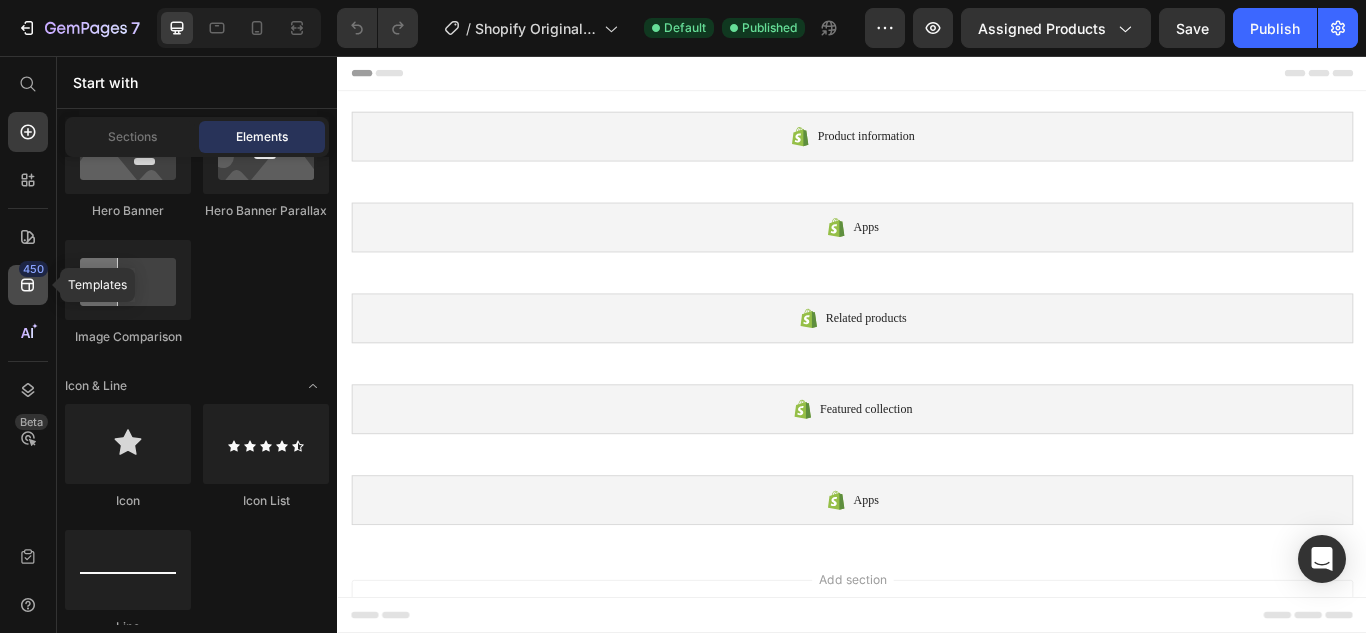 click 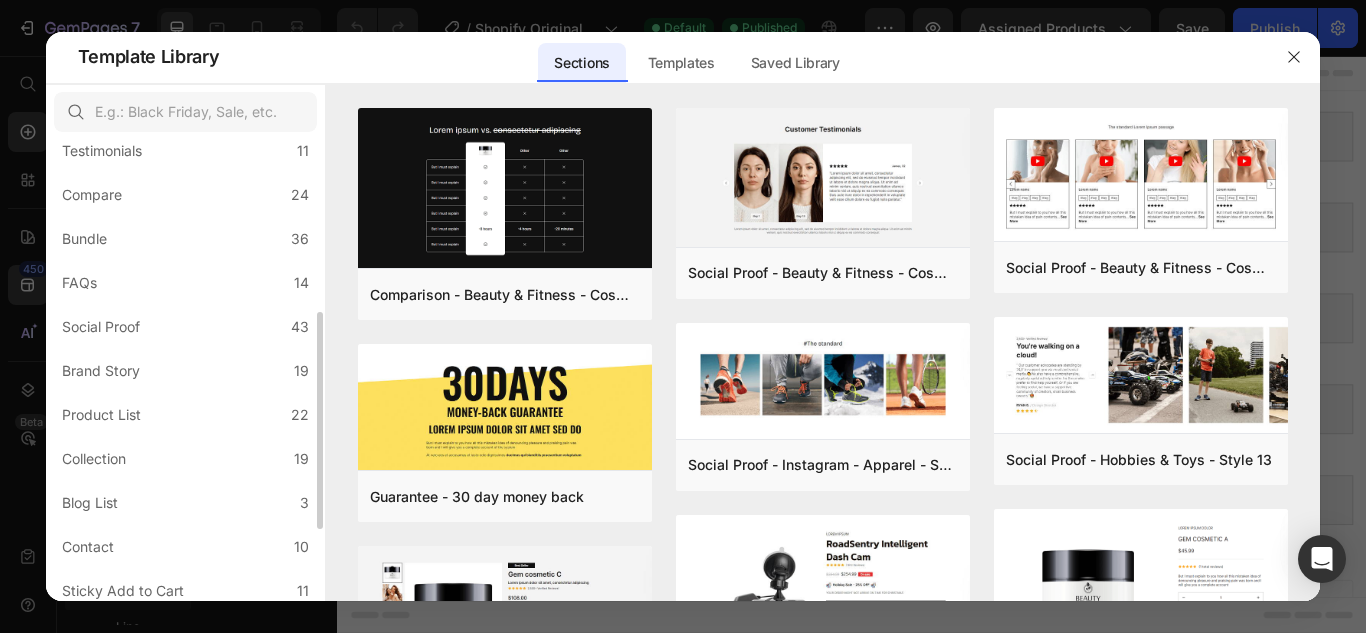 scroll, scrollTop: 383, scrollLeft: 0, axis: vertical 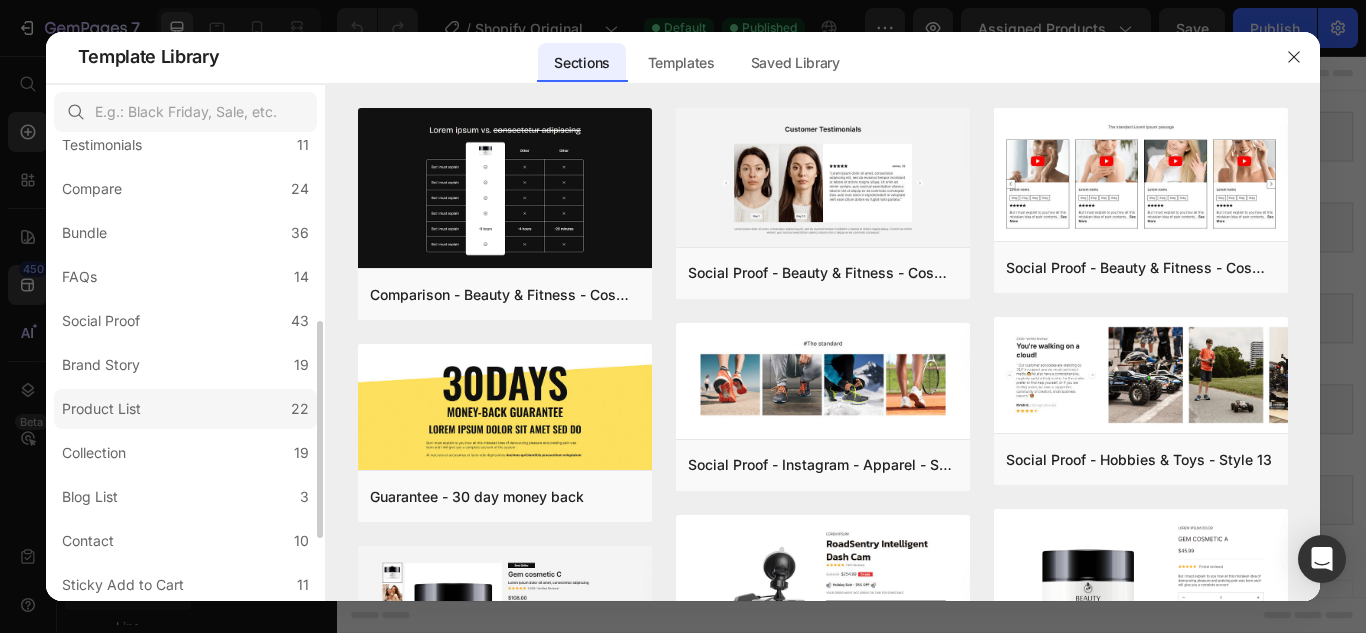 click on "Product List 22" 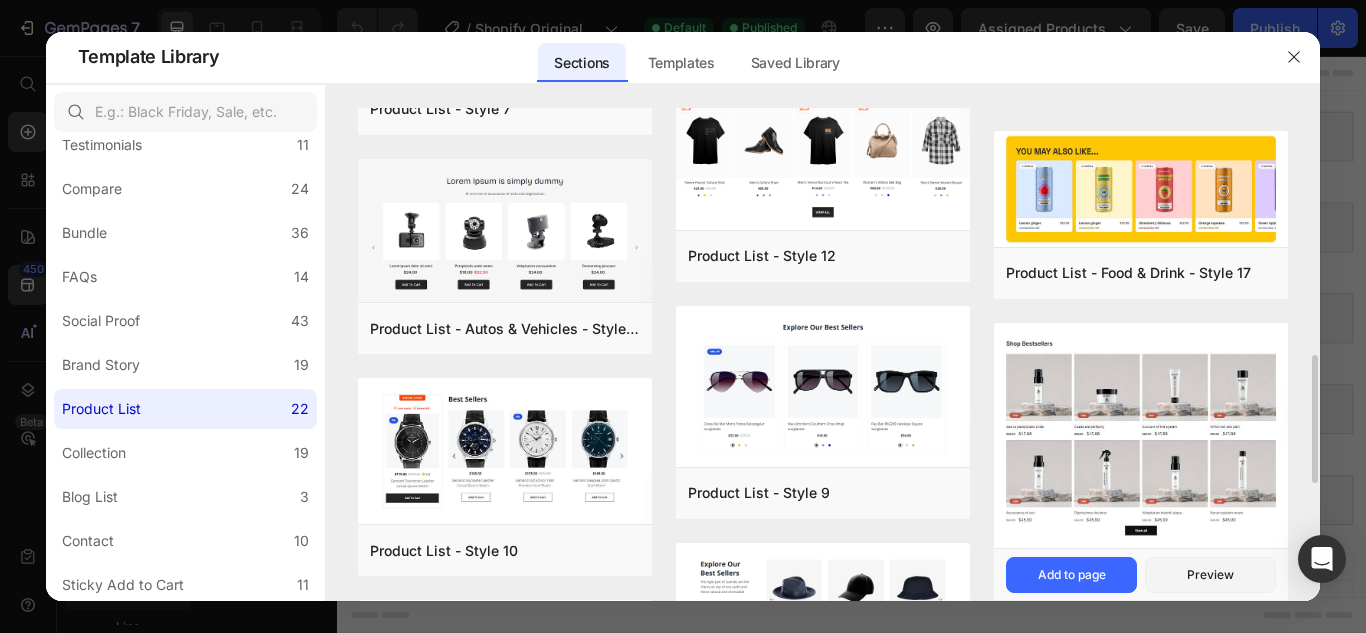 scroll, scrollTop: 981, scrollLeft: 0, axis: vertical 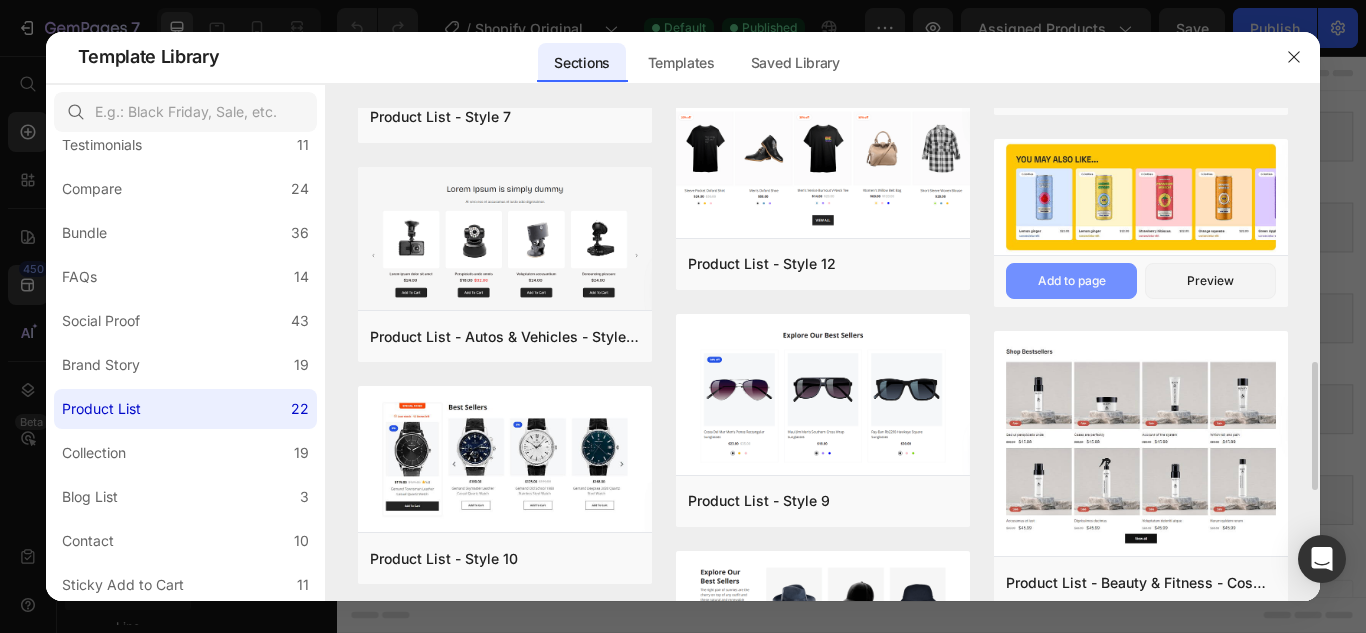 click on "Add to page" at bounding box center (1071, 281) 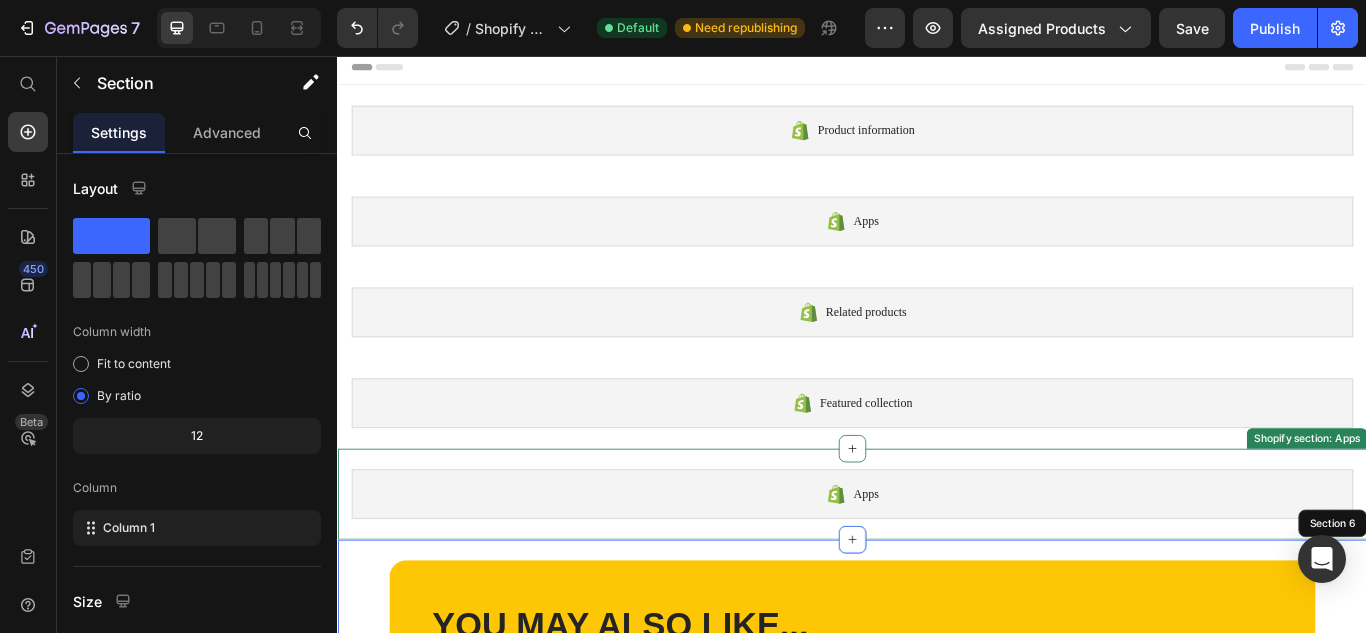 scroll, scrollTop: 6, scrollLeft: 0, axis: vertical 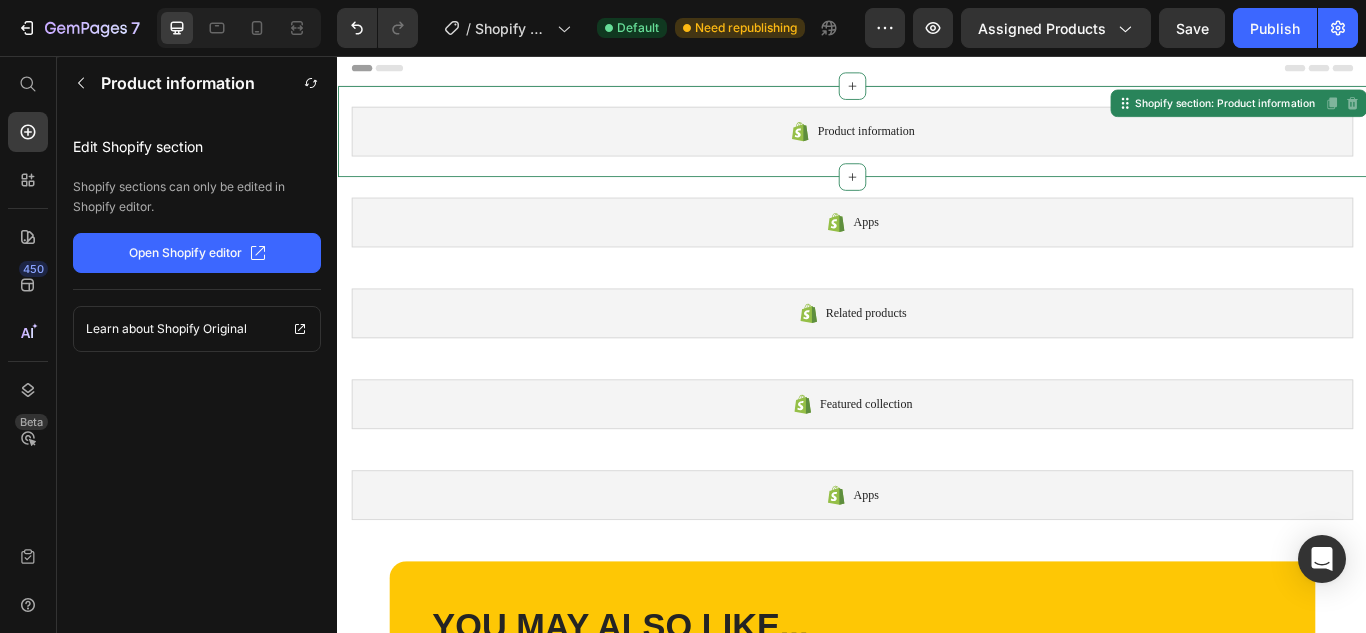 click on "Product information Shopify section: Product information   Disabled. Please edit in Shopify Editor Disabled. Please edit in Shopify Editor" at bounding box center (937, 144) 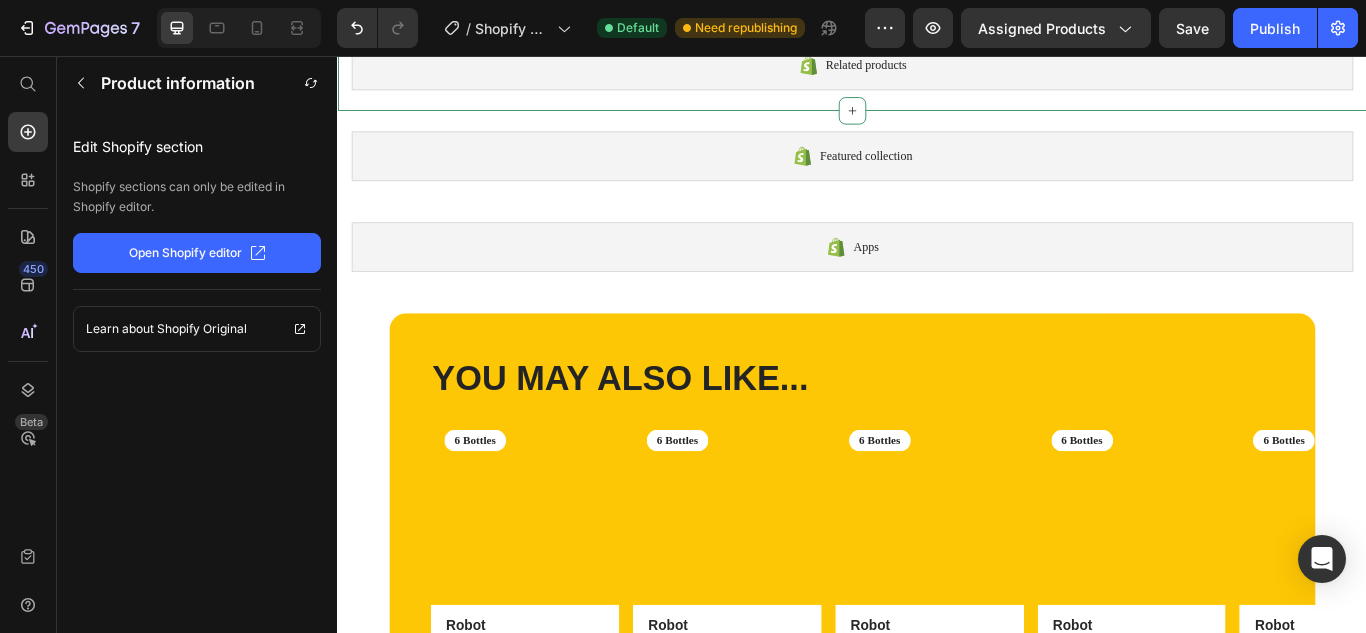 scroll, scrollTop: 331, scrollLeft: 0, axis: vertical 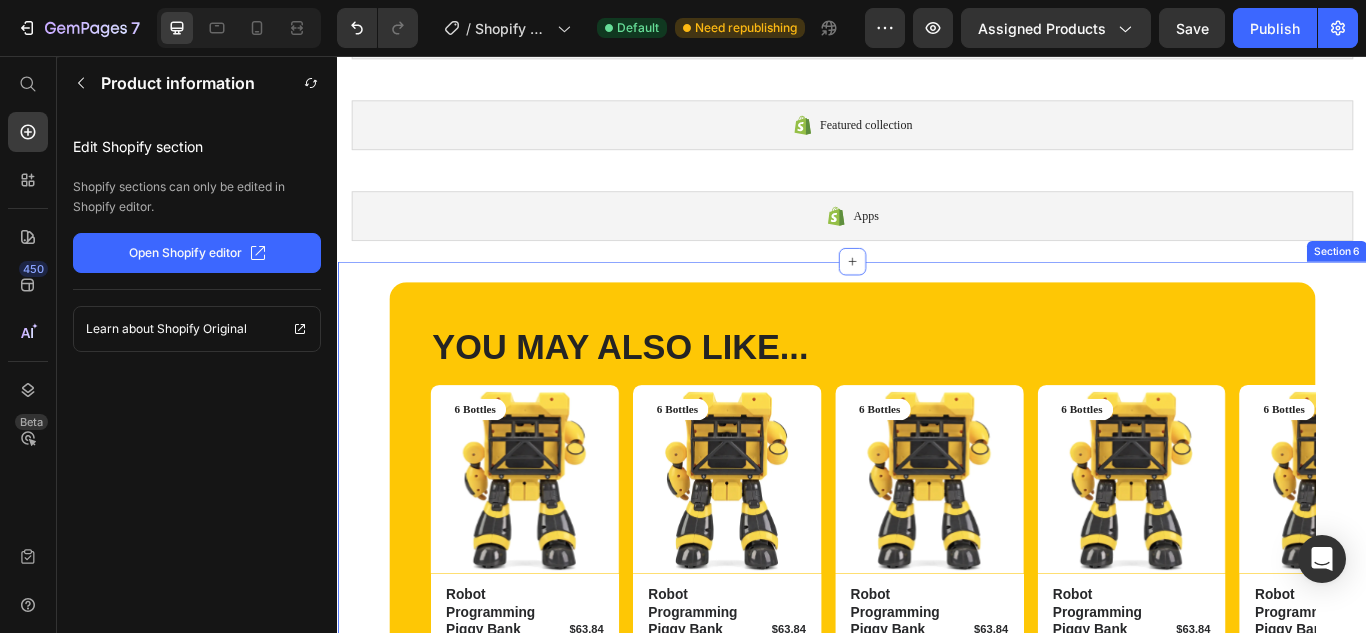 click on "YOU MAY ALSO LIKE... Heading Row Product Images 6 Bottles Text Block Row Robot Programming Piggy Bank Educational Toy Product Title $63.84 Product Price Row consectetur elit Text Block Row Product Product Images 6 Bottles Text Block Row Robot Programming Piggy Bank Educational Toy Product Title $63.84 Product Price Row consectetur elit Text Block Row Product Product Images 6 Bottles Text Block Row Robot Programming Piggy Bank Educational Toy Product Title $63.84 Product Price Row consectetur elit Text Block Row Product Product Images 6 Bottles Text Block Row Robot Programming Piggy Bank Educational Toy Product Title $63.84 Product Price Row consectetur elit Text Block Row Product Product Images 6 Bottles Text Block Row Robot Programming Piggy Bank Educational Toy Product Title $63.84 Product Price Row consectetur elit Text Block Row Product Carousel Row Section 6" at bounding box center [937, 592] 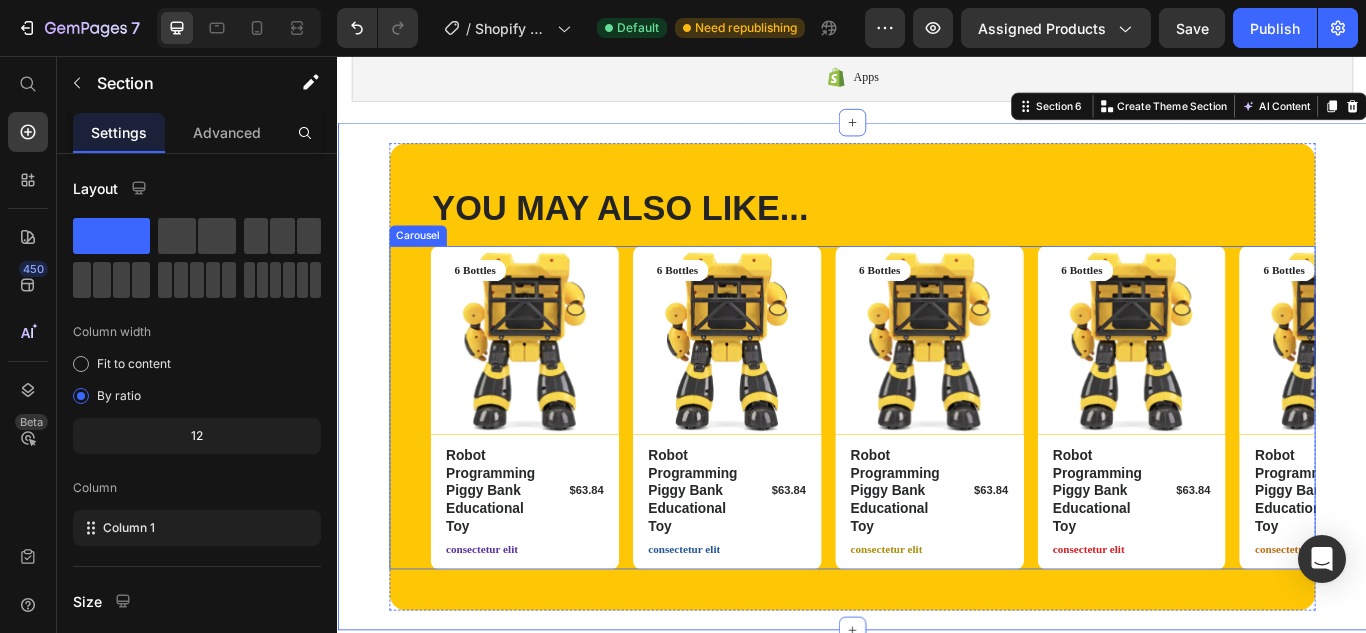 scroll, scrollTop: 510, scrollLeft: 0, axis: vertical 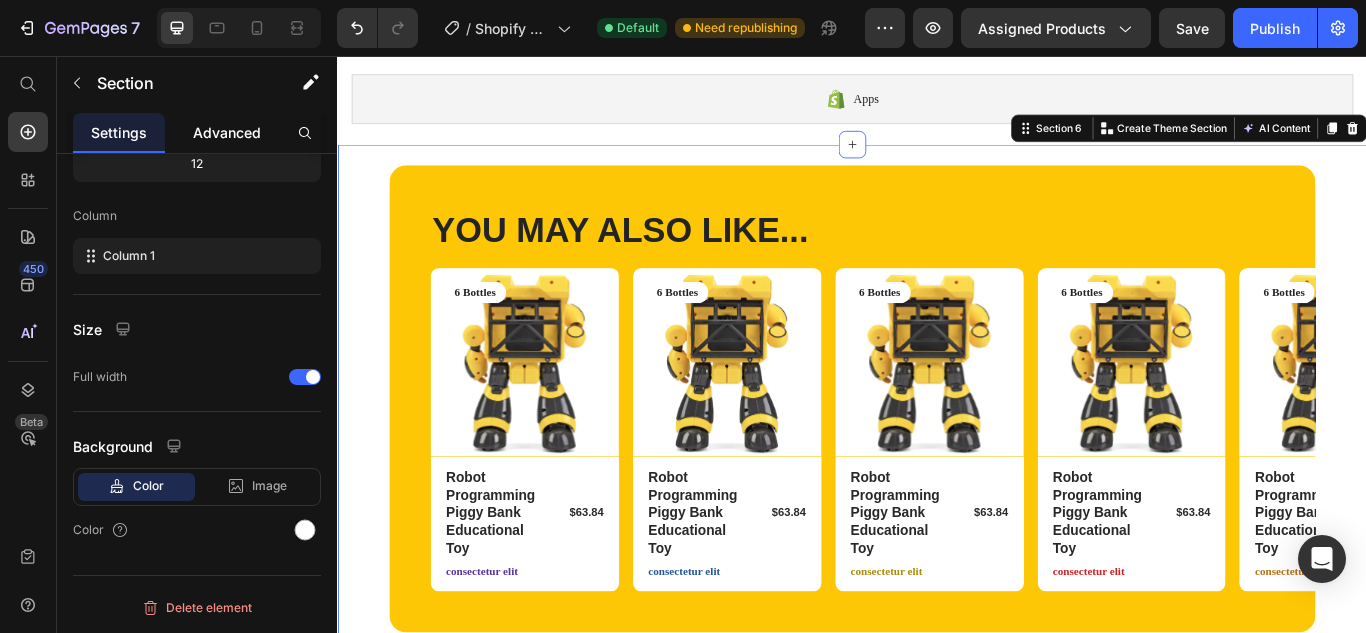 click on "Advanced" 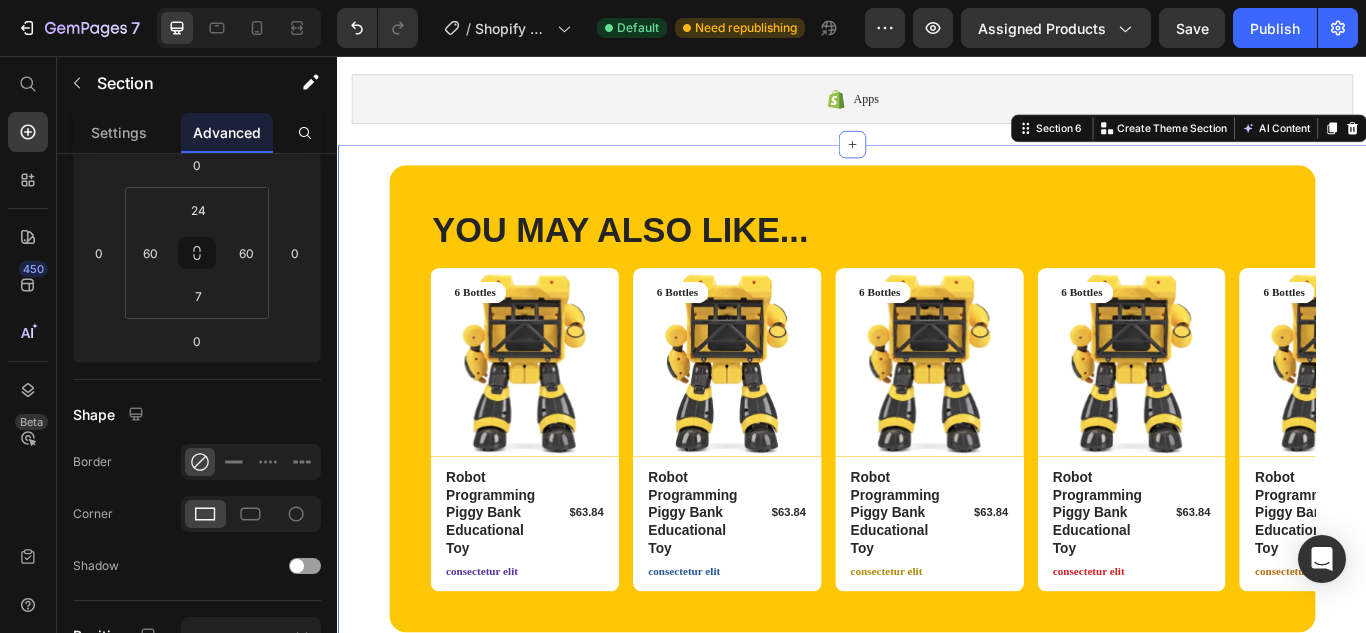scroll, scrollTop: 0, scrollLeft: 0, axis: both 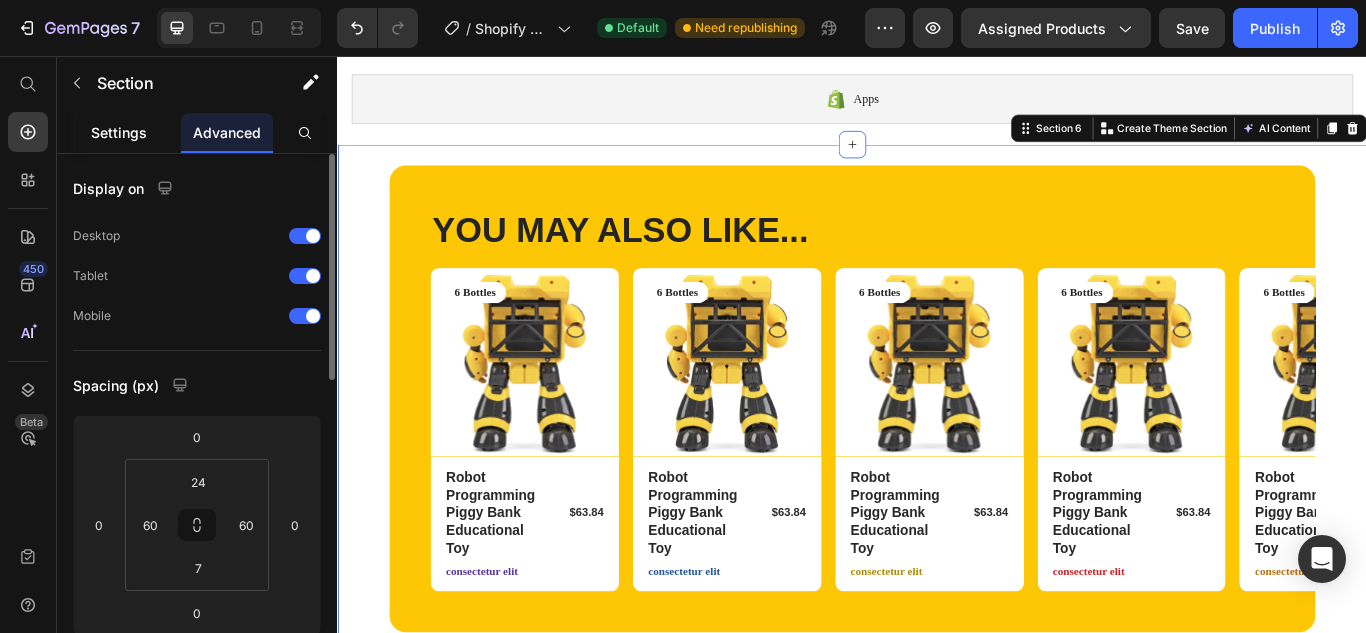 click on "Settings" 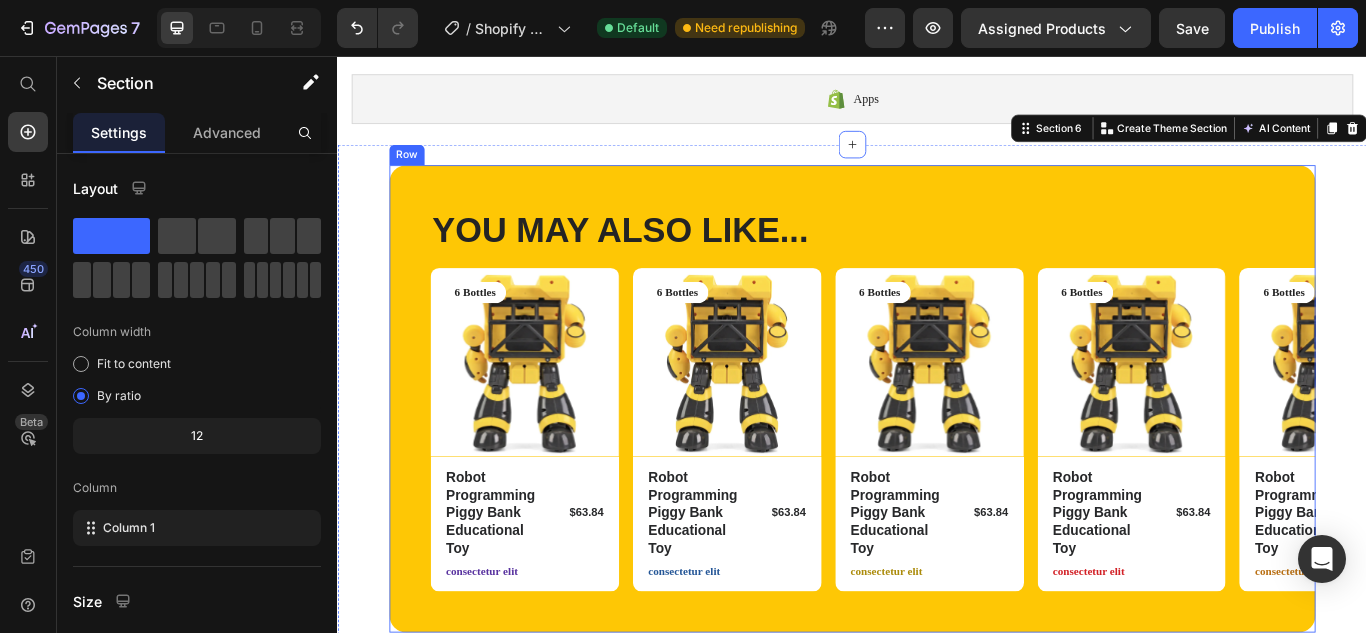 click on "YOU MAY ALSO LIKE... Heading Row Product Images 6 Bottles Text Block Row Robot Programming Piggy Bank Educational Toy Product Title $63.84 Product Price Row consectetur elit Text Block Row Product Product Images 6 Bottles Text Block Row Robot Programming Piggy Bank Educational Toy Product Title $63.84 Product Price Row consectetur elit Text Block Row Product Product Images 6 Bottles Text Block Row Robot Programming Piggy Bank Educational Toy Product Title $63.84 Product Price Row consectetur elit Text Block Row Product Product Images 6 Bottles Text Block Row Robot Programming Piggy Bank Educational Toy Product Title $63.84 Product Price Row consectetur elit Text Block Row Product Product Images 6 Bottles Text Block Row Robot Programming Piggy Bank Educational Toy Product Title $63.84 Product Price Row consectetur elit Text Block Row Product Carousel Row" at bounding box center [937, 455] 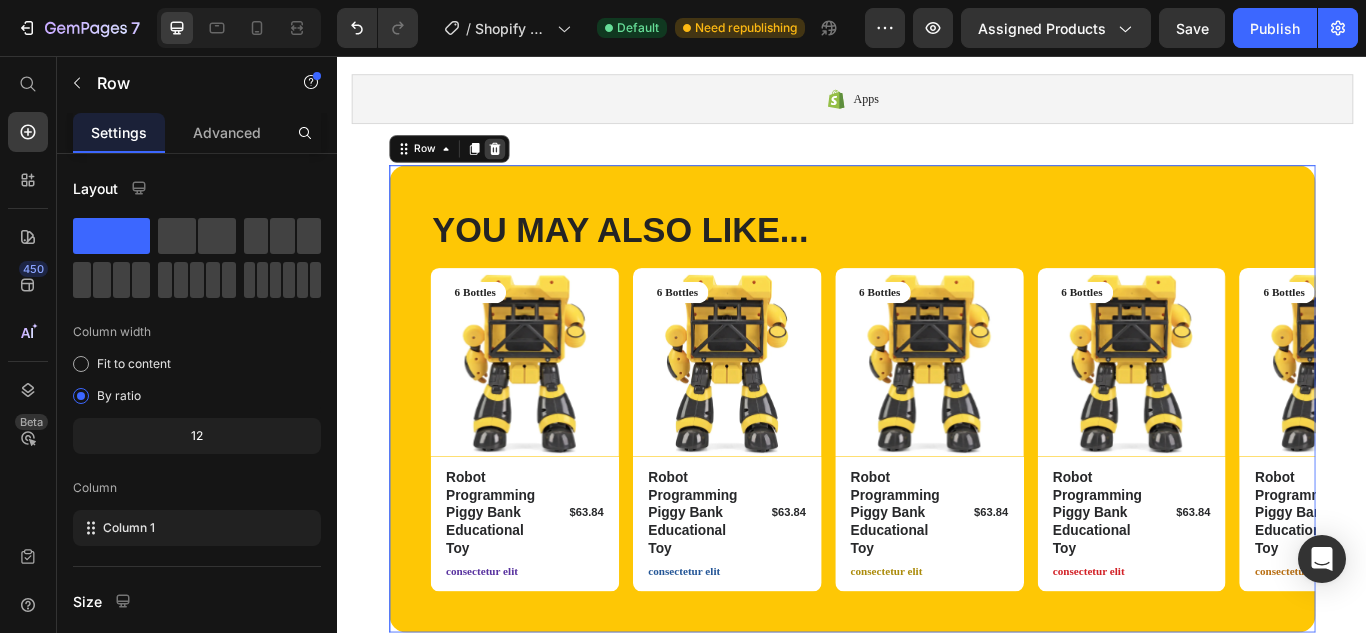 click 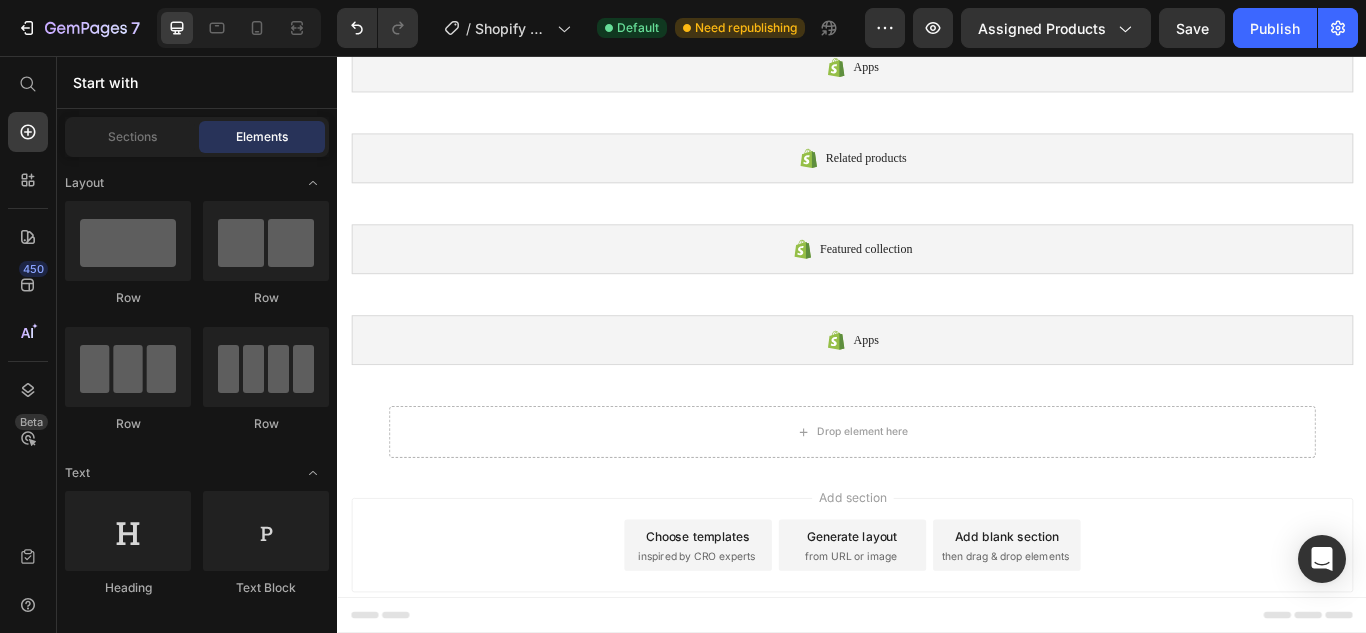 scroll, scrollTop: 187, scrollLeft: 0, axis: vertical 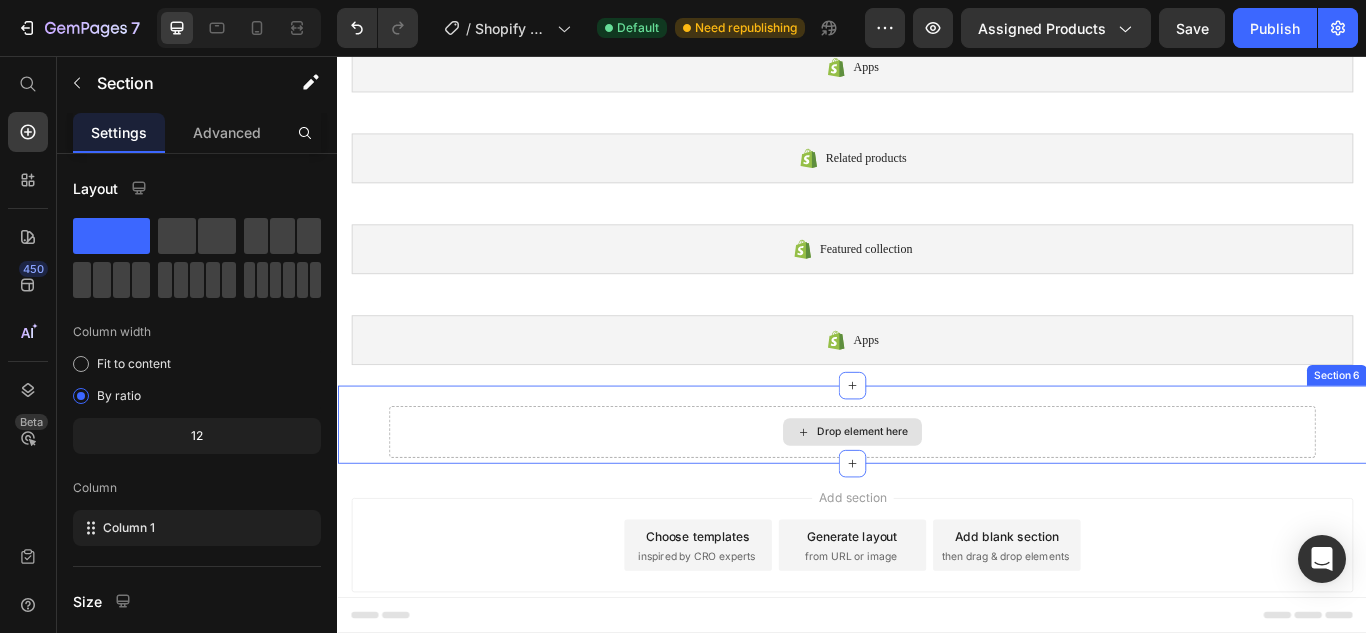click on "Drop element here" at bounding box center (937, 494) 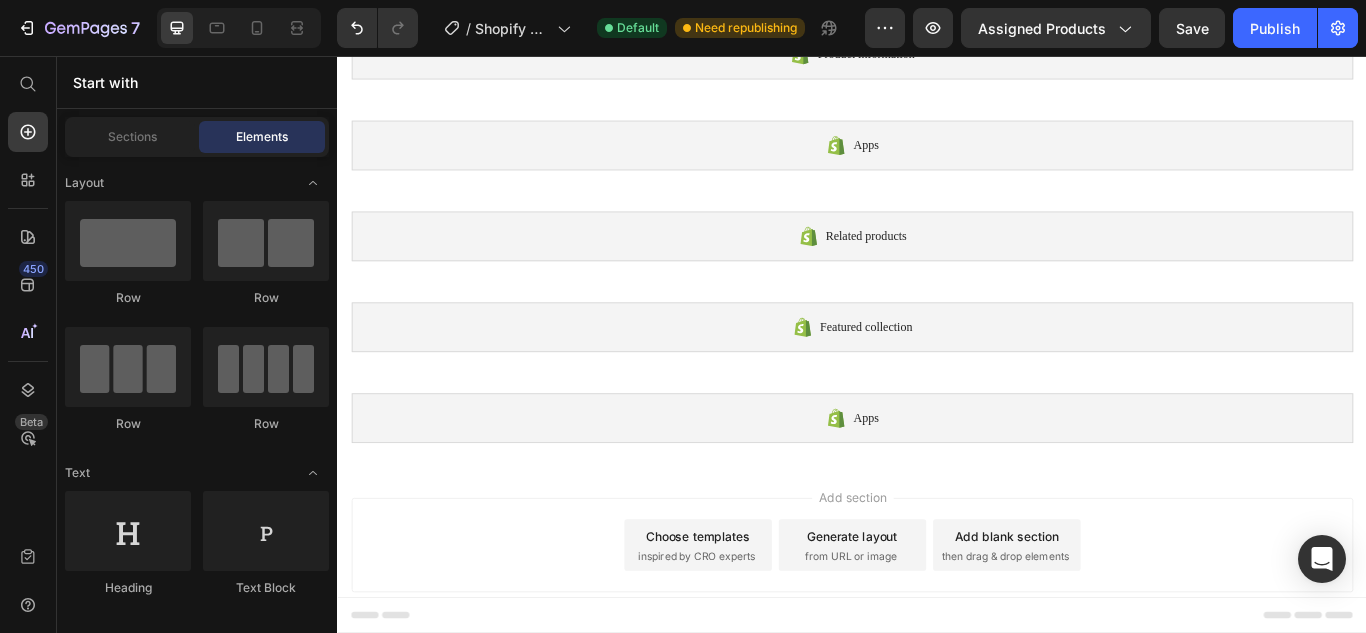 scroll, scrollTop: 96, scrollLeft: 0, axis: vertical 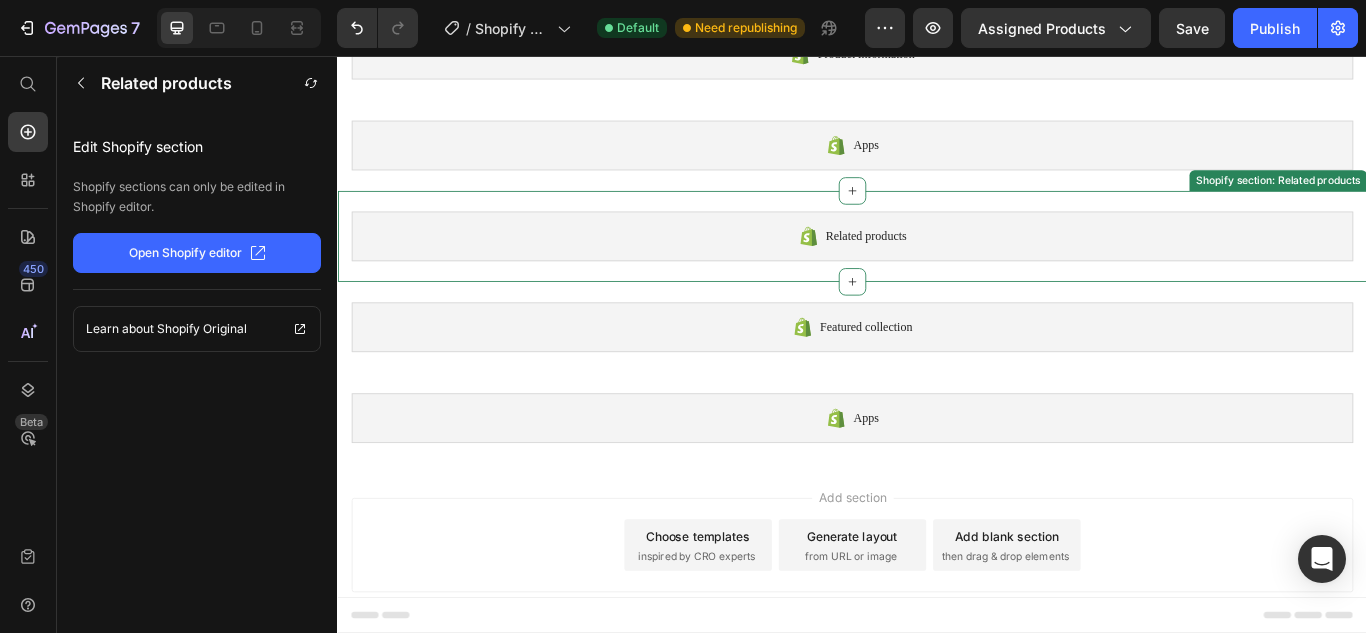 click on "Related products" at bounding box center [937, 266] 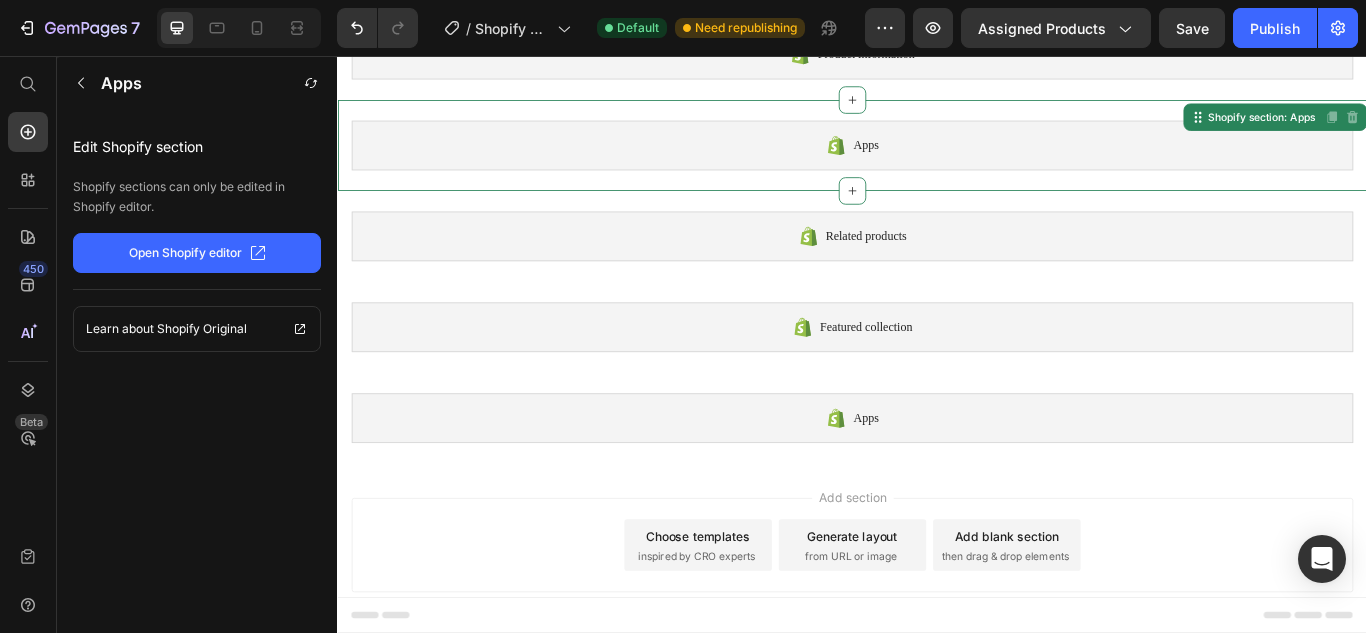 click on "Apps" at bounding box center [937, 160] 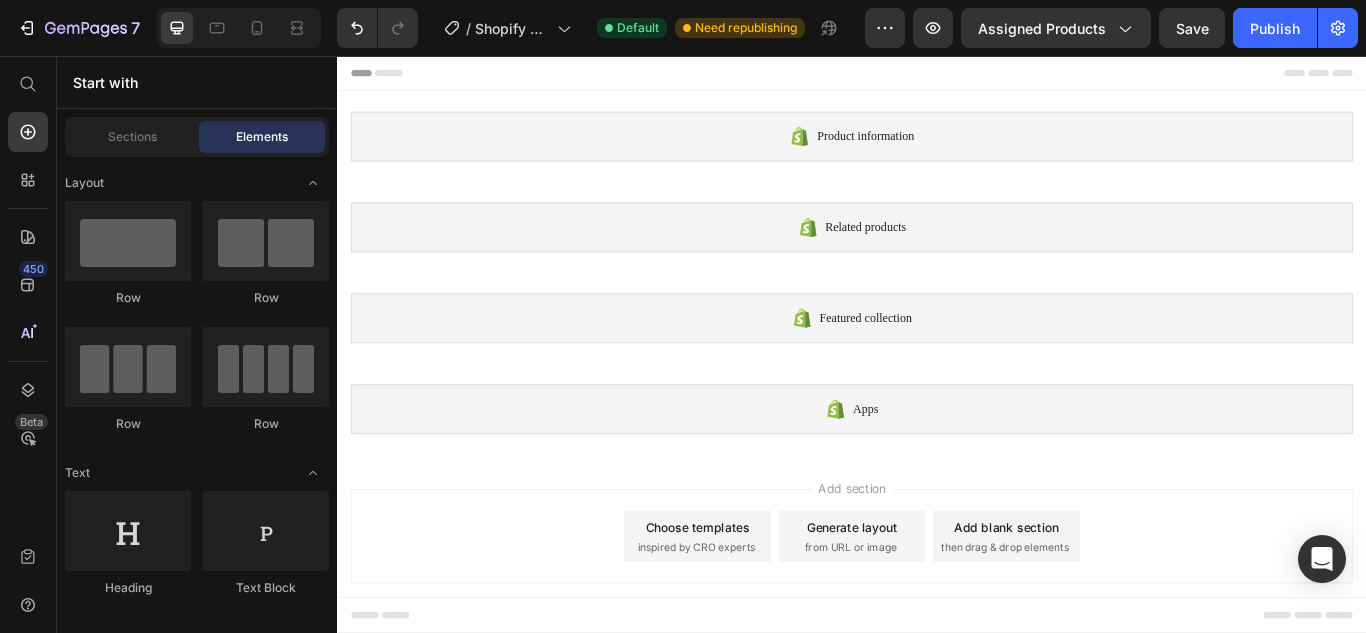 scroll, scrollTop: 0, scrollLeft: 0, axis: both 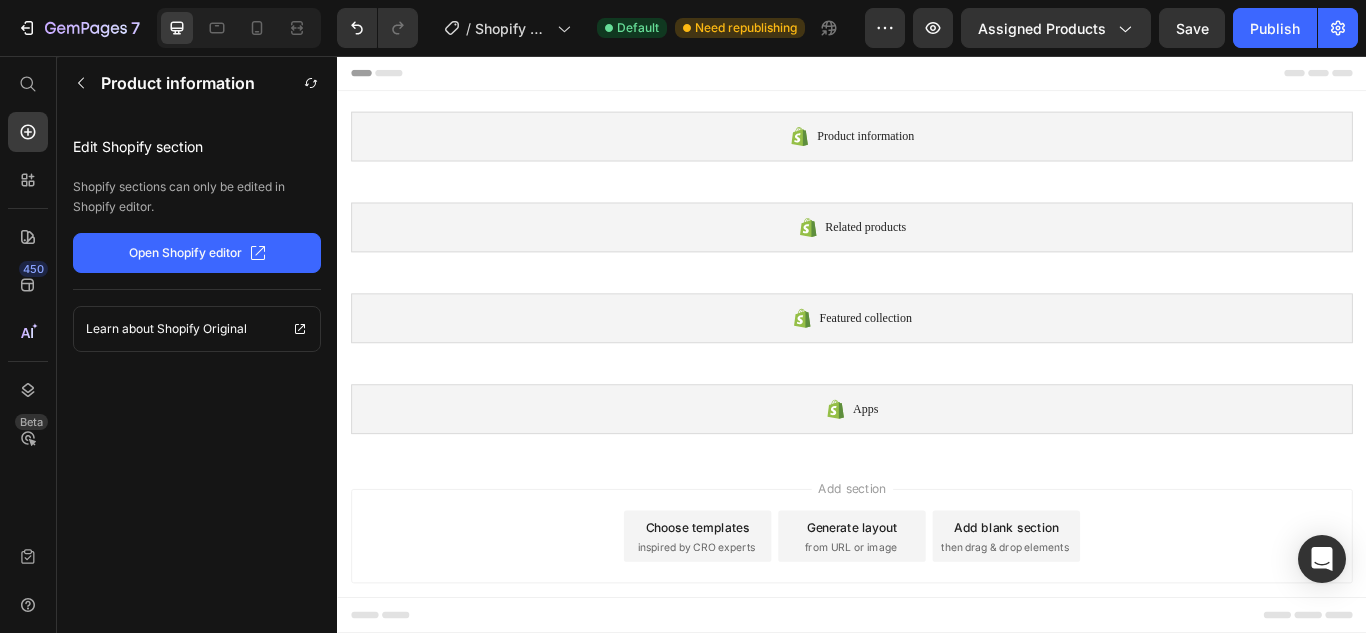 click on "Product information" at bounding box center [937, 150] 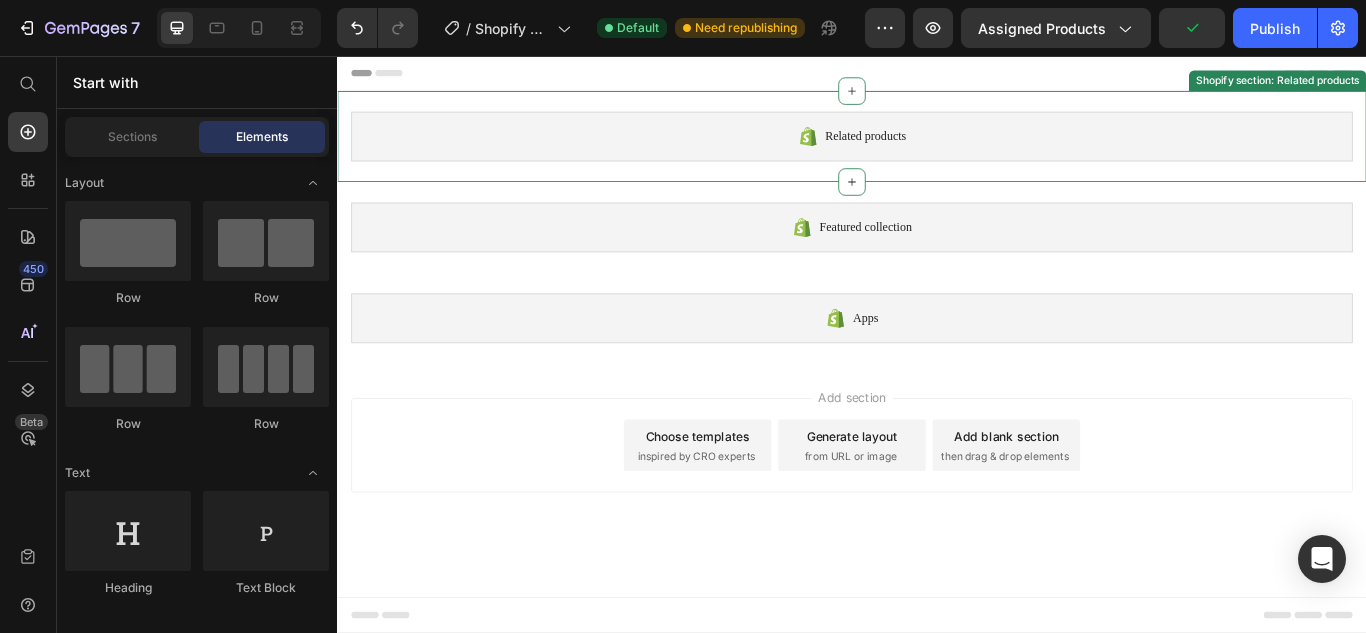 scroll, scrollTop: 1209, scrollLeft: 0, axis: vertical 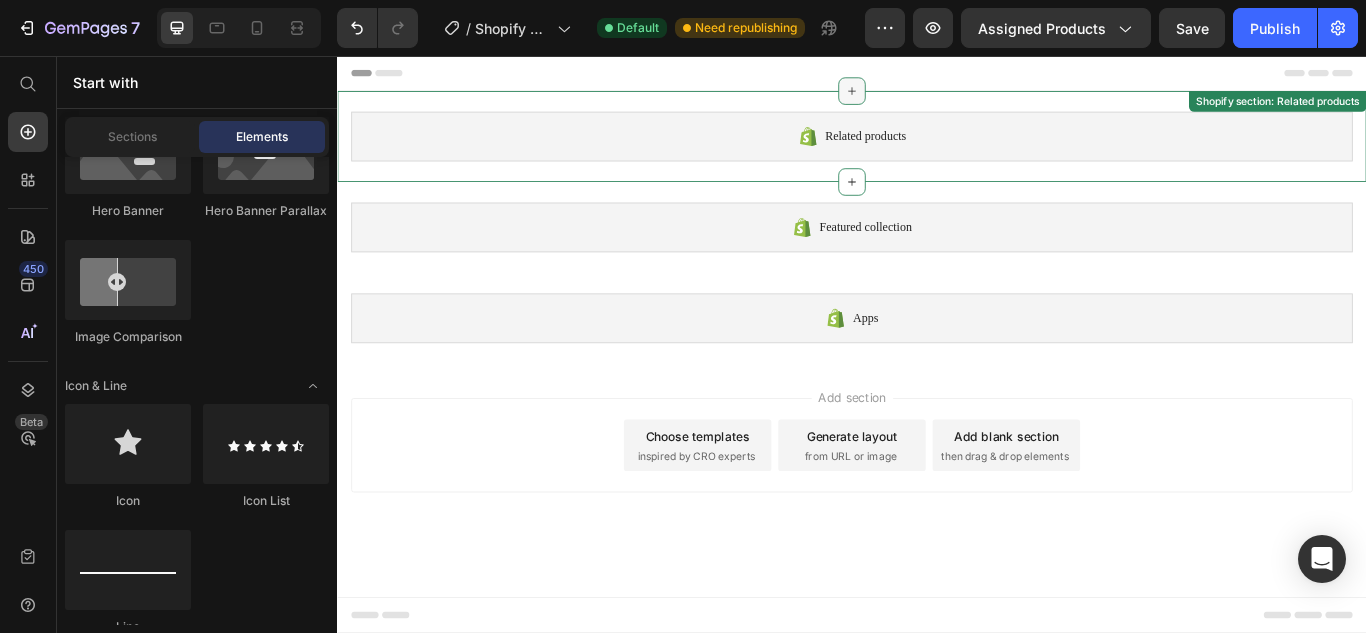 click 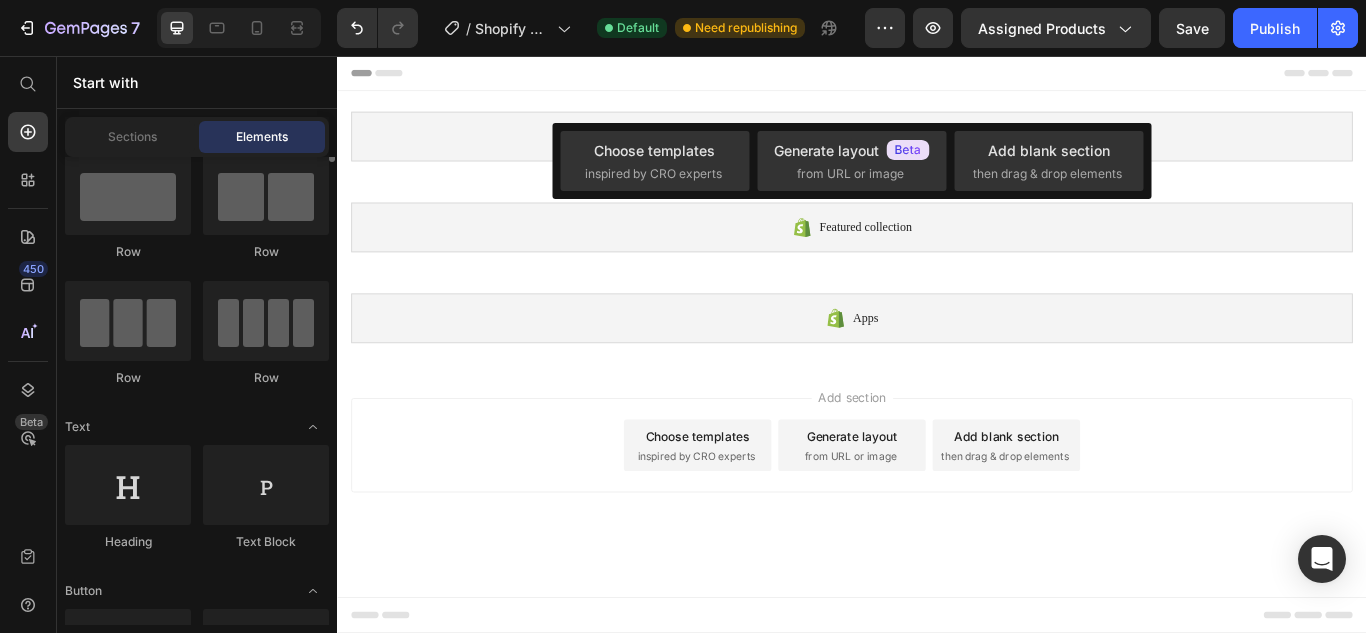 scroll, scrollTop: 0, scrollLeft: 0, axis: both 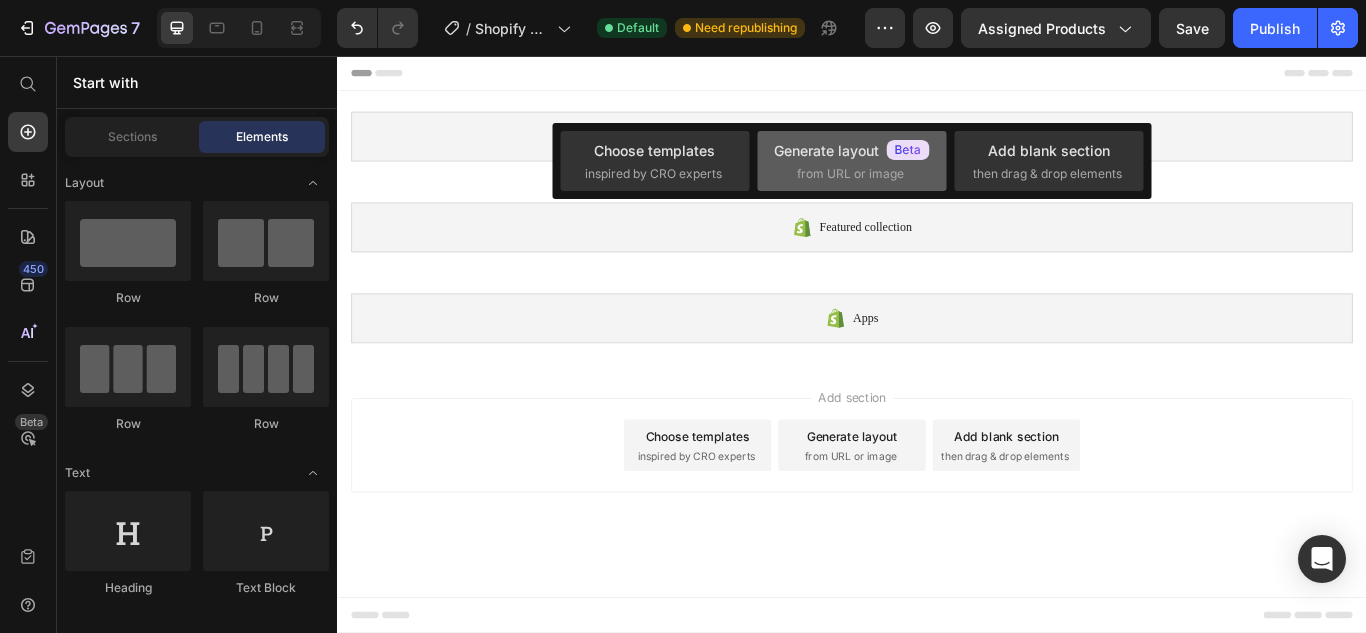 click on "from URL or image" at bounding box center [850, 174] 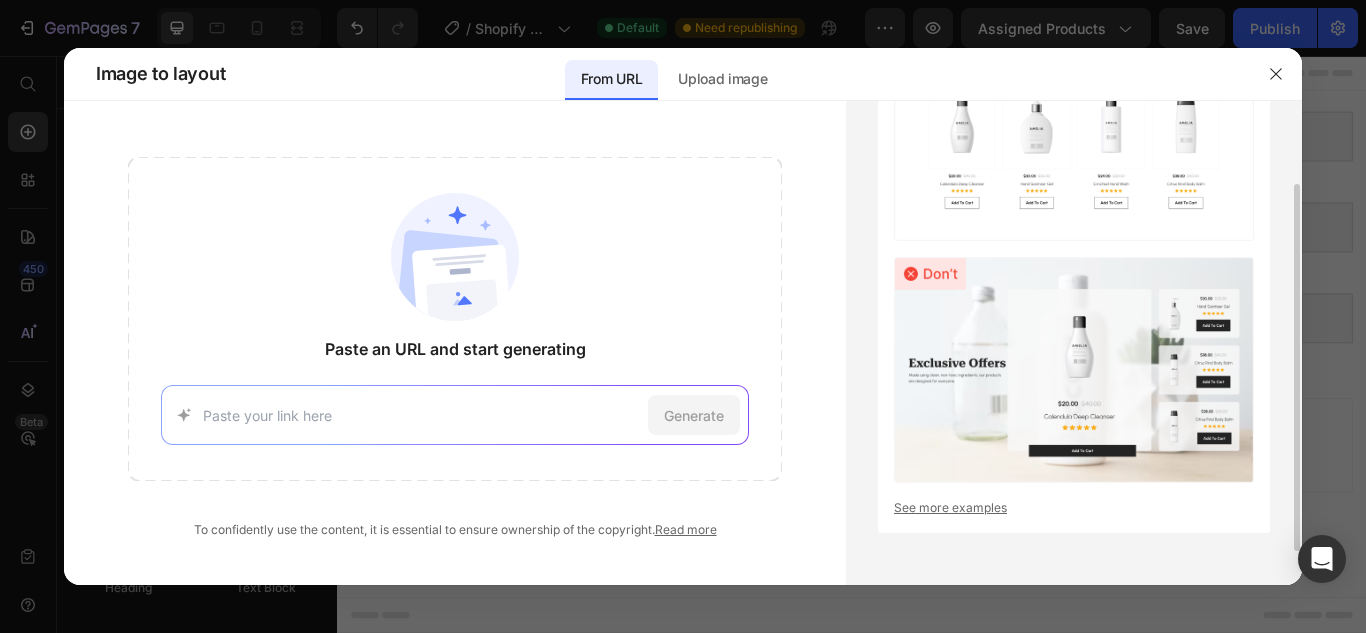 scroll, scrollTop: 0, scrollLeft: 0, axis: both 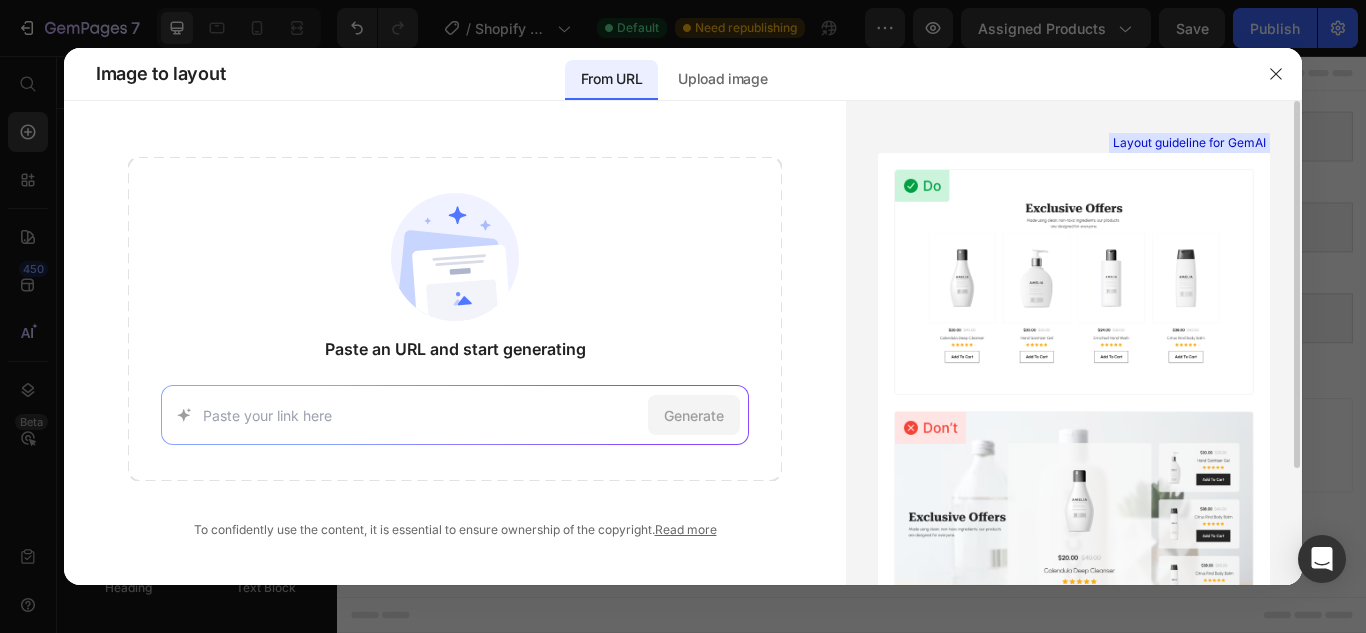 click at bounding box center [1074, 282] 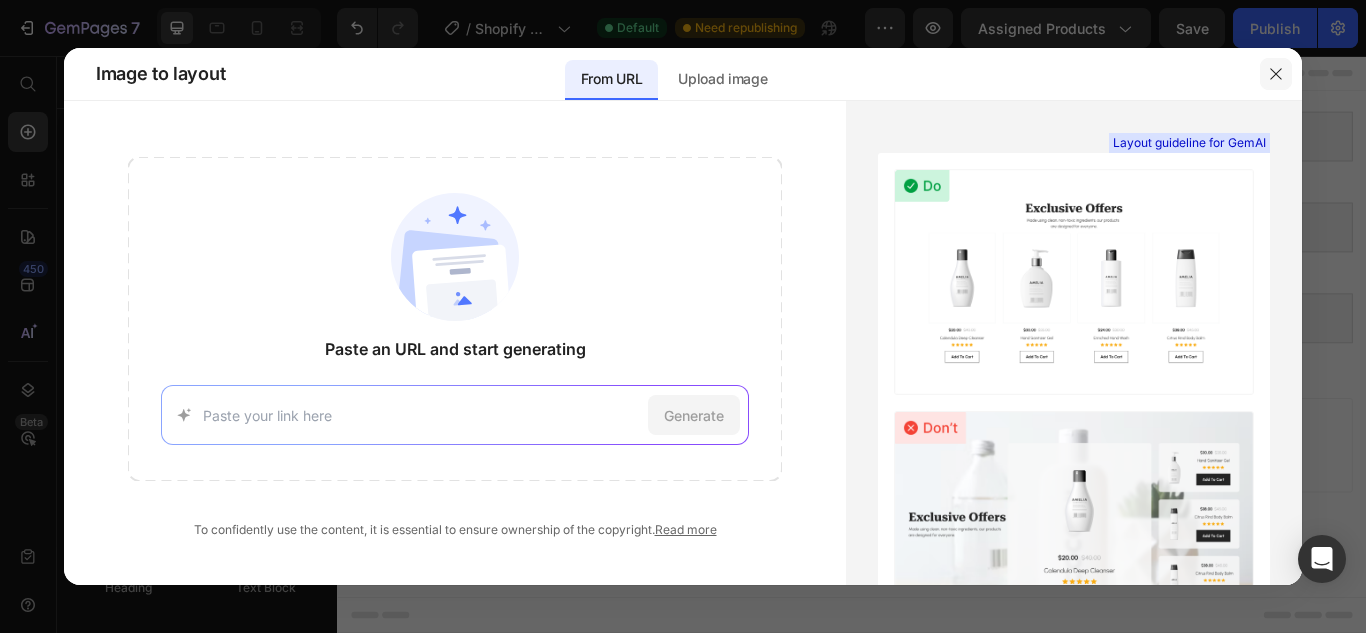 click 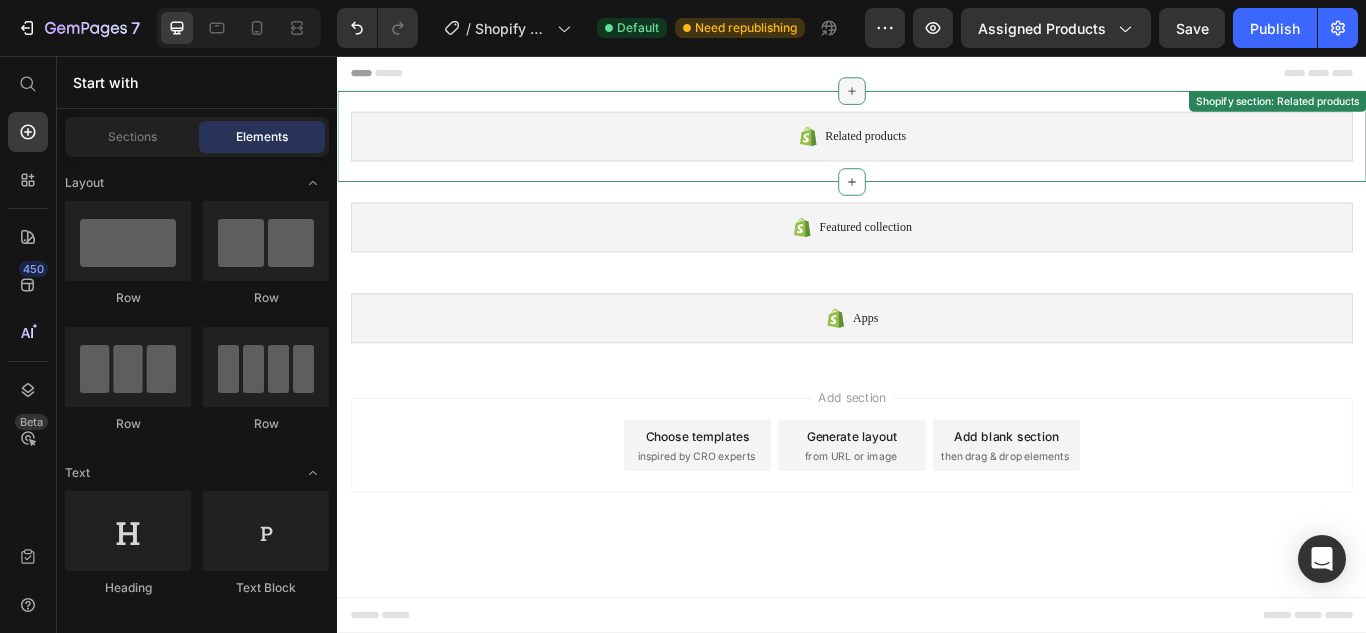click 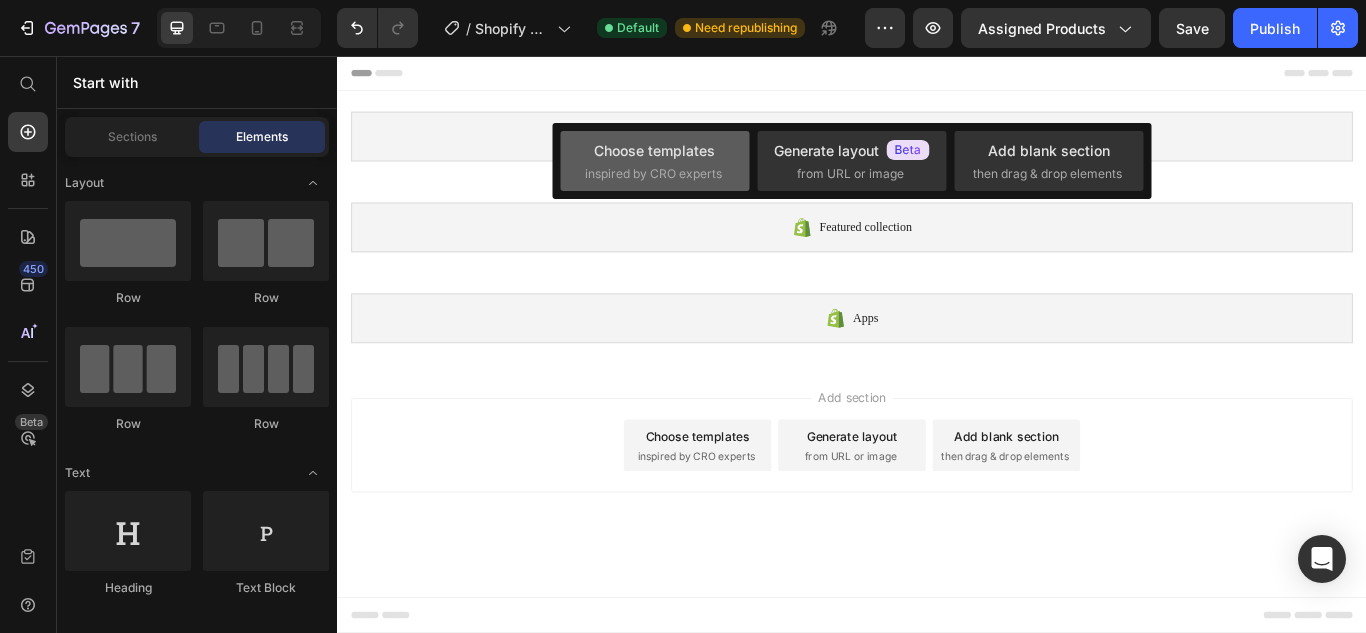 click on "Choose templates  inspired by CRO experts" at bounding box center [655, 161] 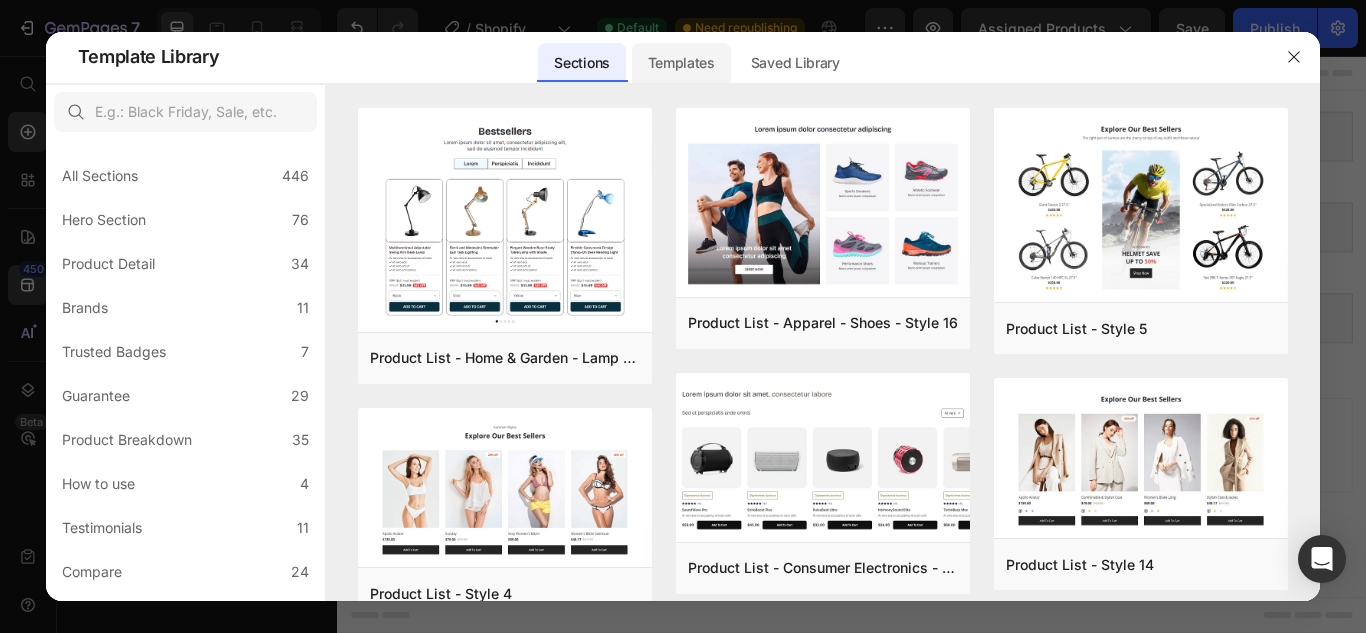 click on "Templates" 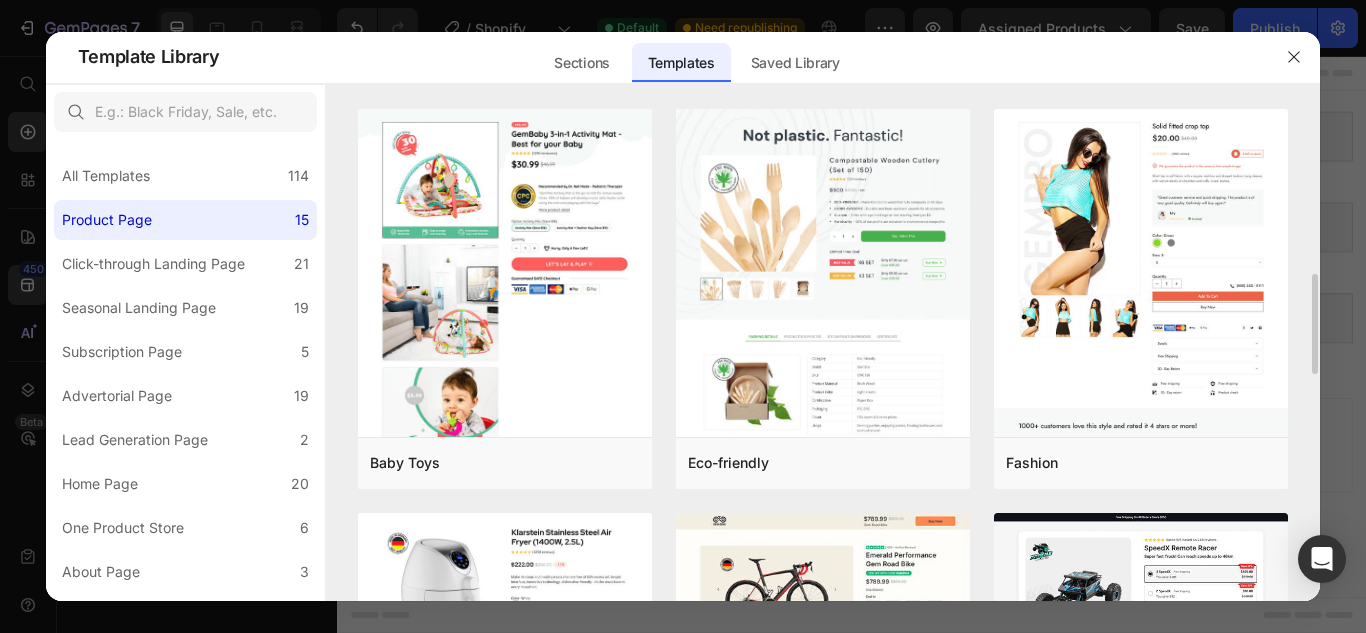 scroll, scrollTop: 806, scrollLeft: 0, axis: vertical 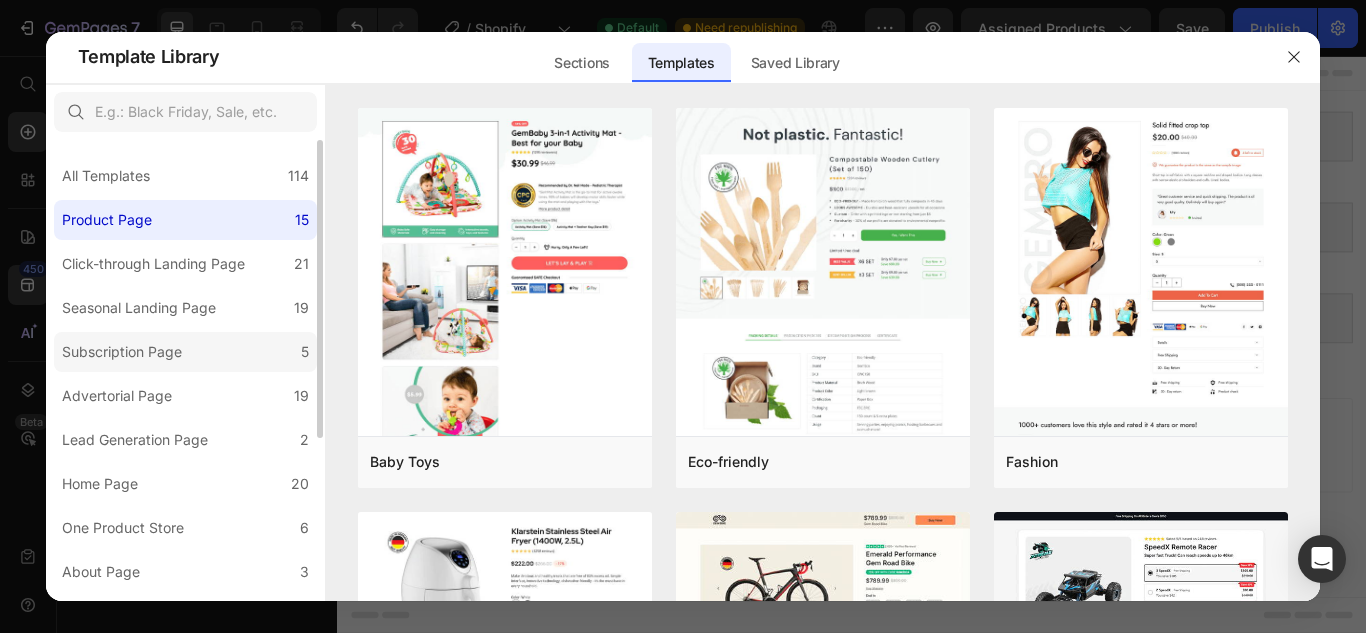 click on "Subscription Page 5" 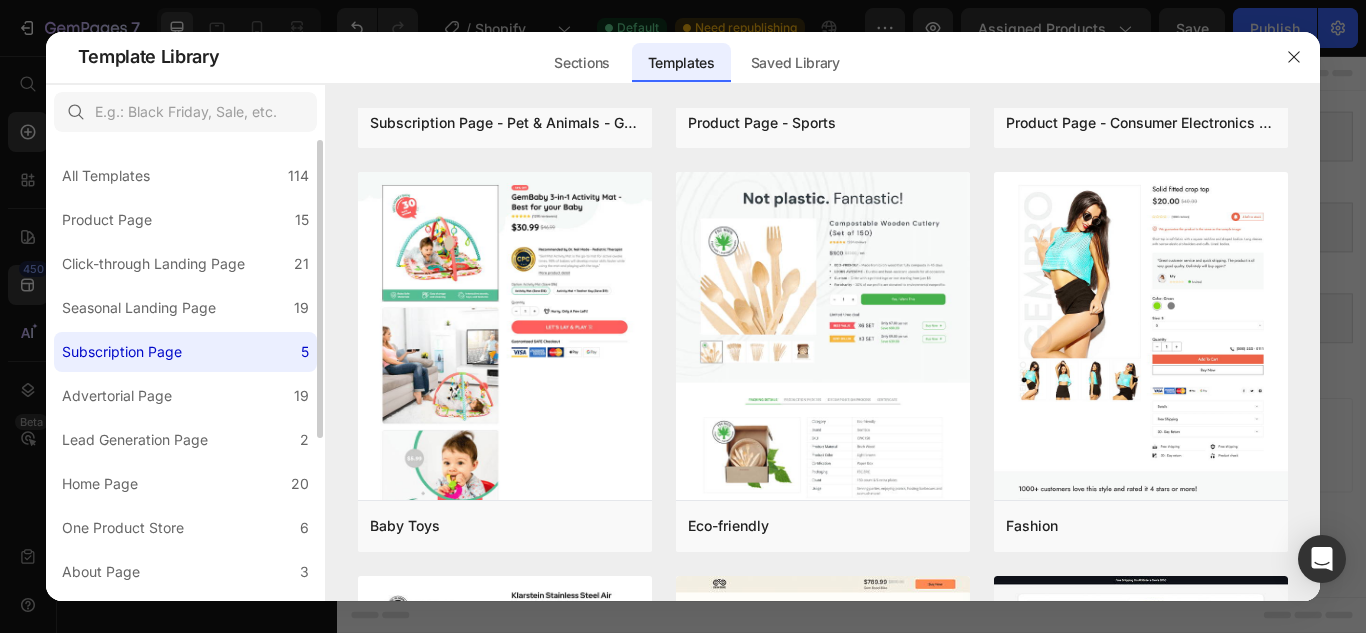 scroll, scrollTop: 0, scrollLeft: 0, axis: both 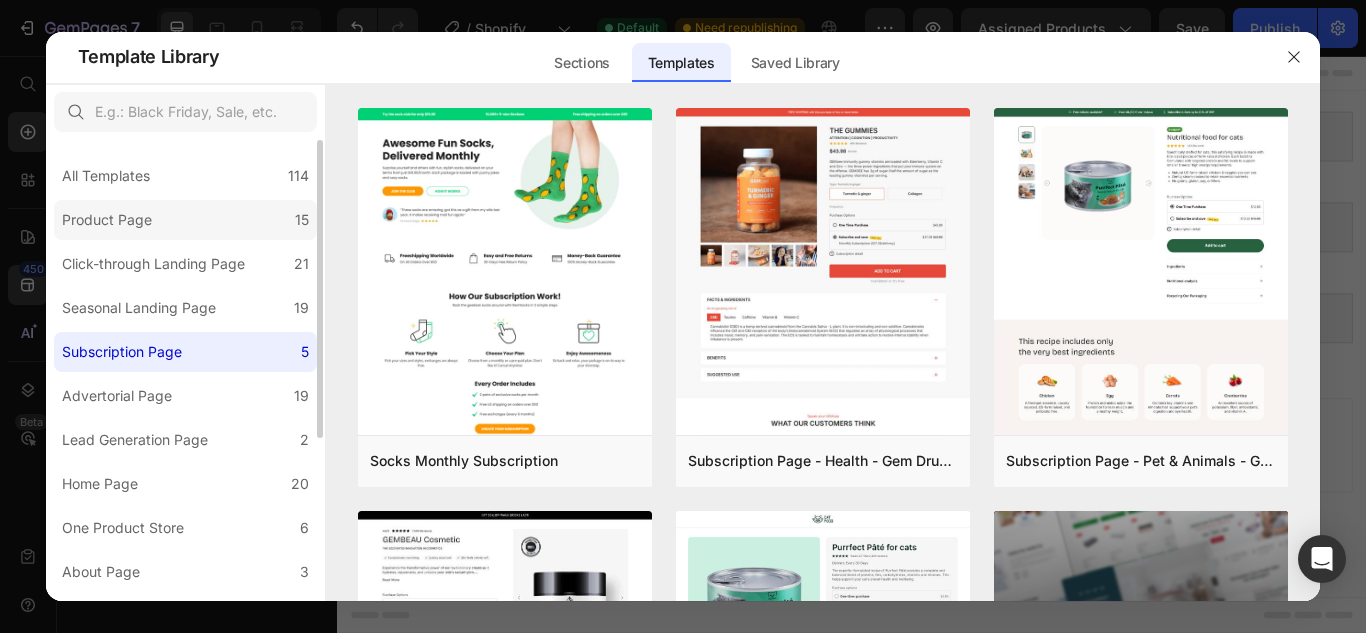 click on "Product Page 15" 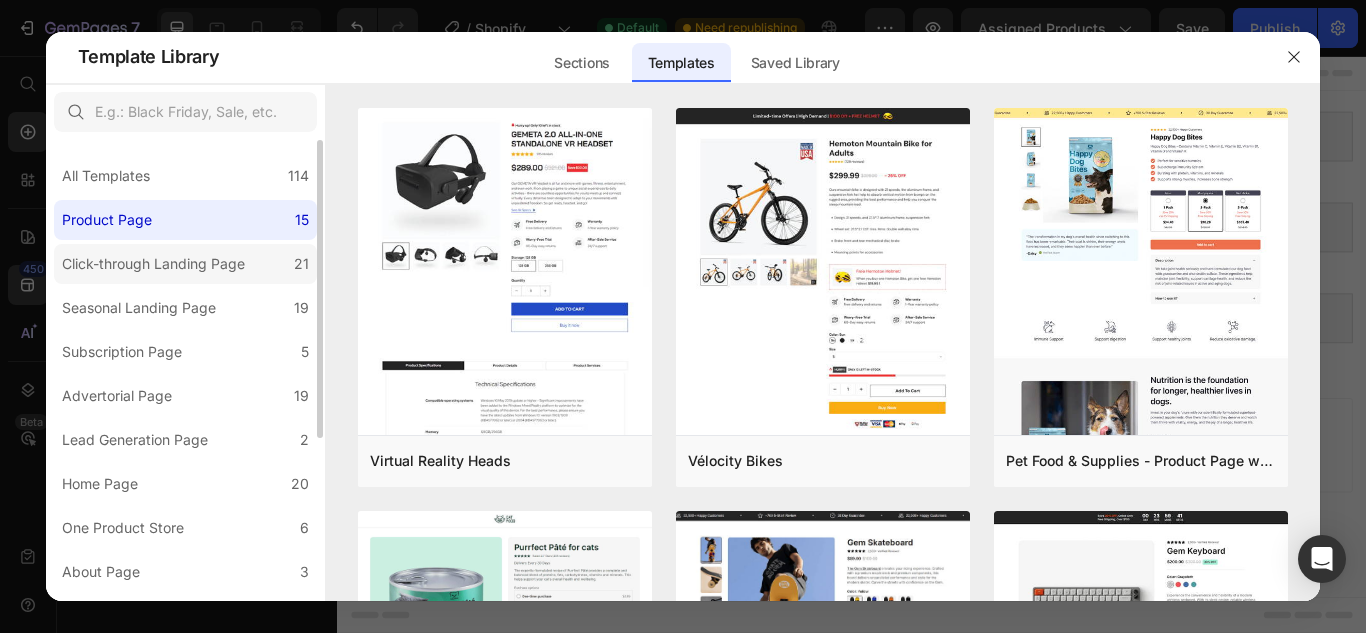 click on "Click-through Landing Page" at bounding box center (157, 264) 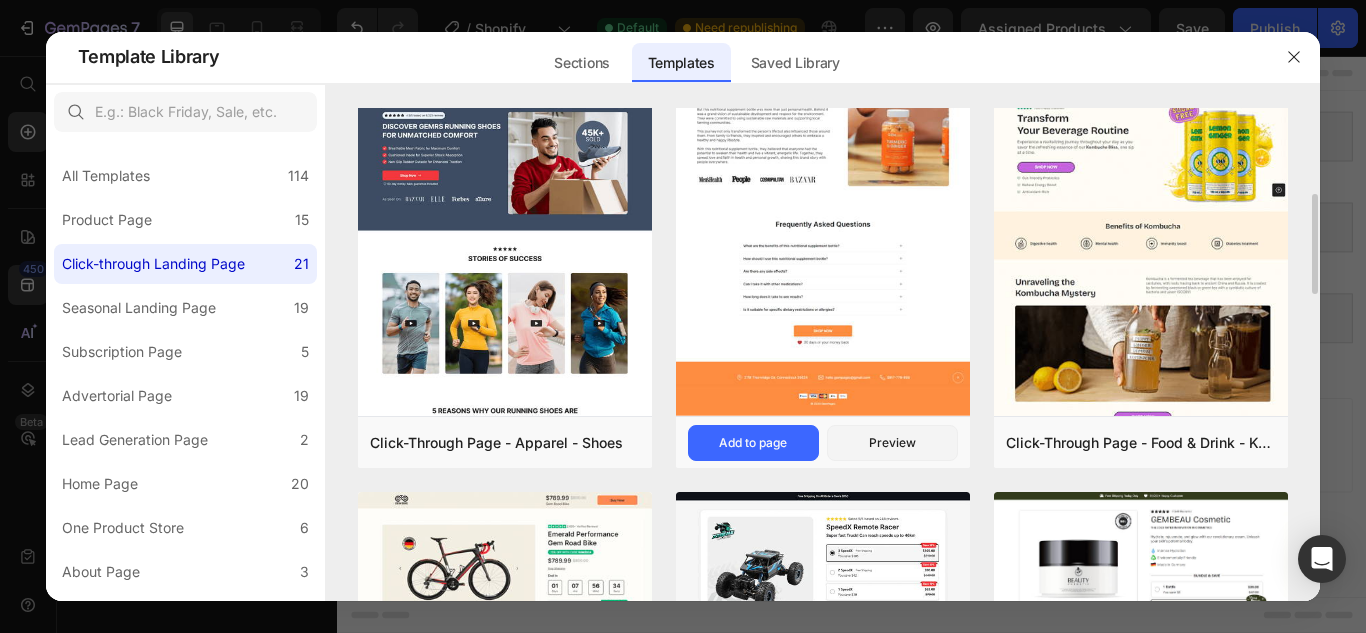 scroll, scrollTop: 435, scrollLeft: 0, axis: vertical 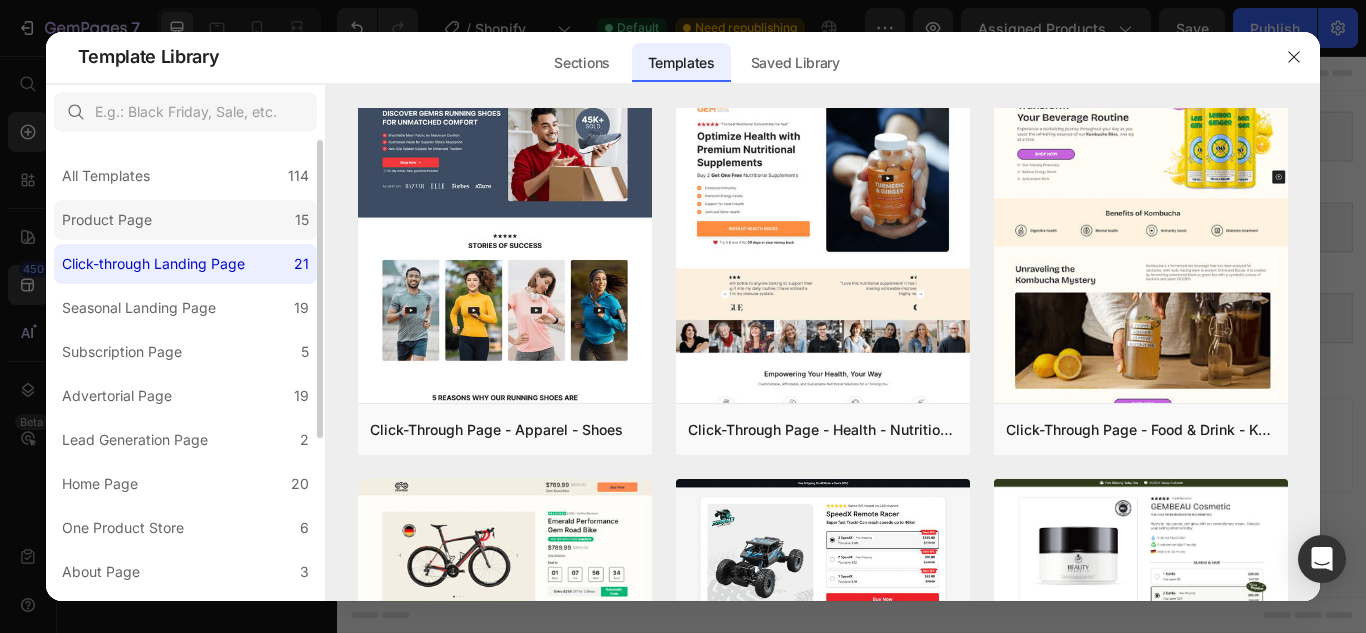 click on "Product Page 15" 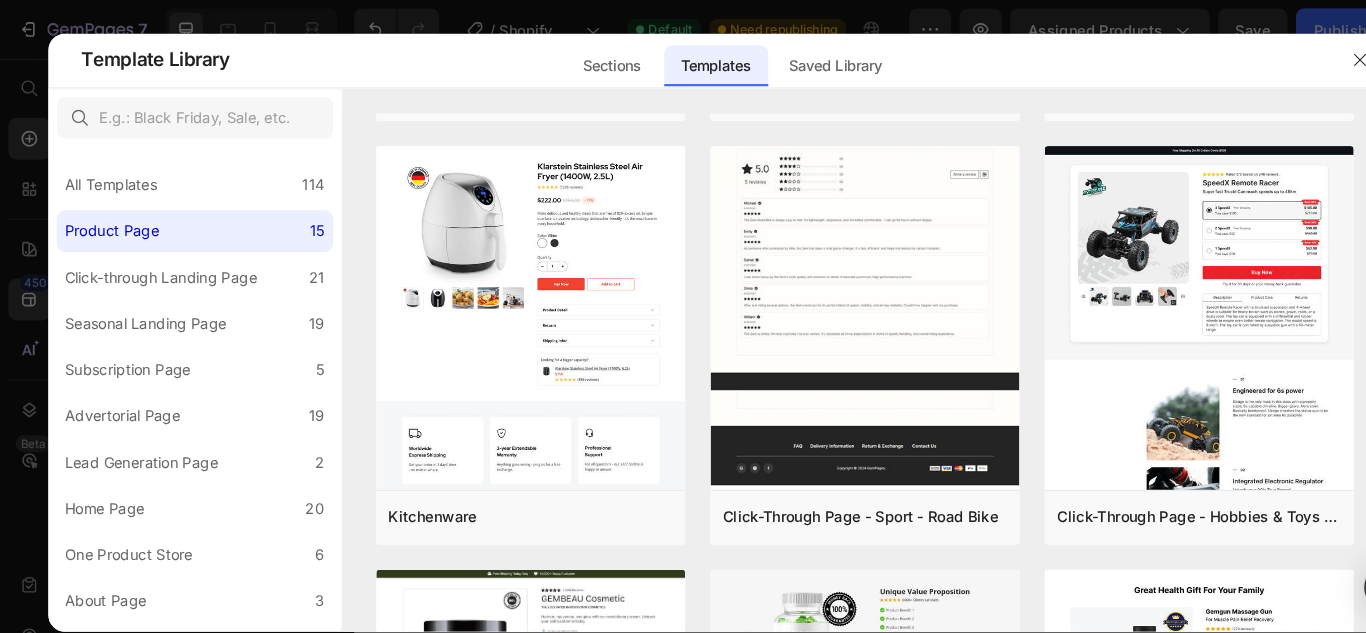 scroll, scrollTop: 1177, scrollLeft: 0, axis: vertical 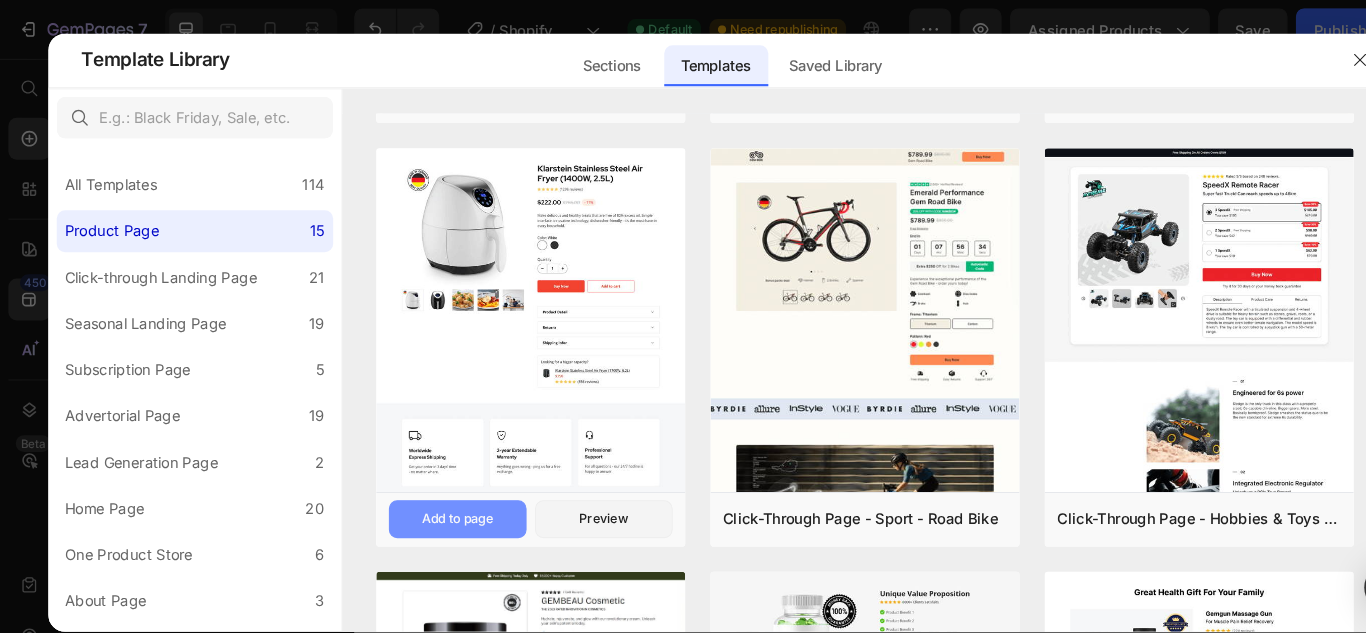 click on "Add to page" at bounding box center (435, 494) 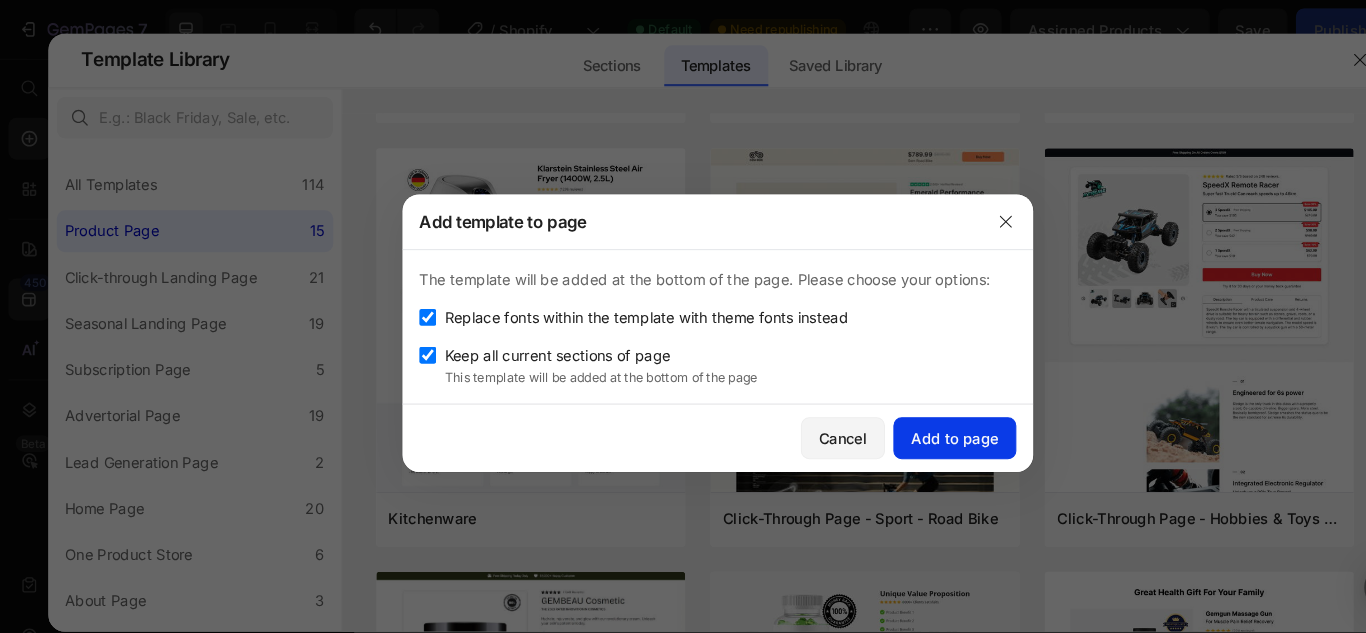 click on "Add to page" at bounding box center (908, 416) 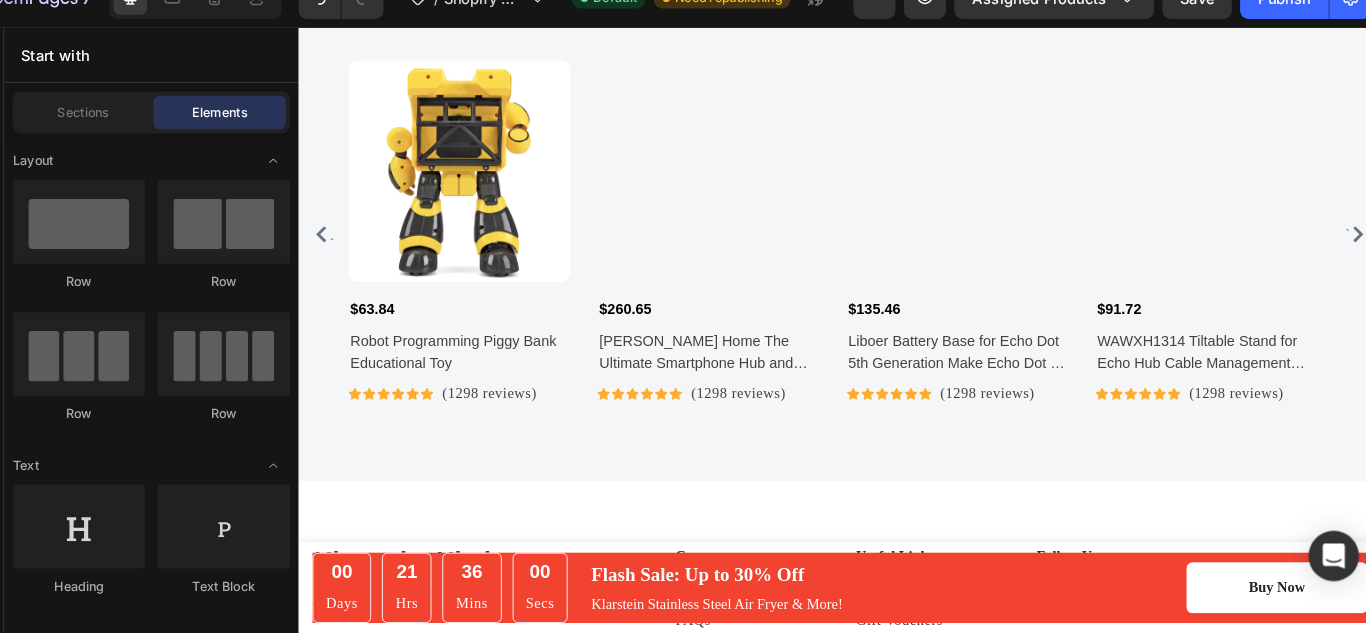 scroll, scrollTop: 7620, scrollLeft: 0, axis: vertical 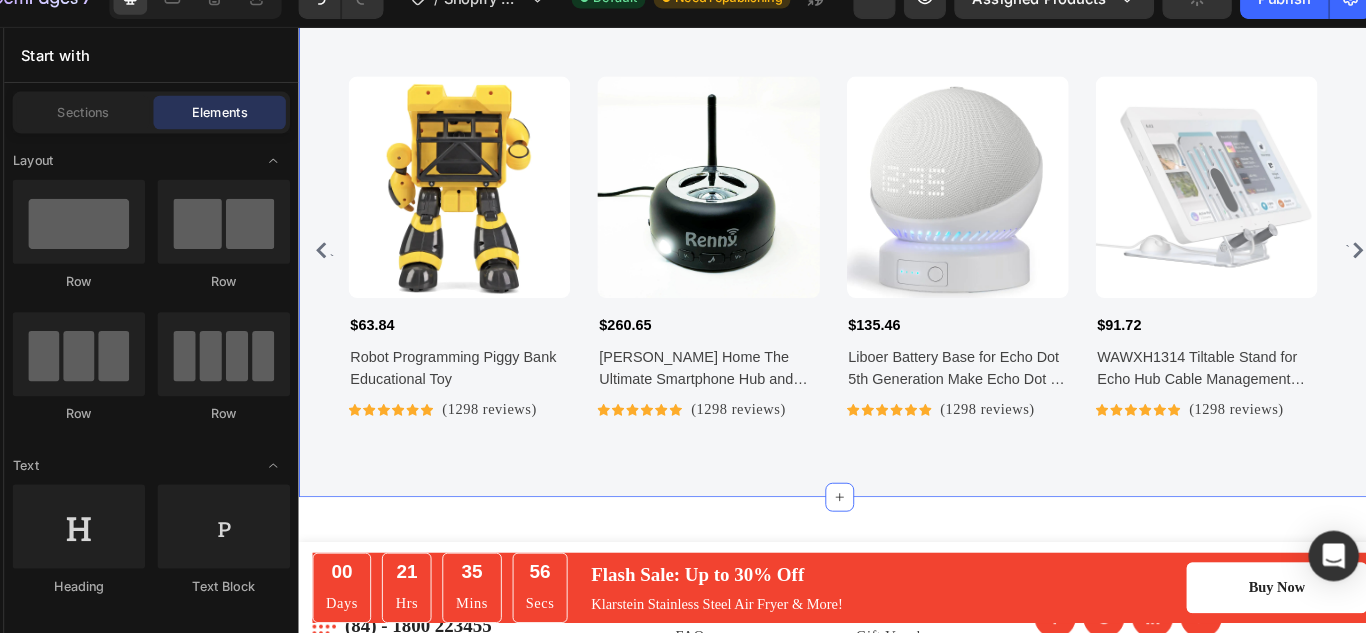 click 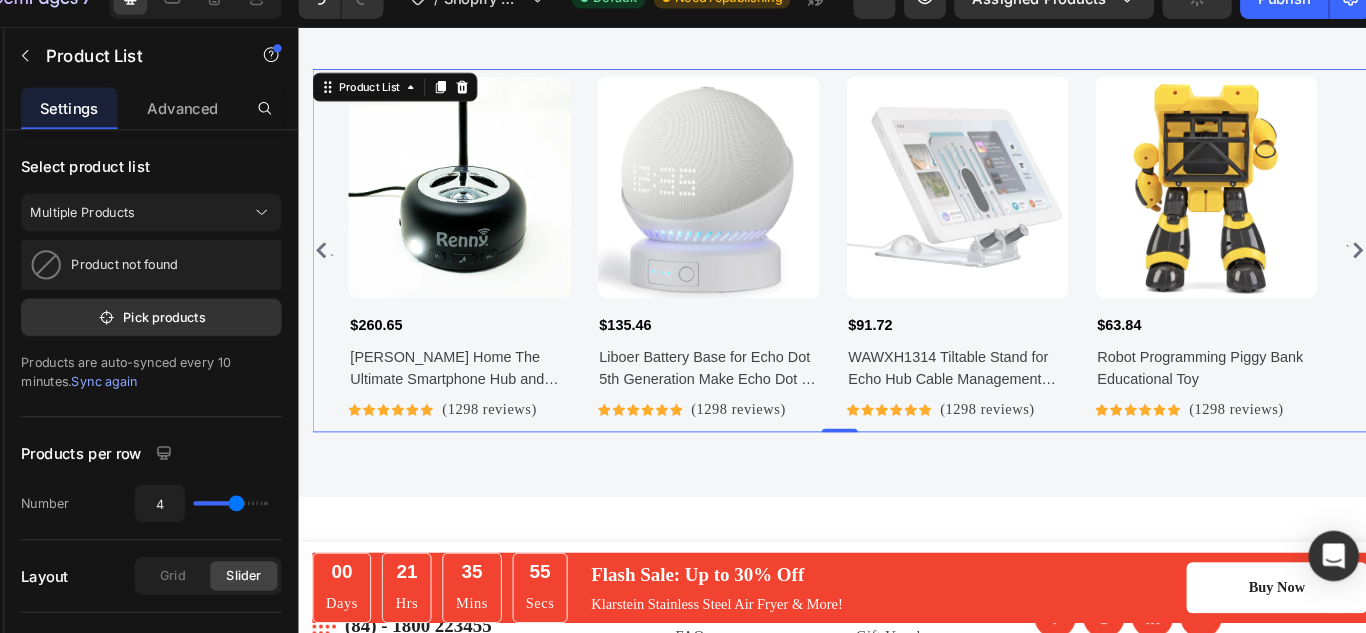 click 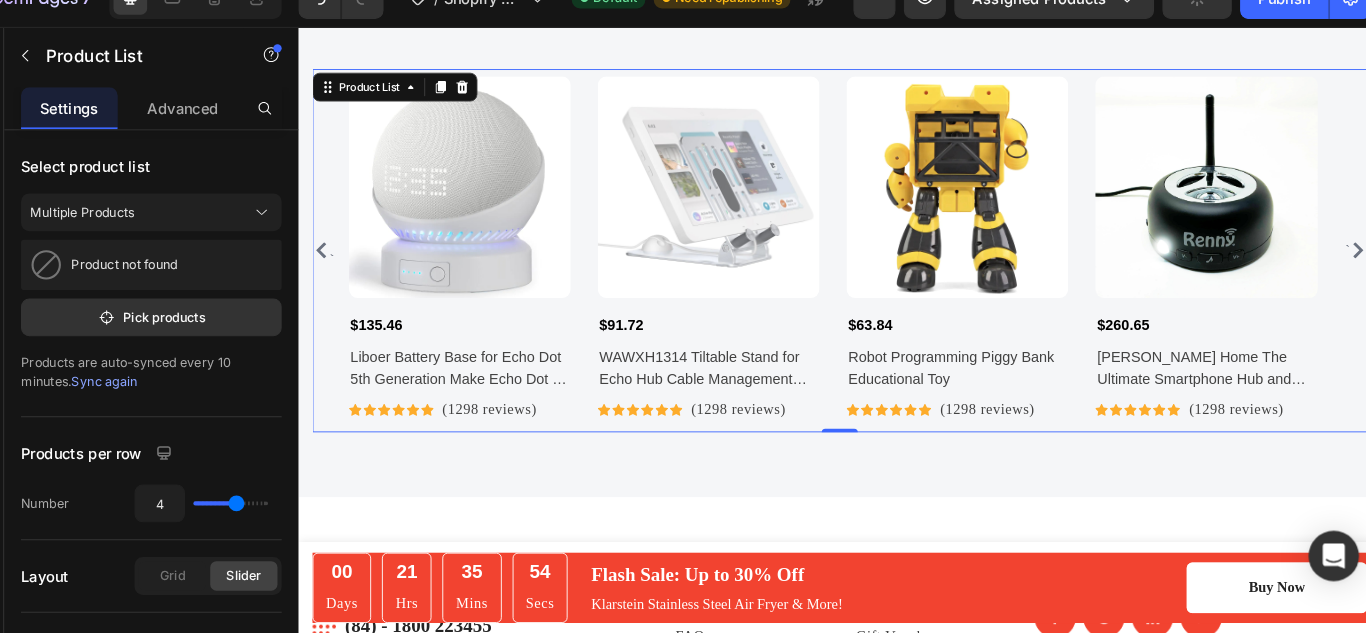 click 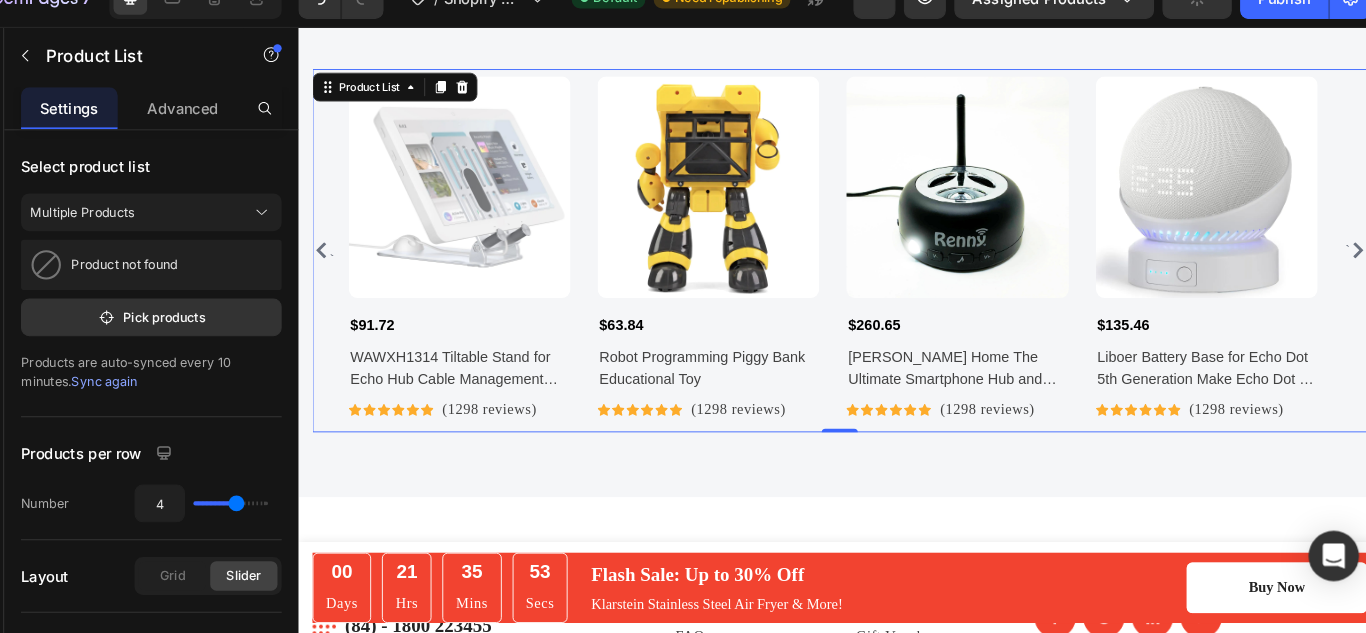 click 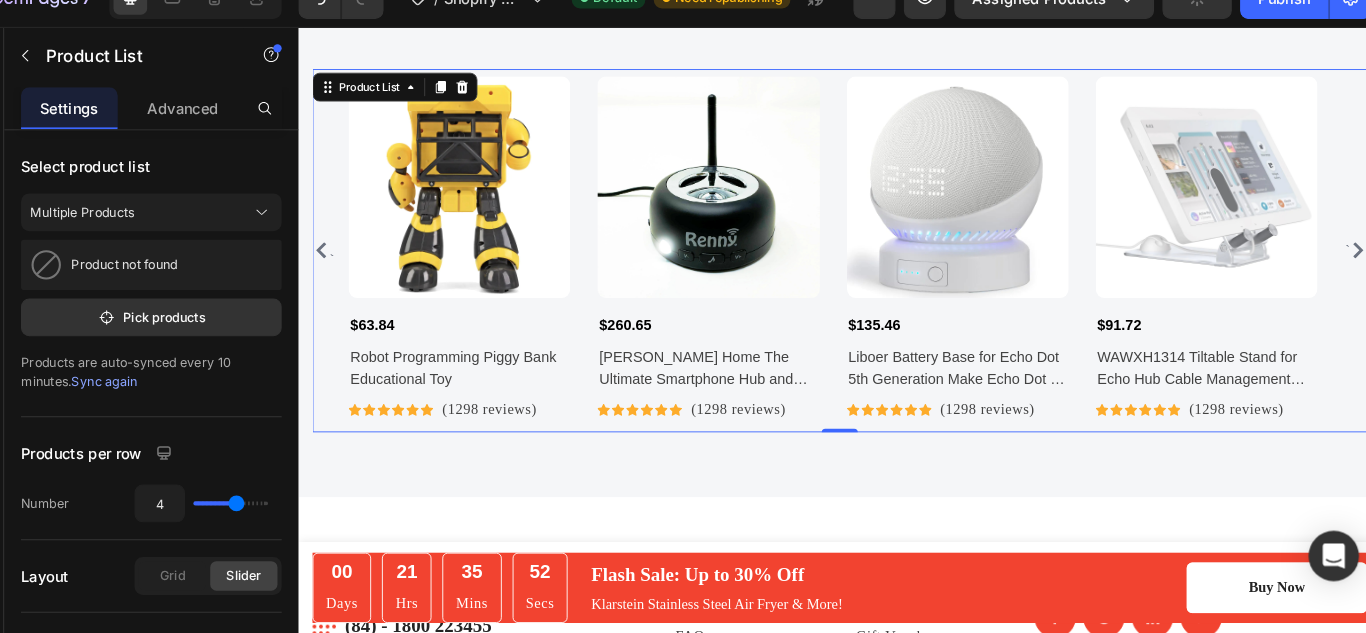 click 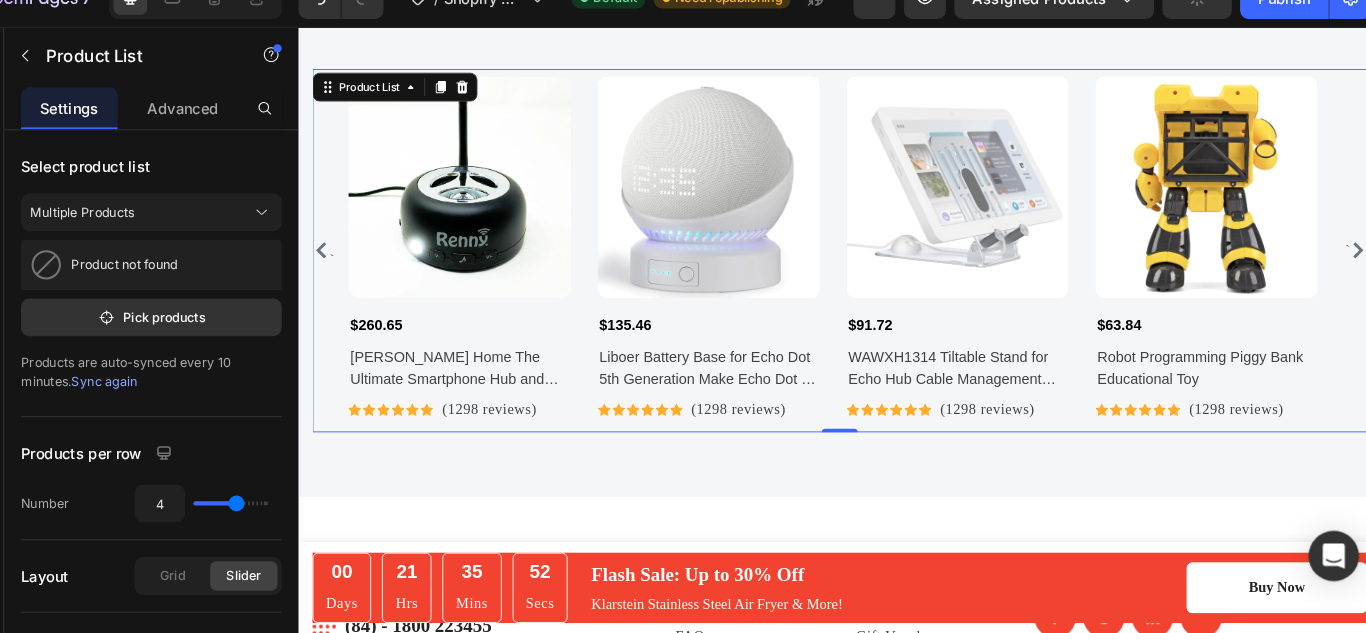 click 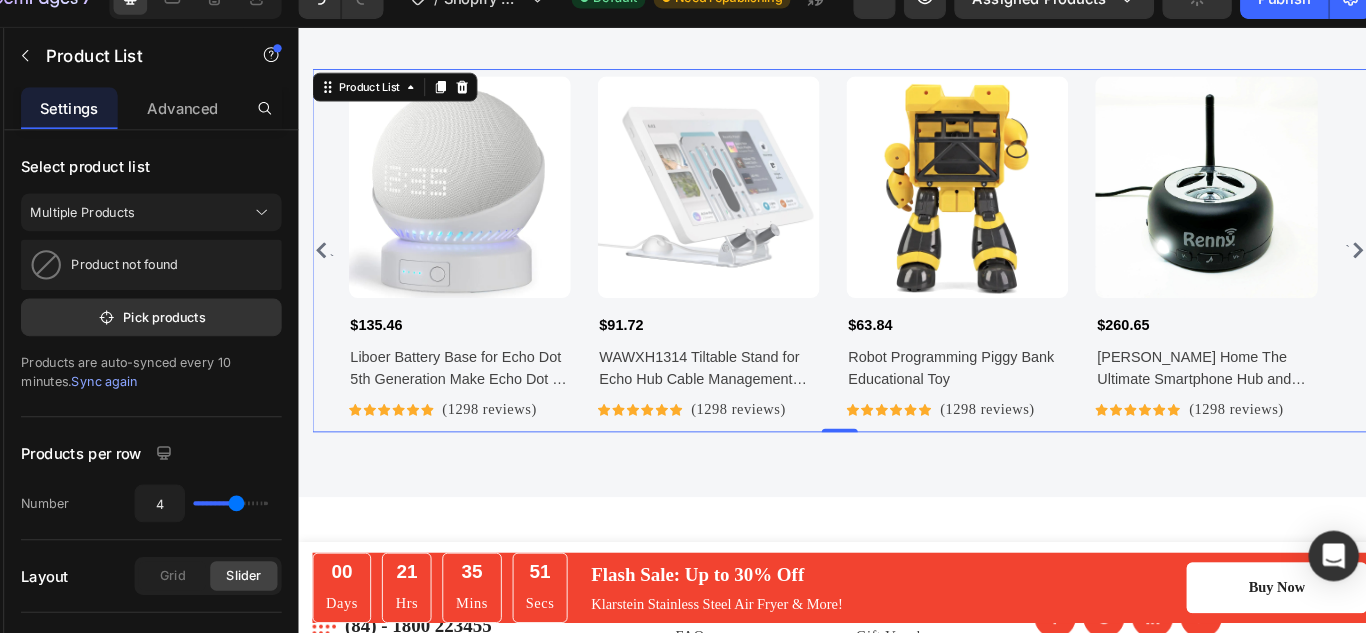 click 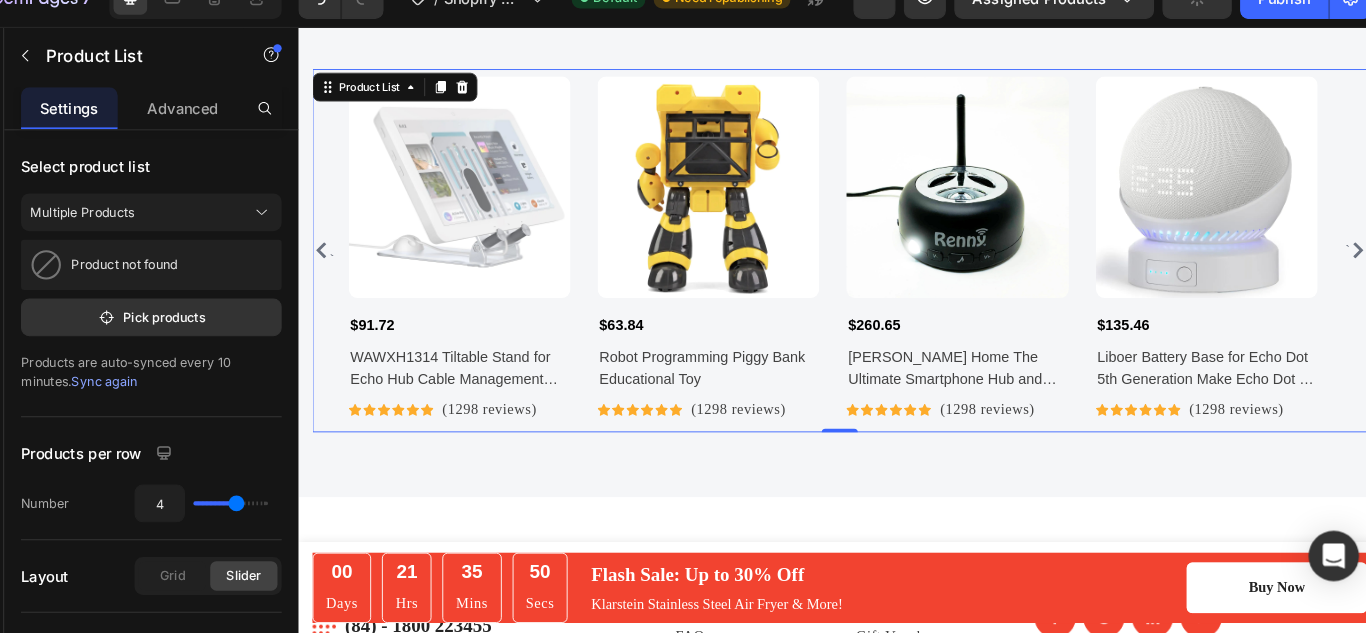 click 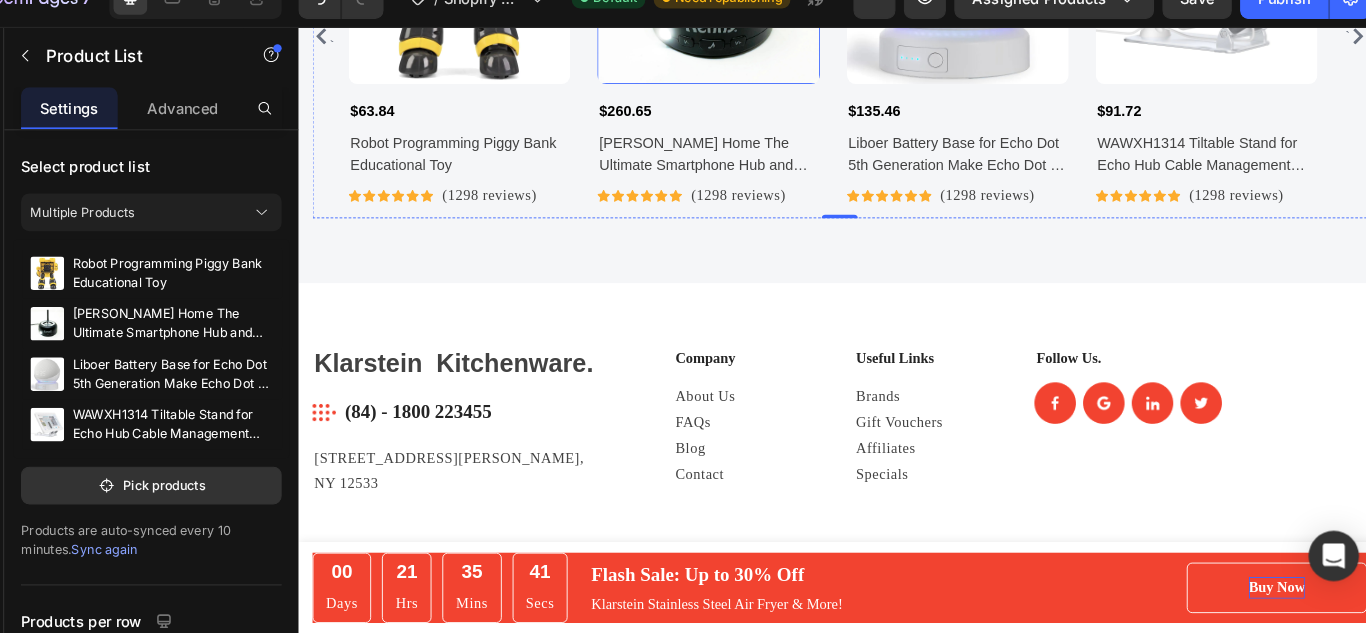 scroll, scrollTop: 8136, scrollLeft: 0, axis: vertical 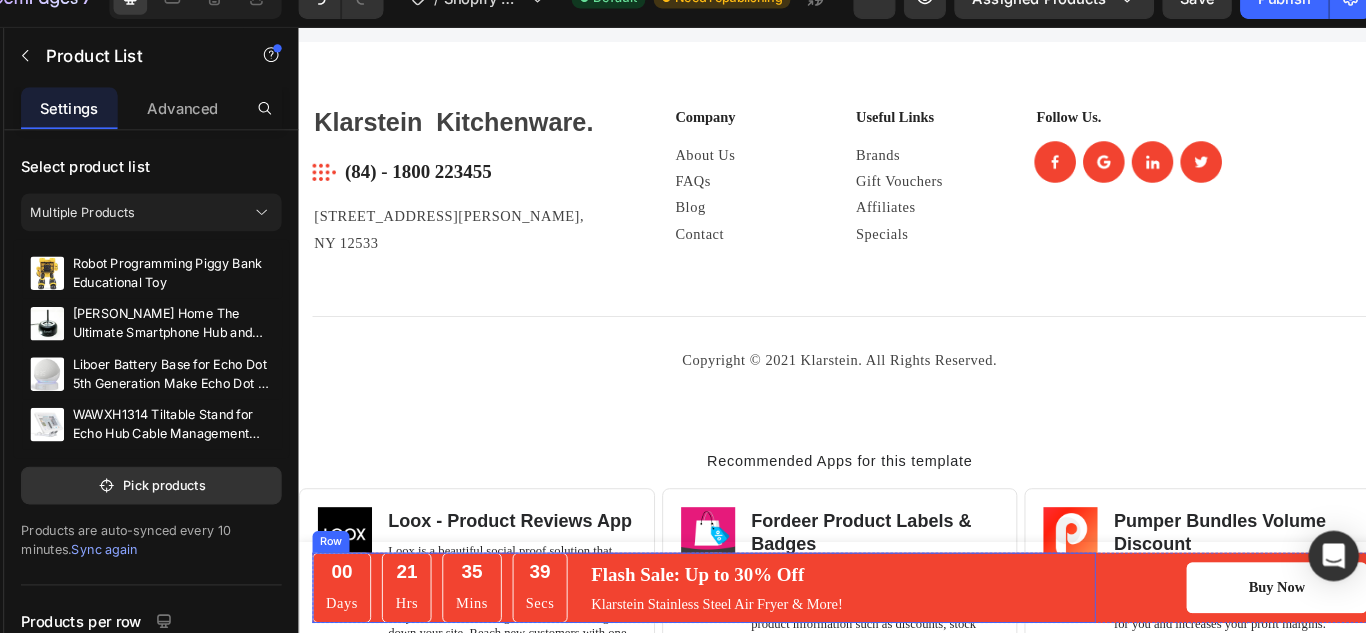 click on "00 Days 21 Hrs 35 Mins 39 Secs CountDown Timer Flash Sale: Up to 30% Off Text block Klarstein Stainless Steel Air Fryer & More! Text block Row" at bounding box center [747, 649] 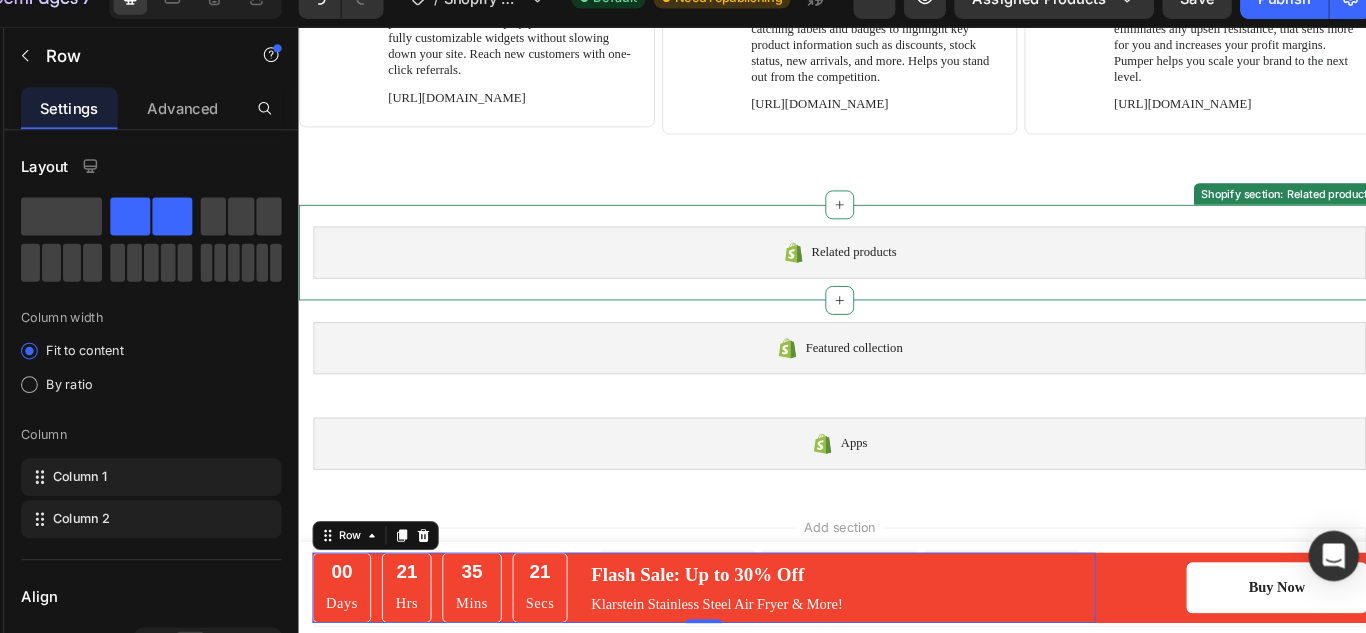 scroll, scrollTop: 8802, scrollLeft: 0, axis: vertical 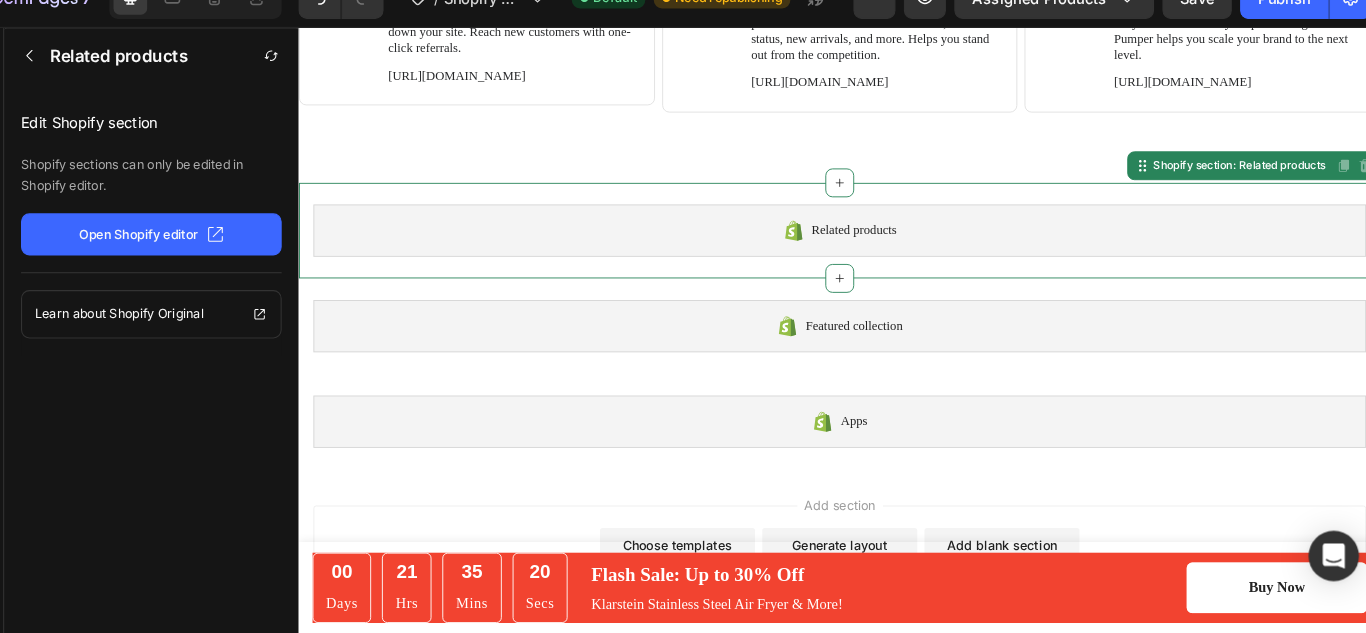 click on "Related products" at bounding box center [898, 253] 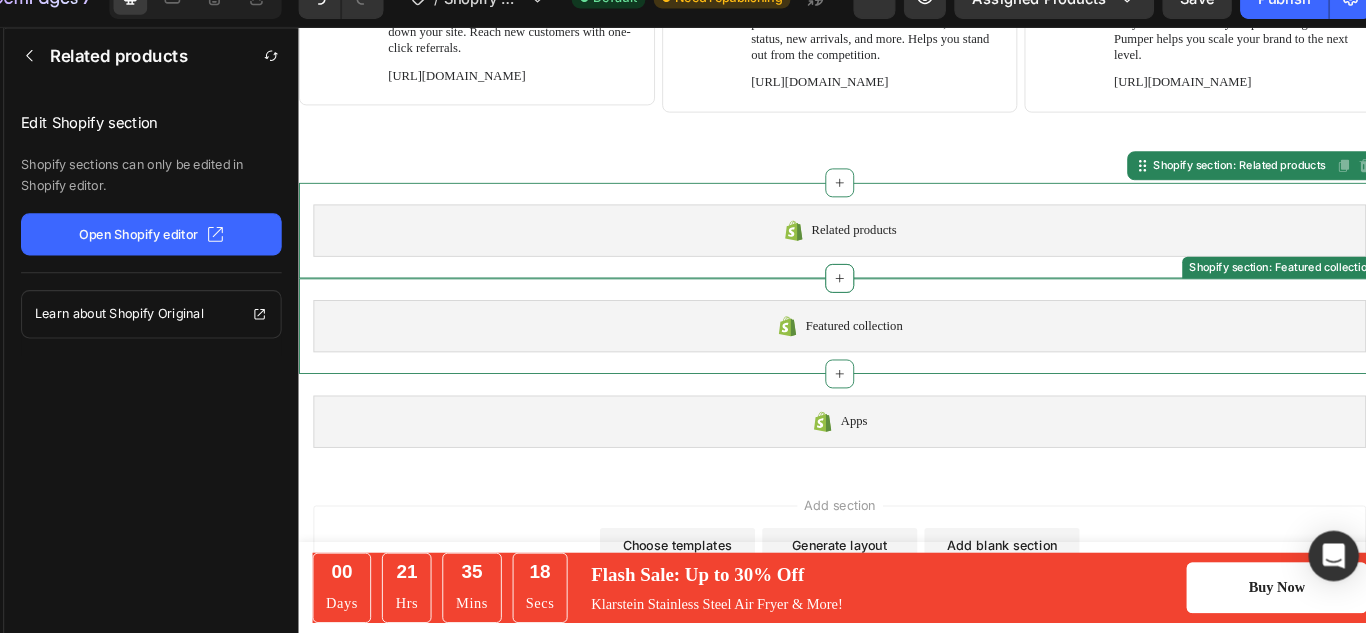 click on "Featured collection" at bounding box center [898, 359] 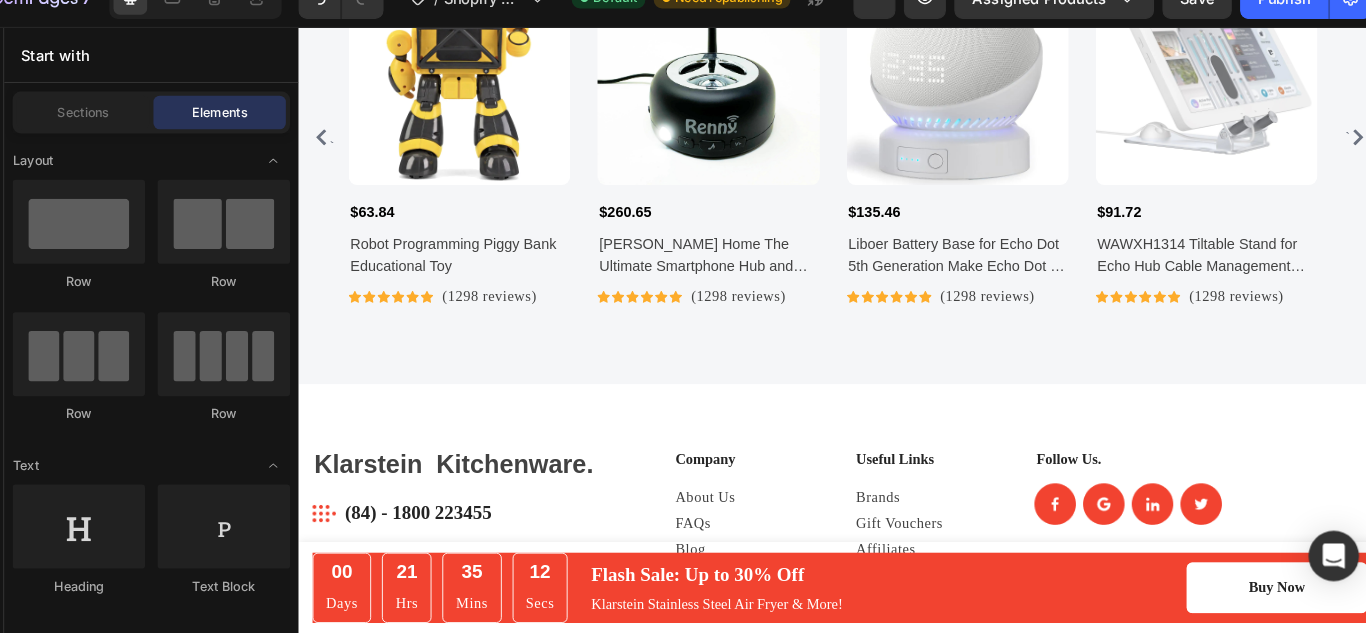 scroll, scrollTop: 7698, scrollLeft: 0, axis: vertical 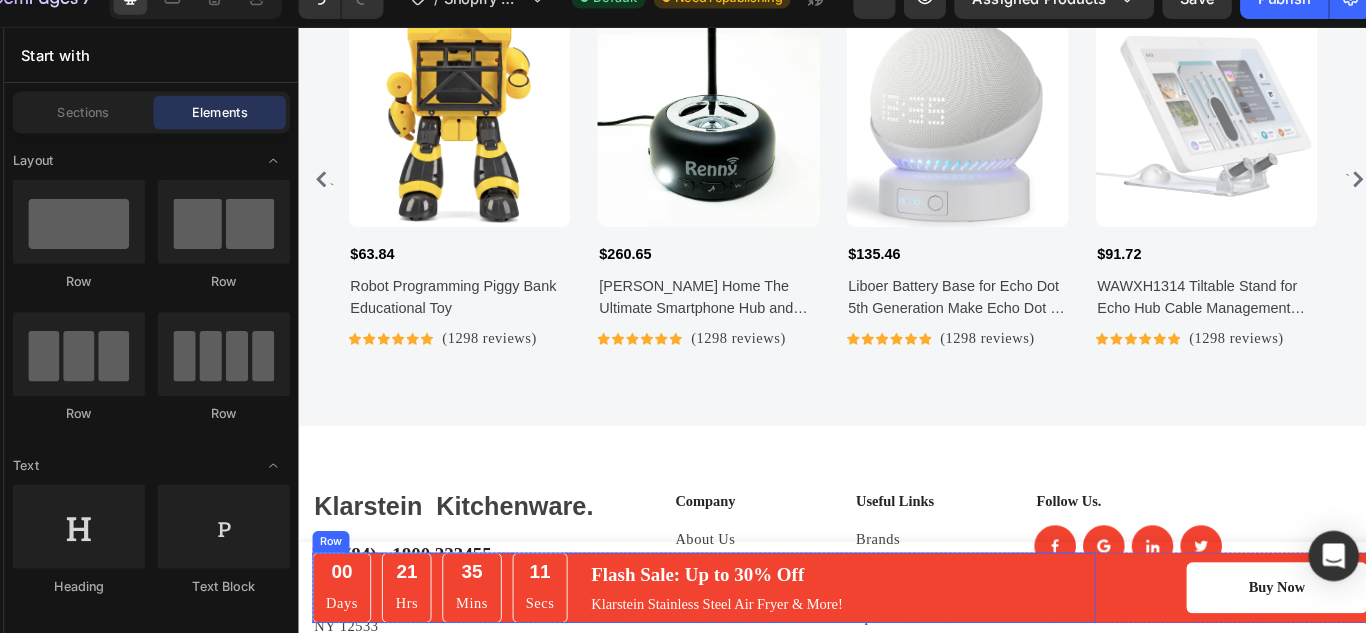 click on "00 Days 21 Hrs 35 Mins 11 Secs CountDown Timer Flash Sale: Up to 30% Off Text block Klarstein Stainless Steel Air Fryer & More! Text block Row" at bounding box center [747, 649] 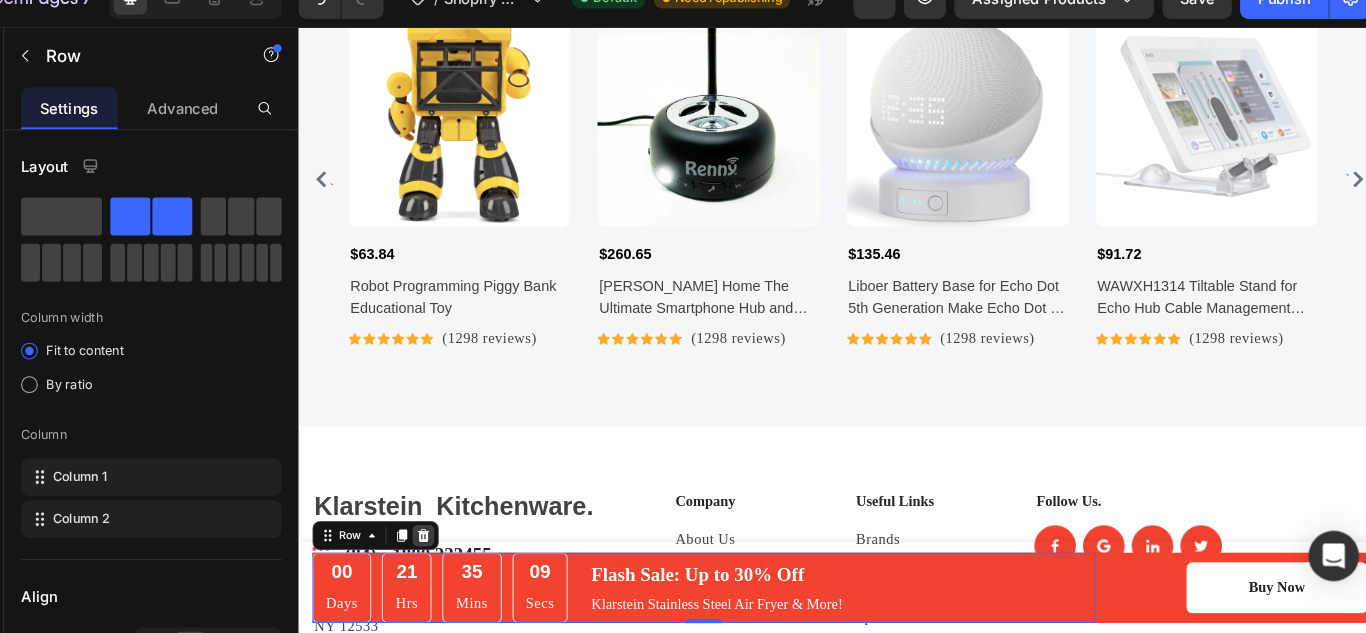 click 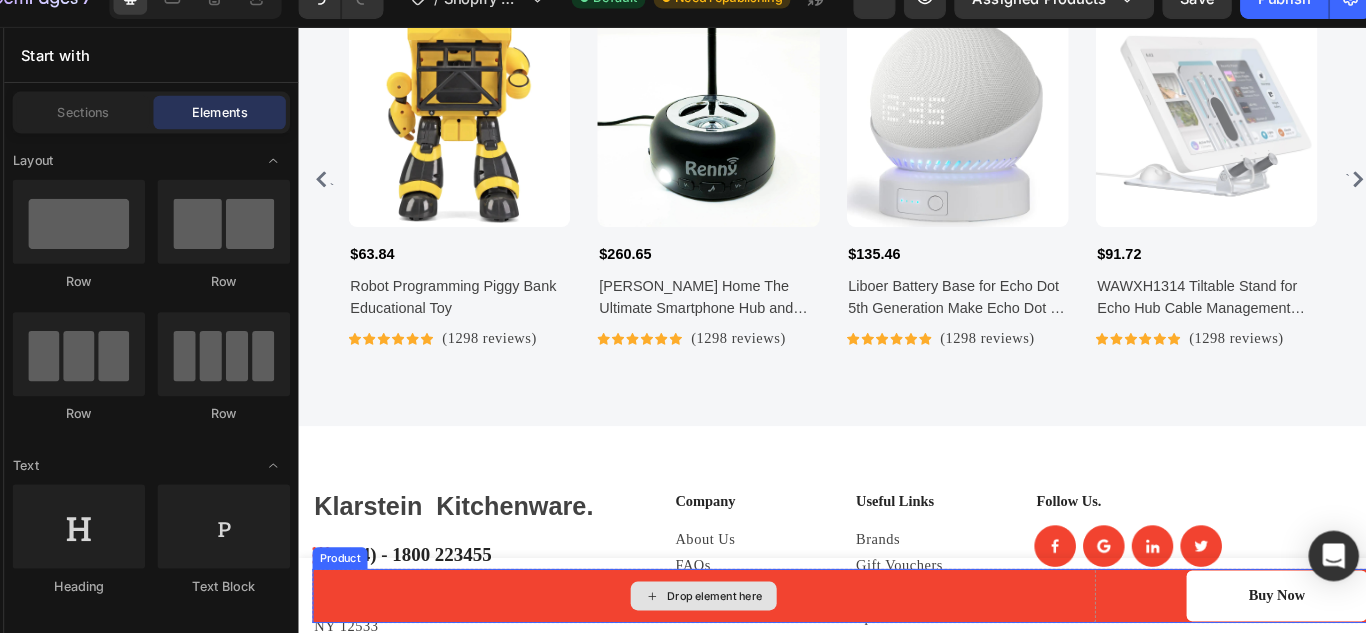 click on "Drop element here" at bounding box center [747, 658] 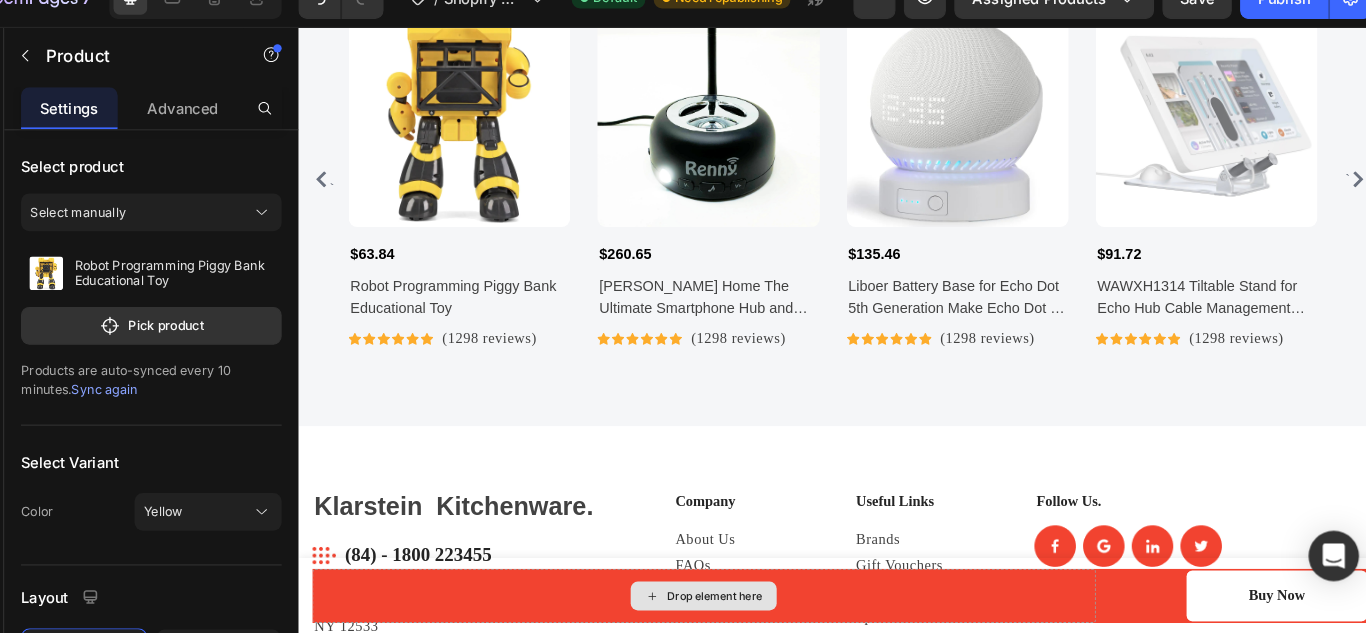 click on "Drop element here" at bounding box center [747, 658] 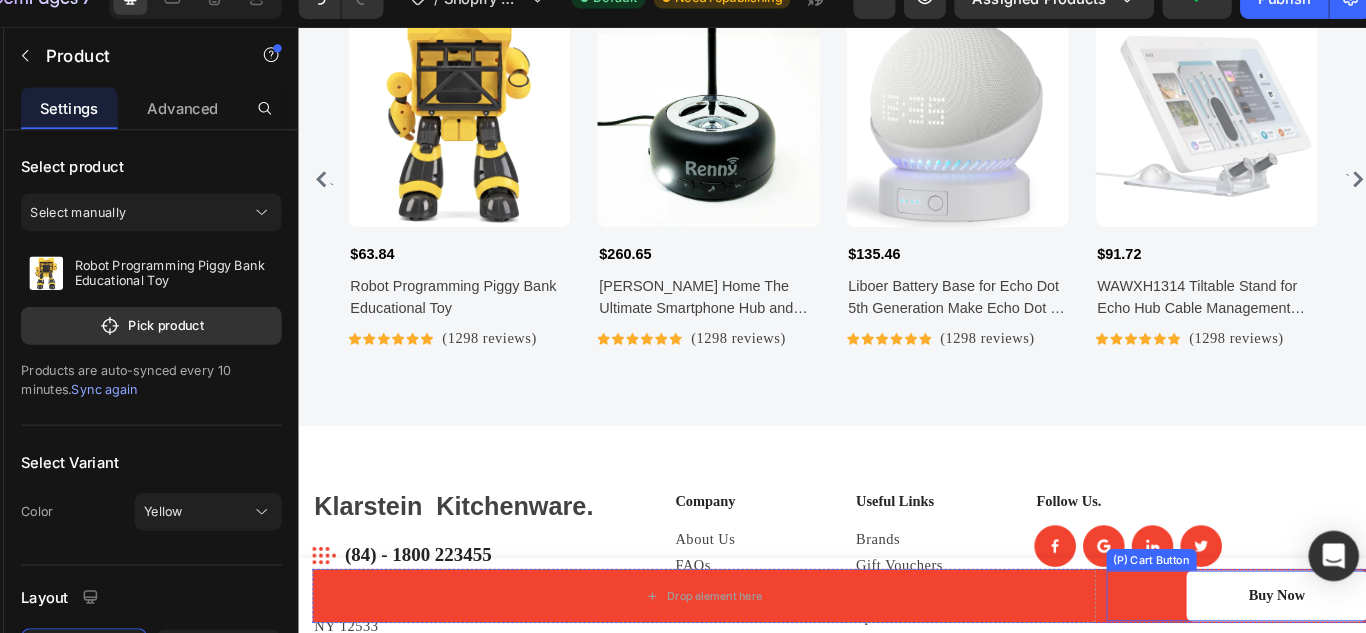 click on "Buy Now (P) Cart Button" at bounding box center [1339, 658] 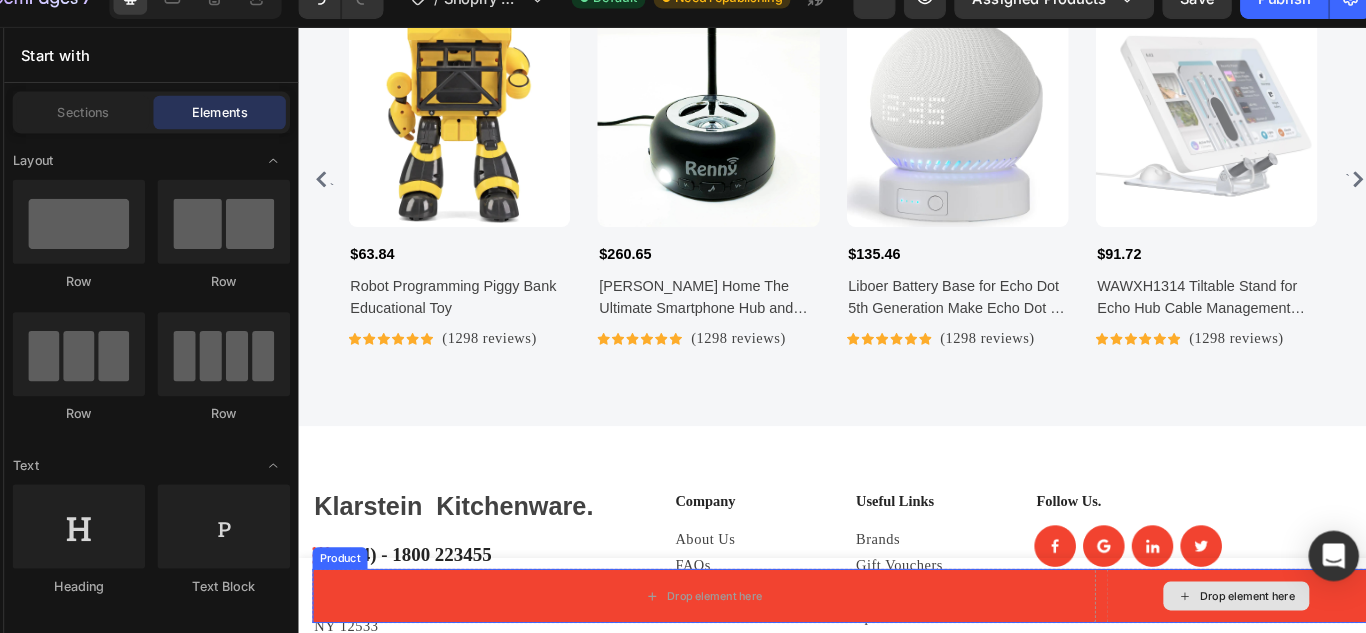 click on "Drop element here" at bounding box center (1339, 658) 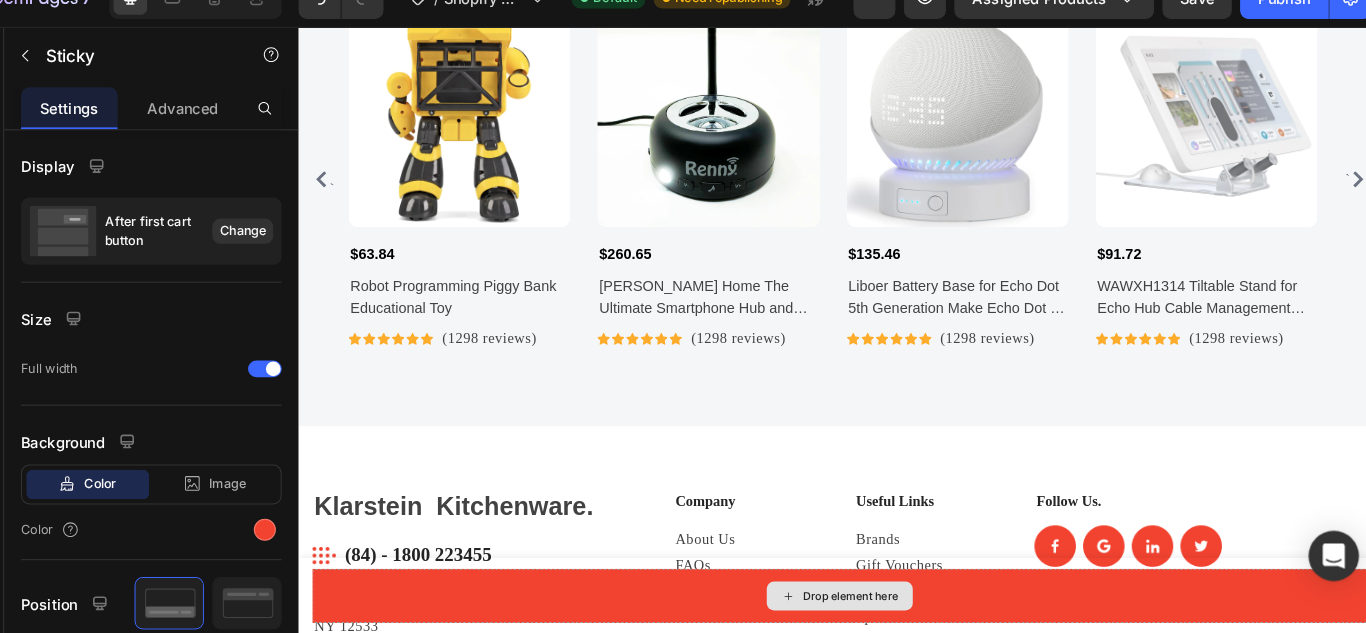 click on "Drop element here" at bounding box center (898, 658) 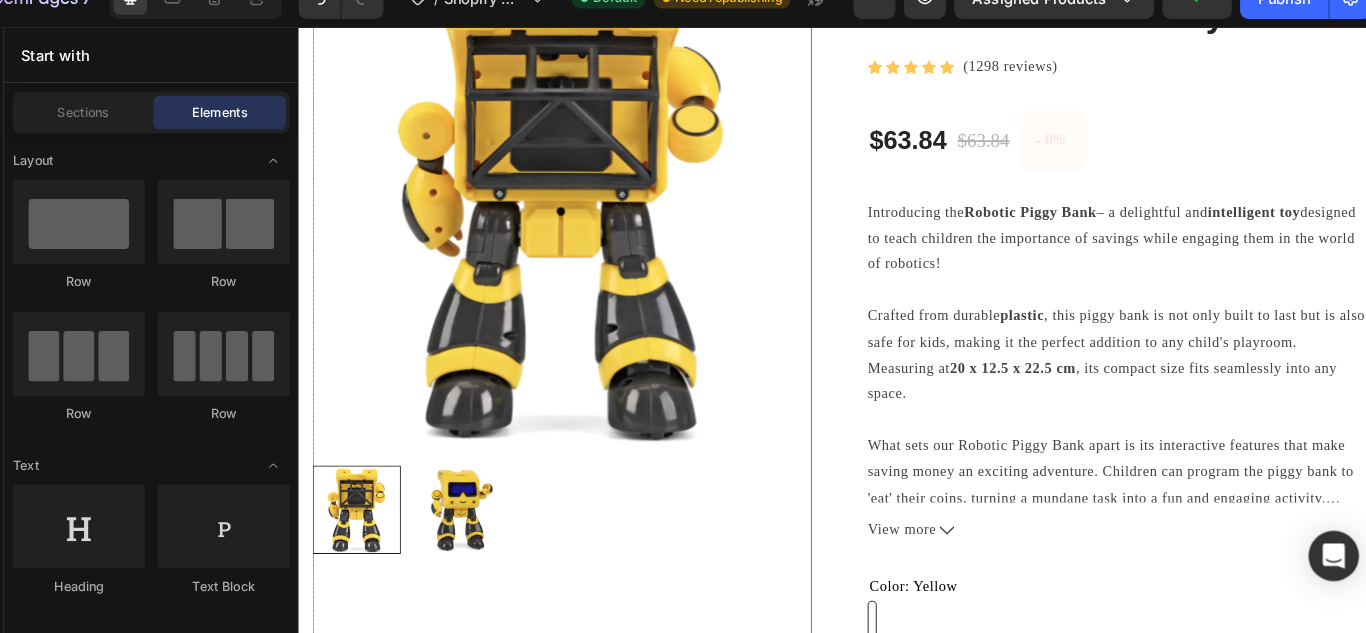 scroll, scrollTop: 182, scrollLeft: 0, axis: vertical 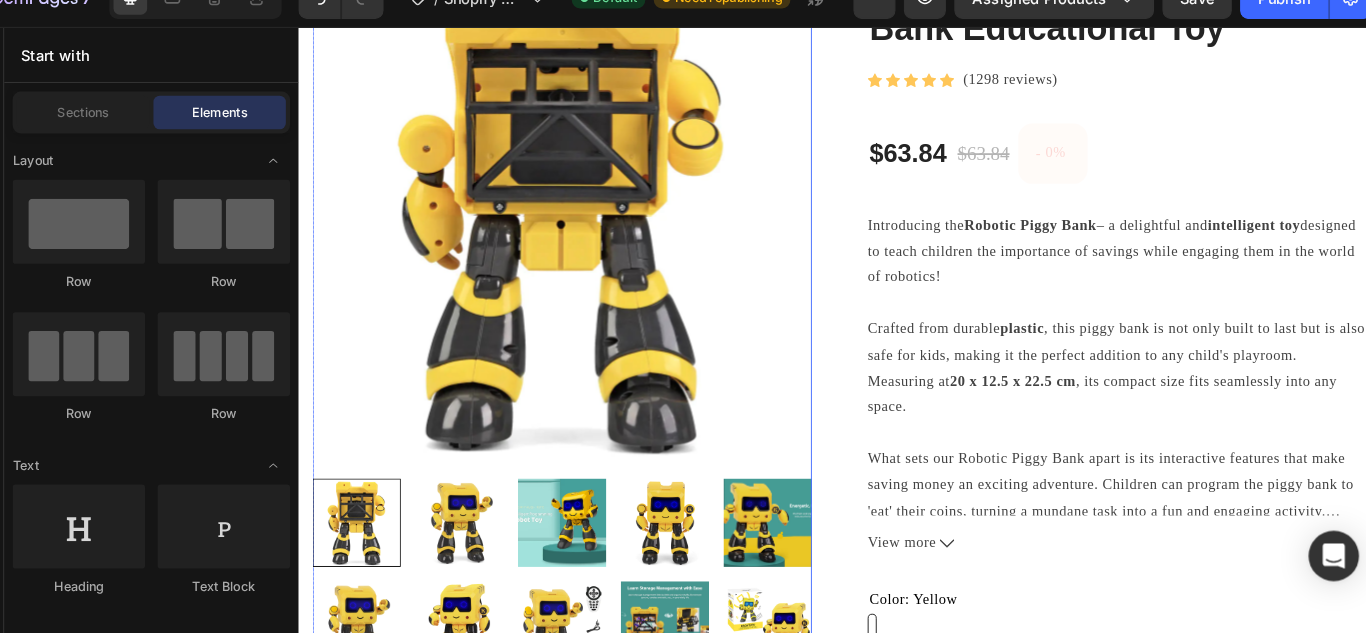 click at bounding box center [476, 577] 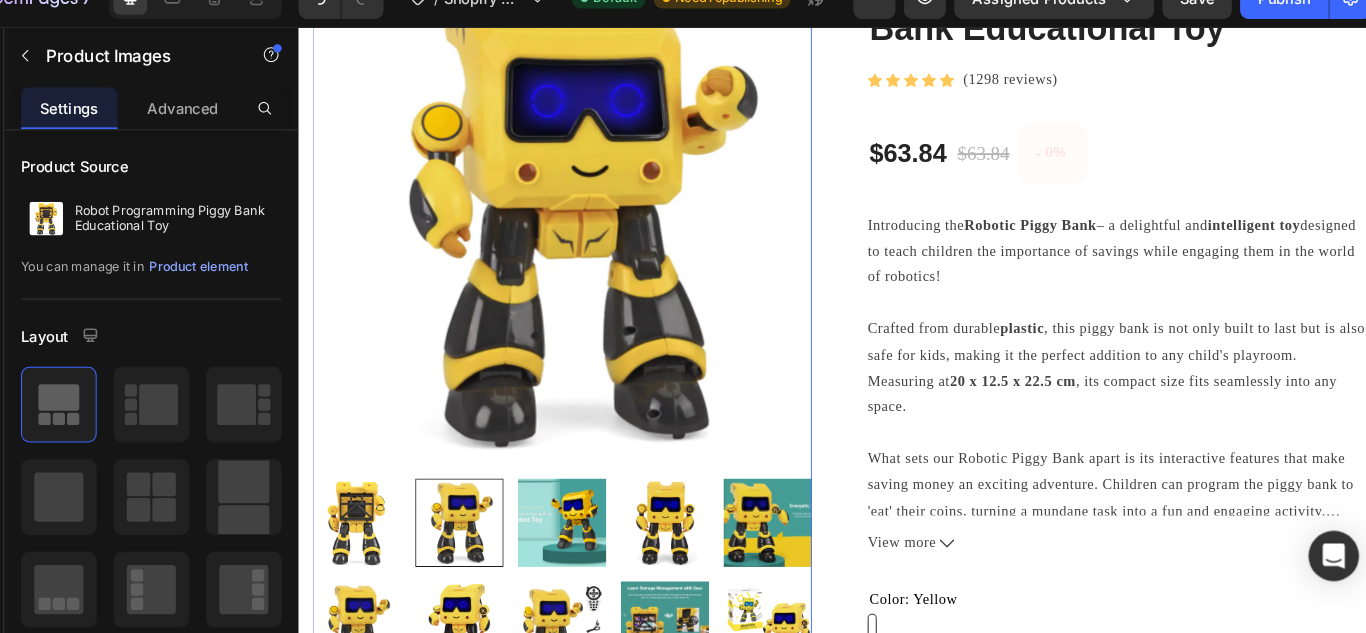 click at bounding box center [590, 577] 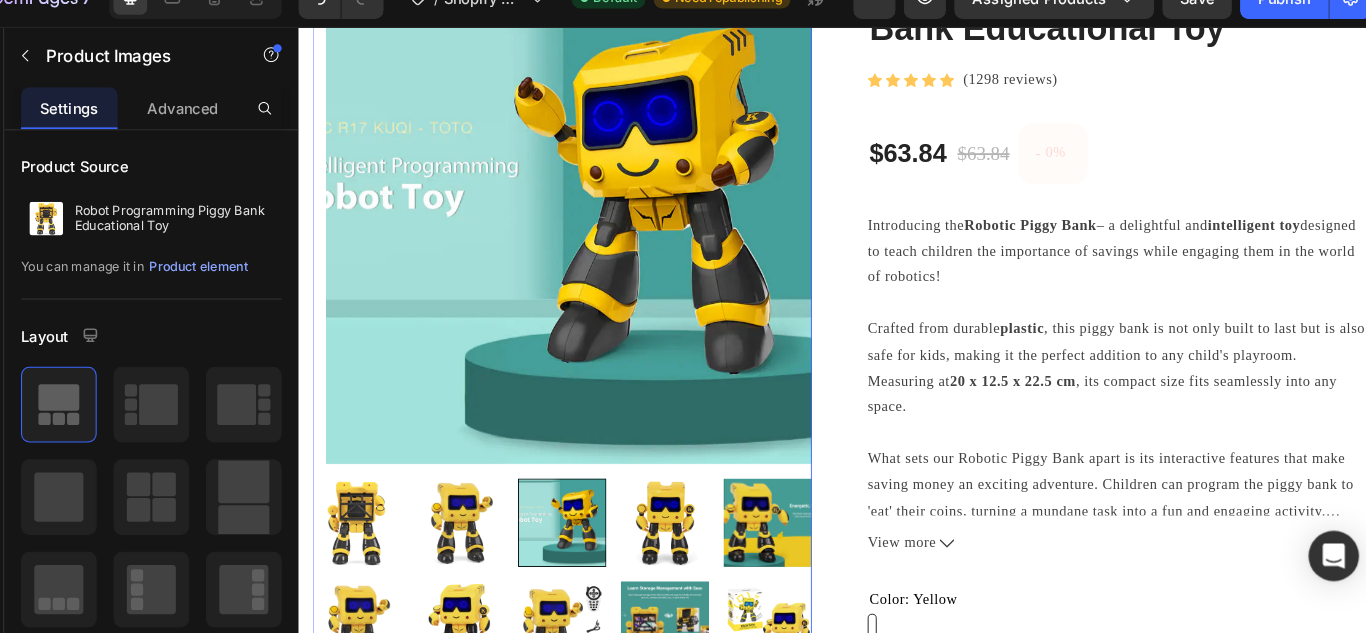 click at bounding box center [704, 577] 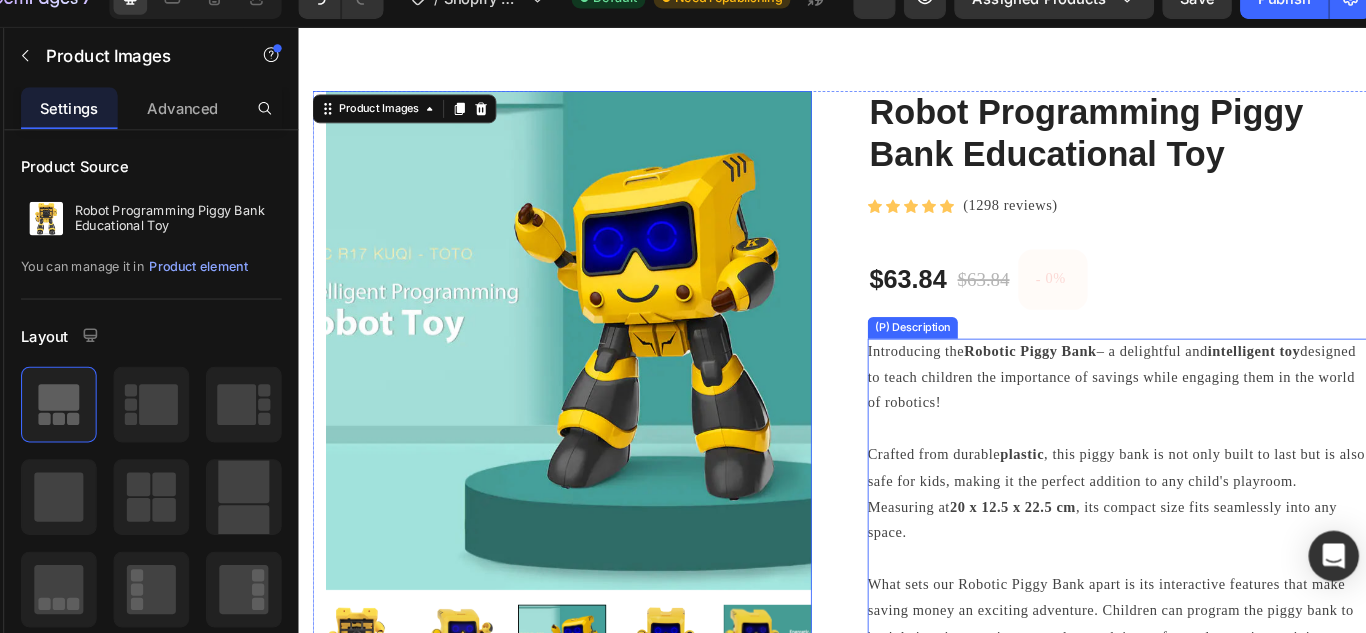 scroll, scrollTop: 0, scrollLeft: 0, axis: both 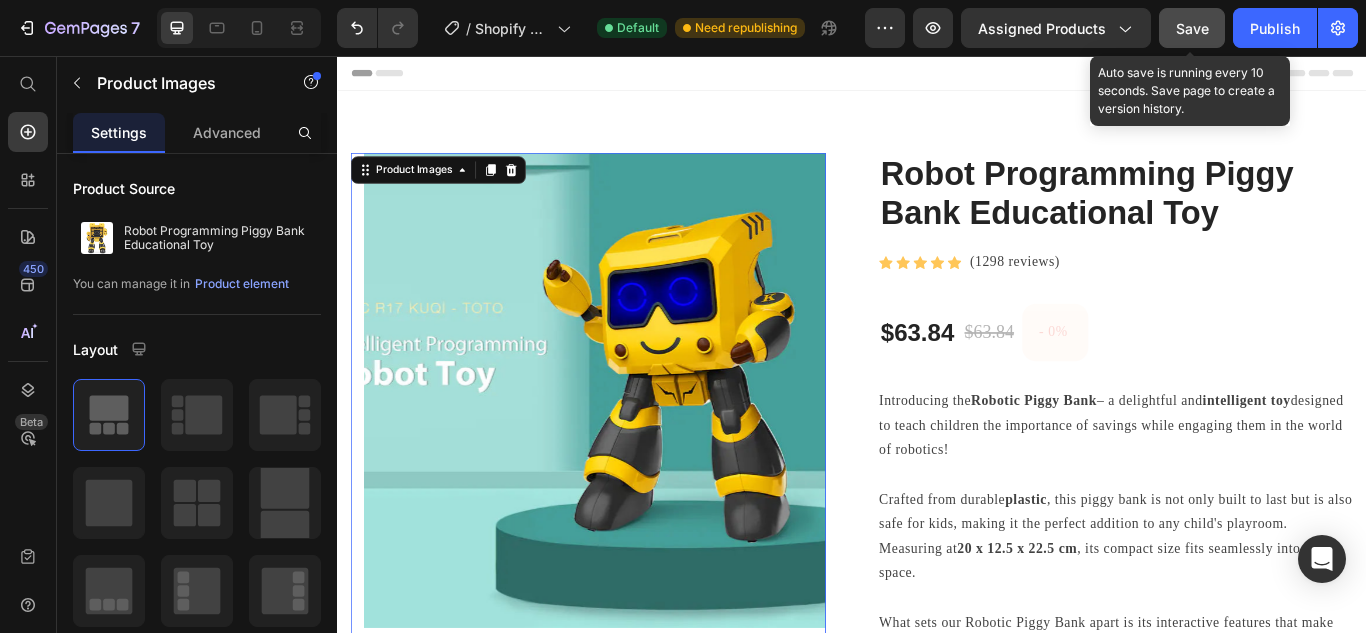 click on "Save" at bounding box center [1192, 28] 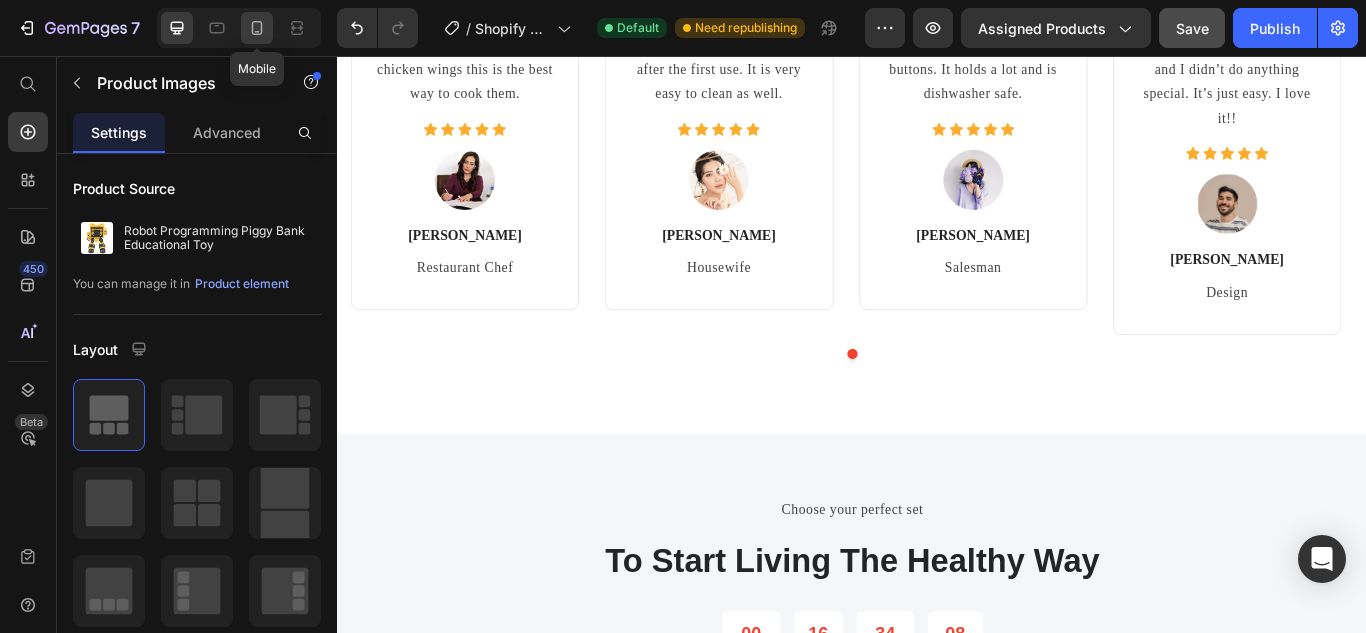 click 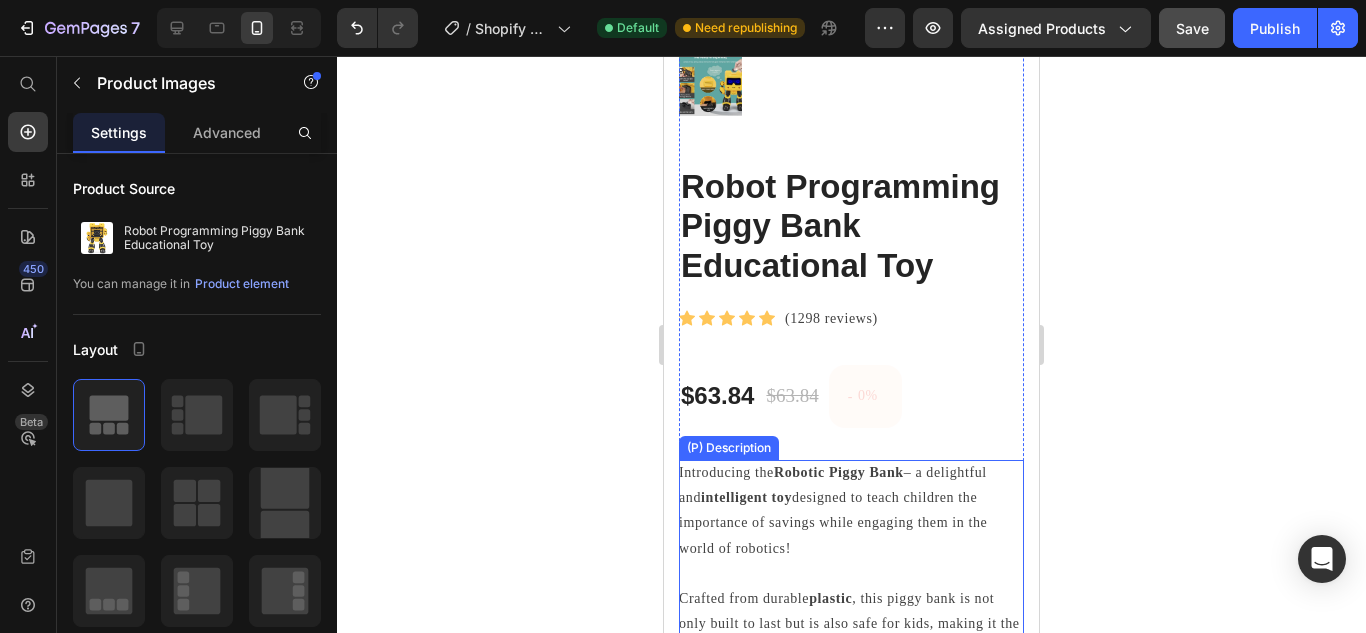 scroll, scrollTop: 589, scrollLeft: 0, axis: vertical 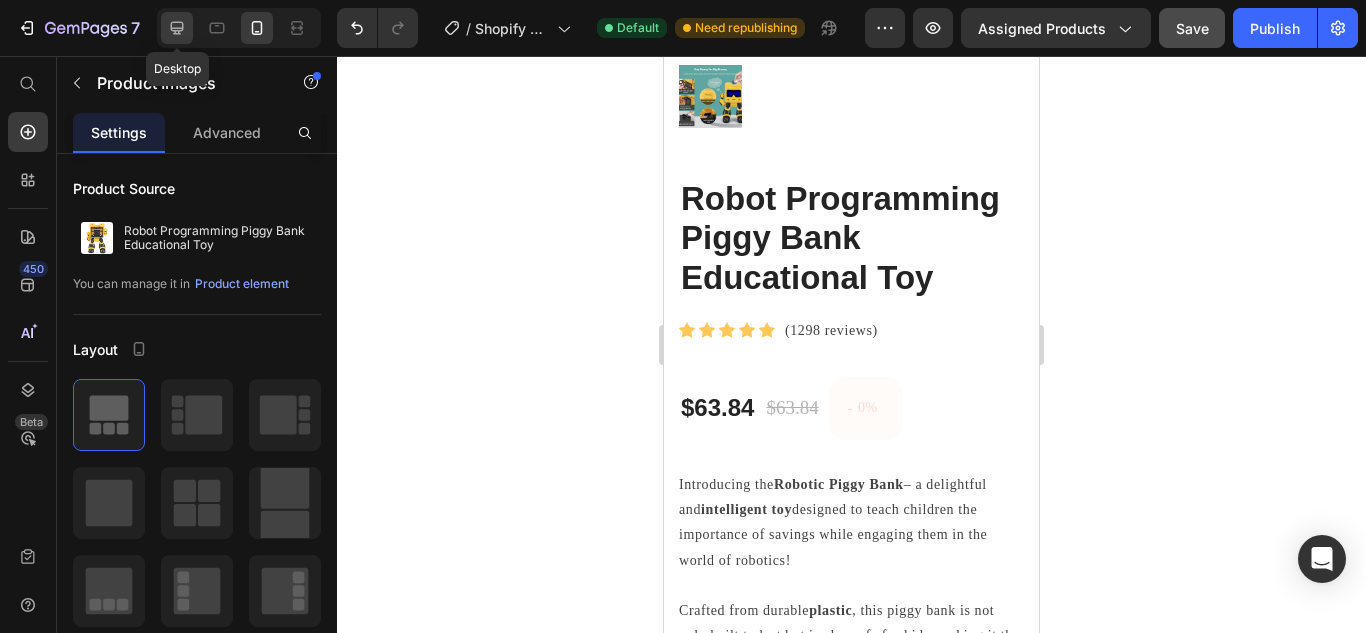 click 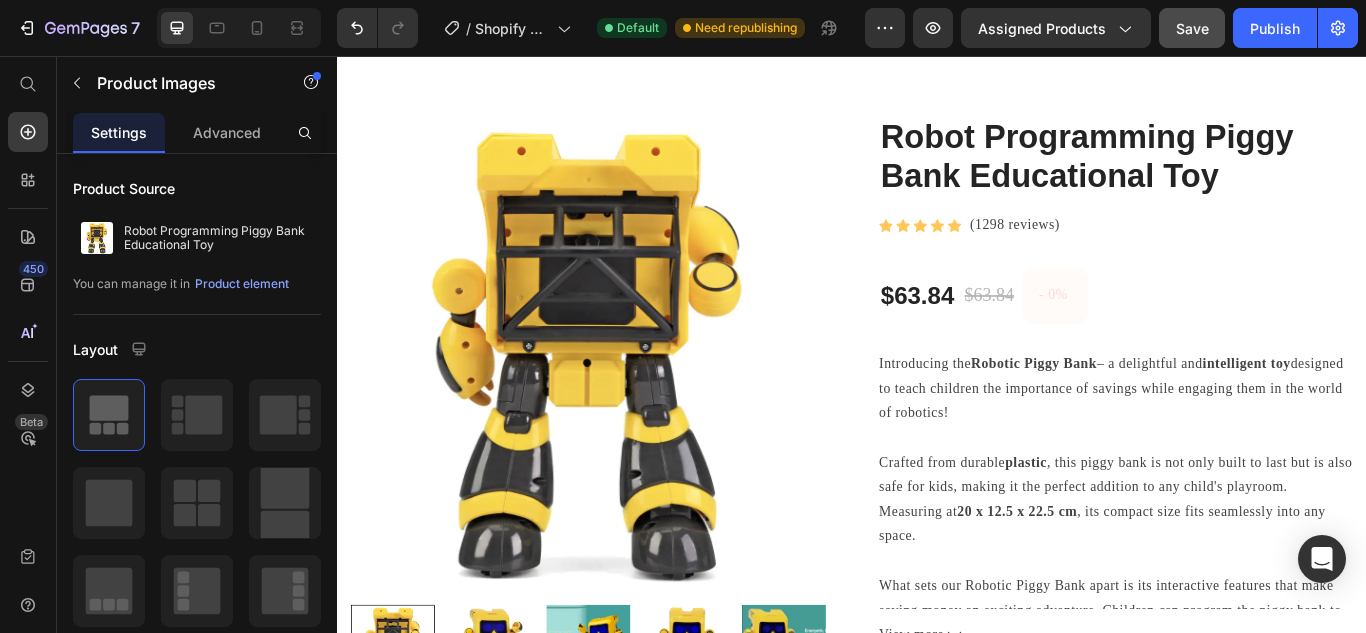 scroll, scrollTop: 36, scrollLeft: 0, axis: vertical 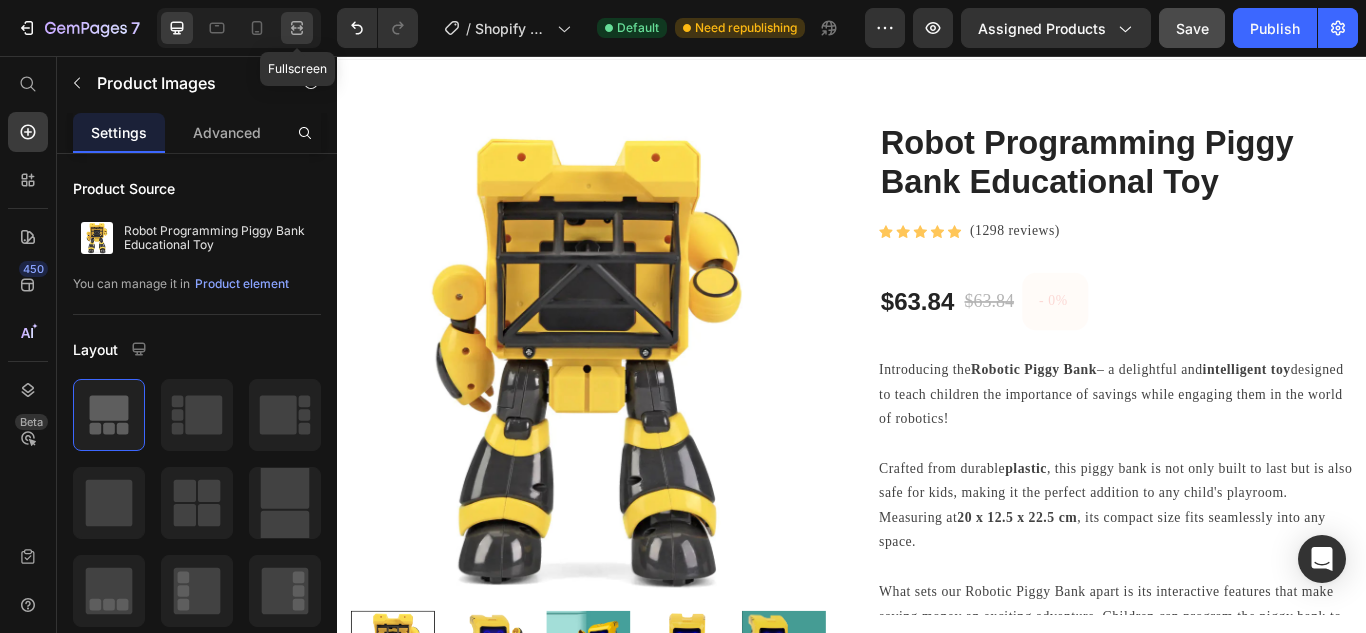 click 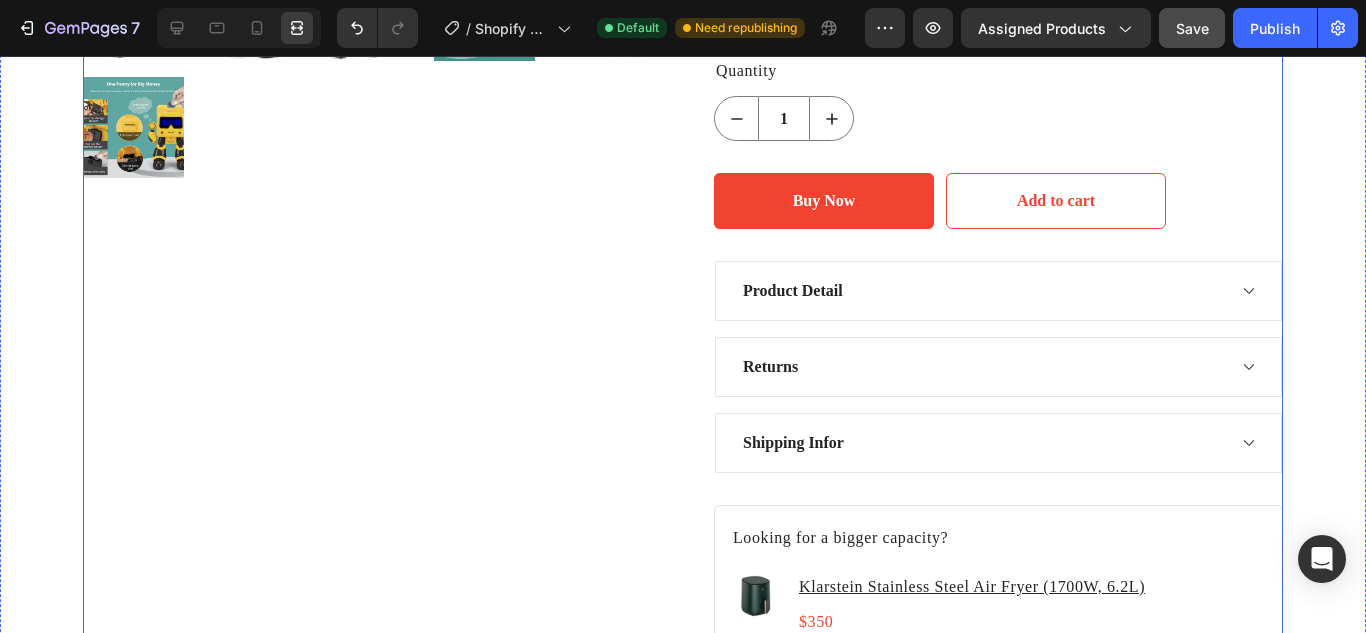 scroll, scrollTop: 887, scrollLeft: 0, axis: vertical 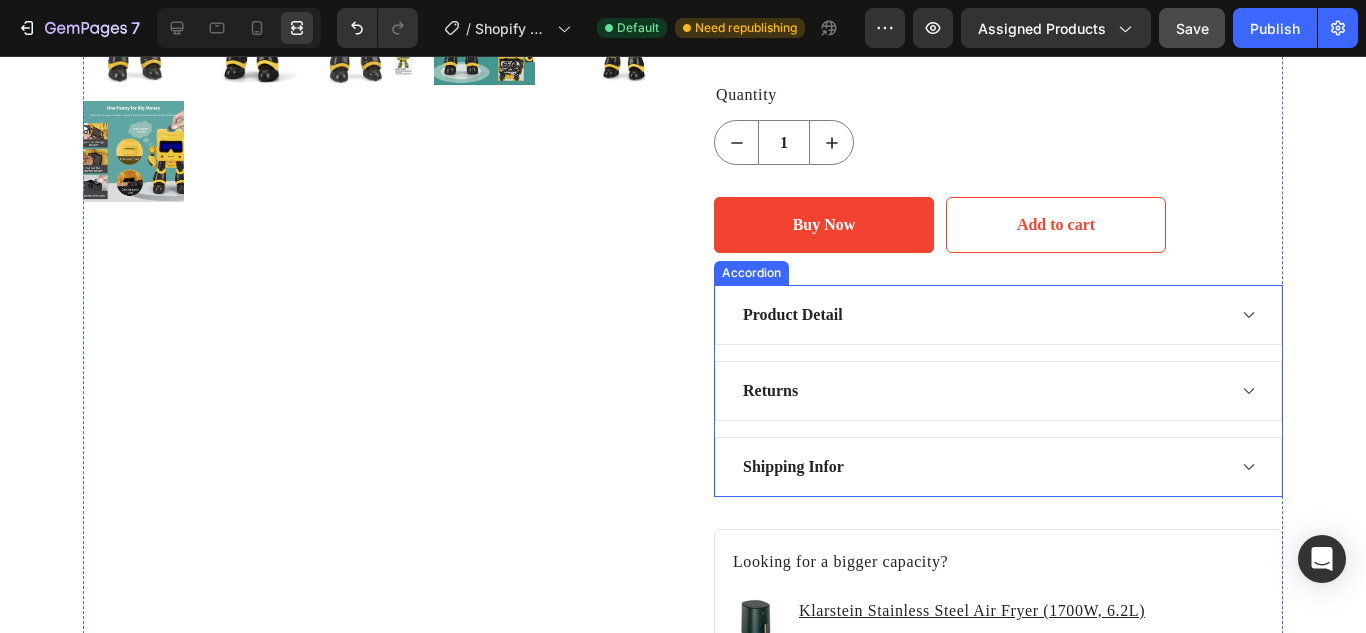 click on "Product Detail" at bounding box center (793, 315) 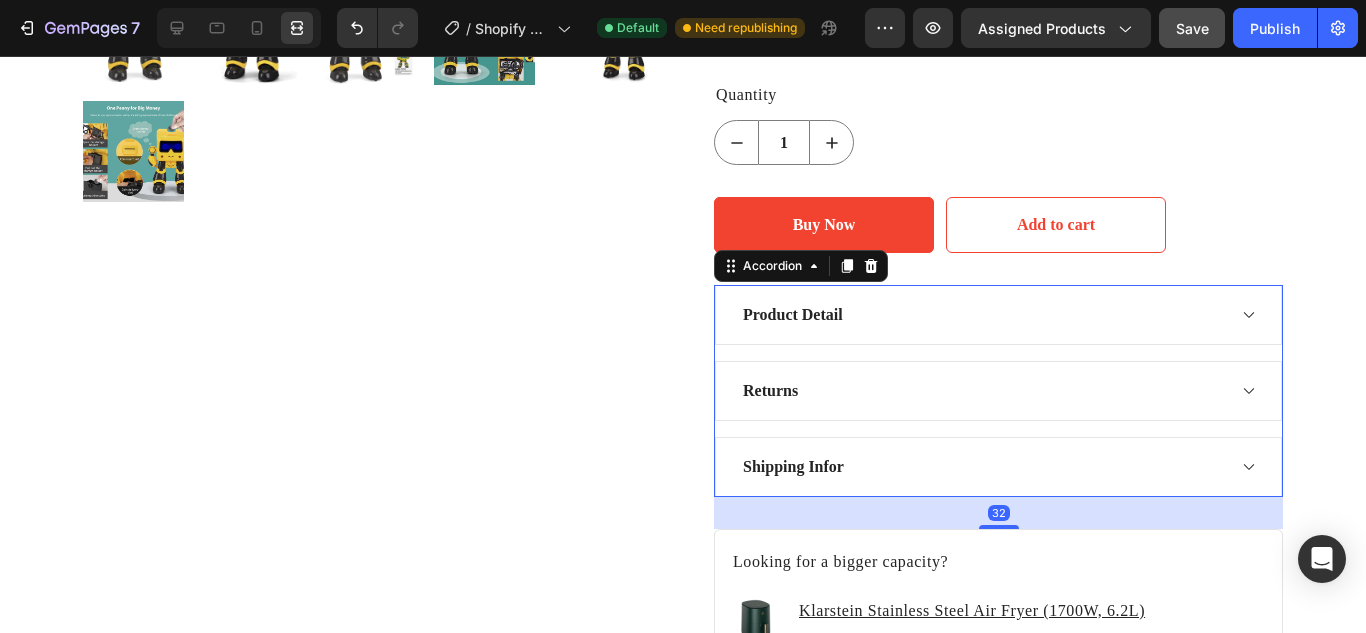 click on "Product Detail" at bounding box center [982, 315] 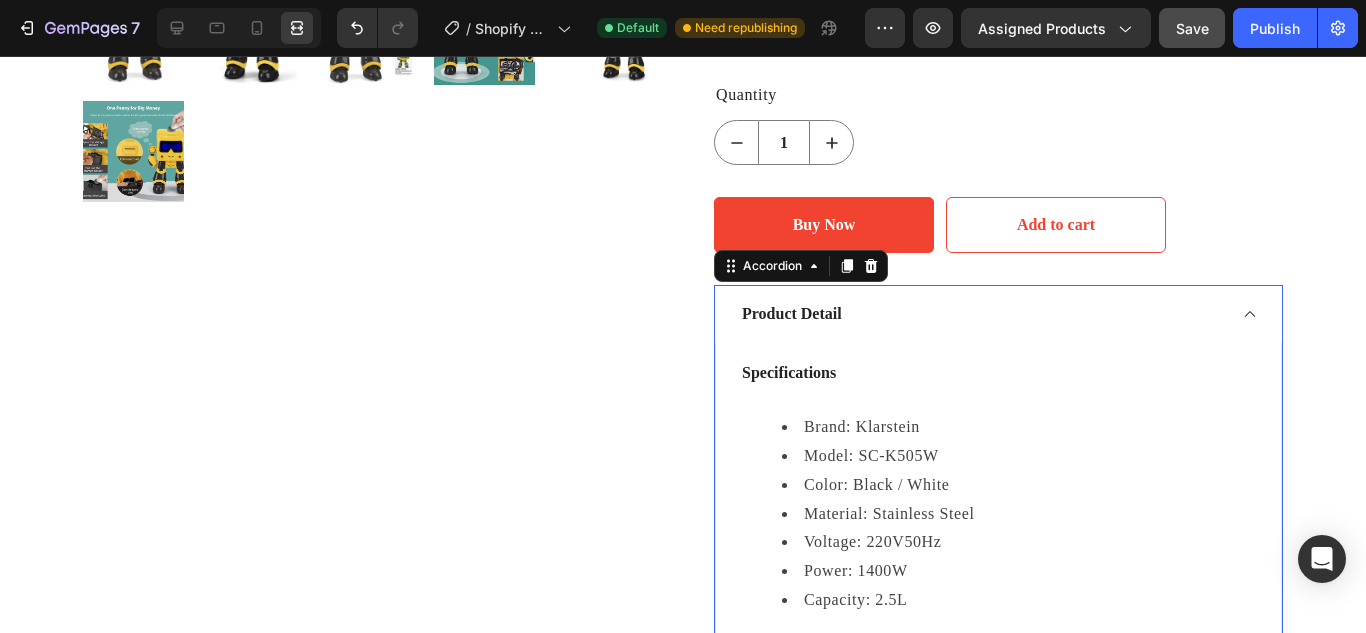 click on "Product Detail" at bounding box center [982, 314] 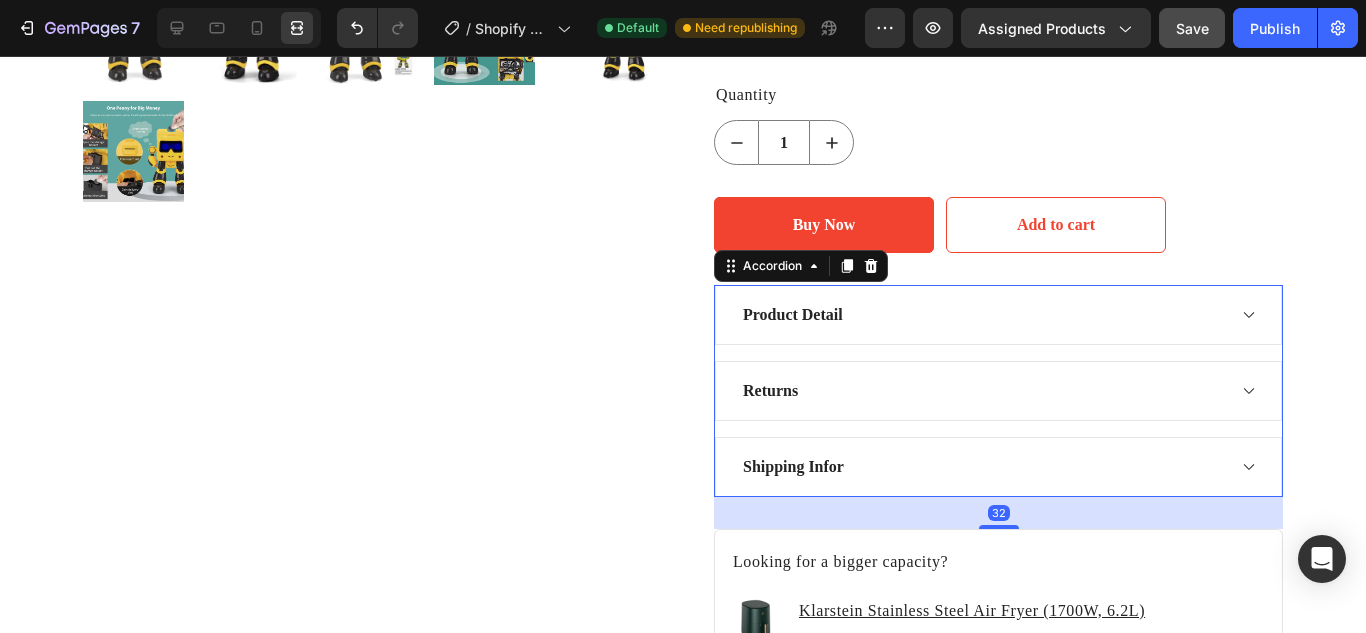 click on "Returns" at bounding box center [998, 391] 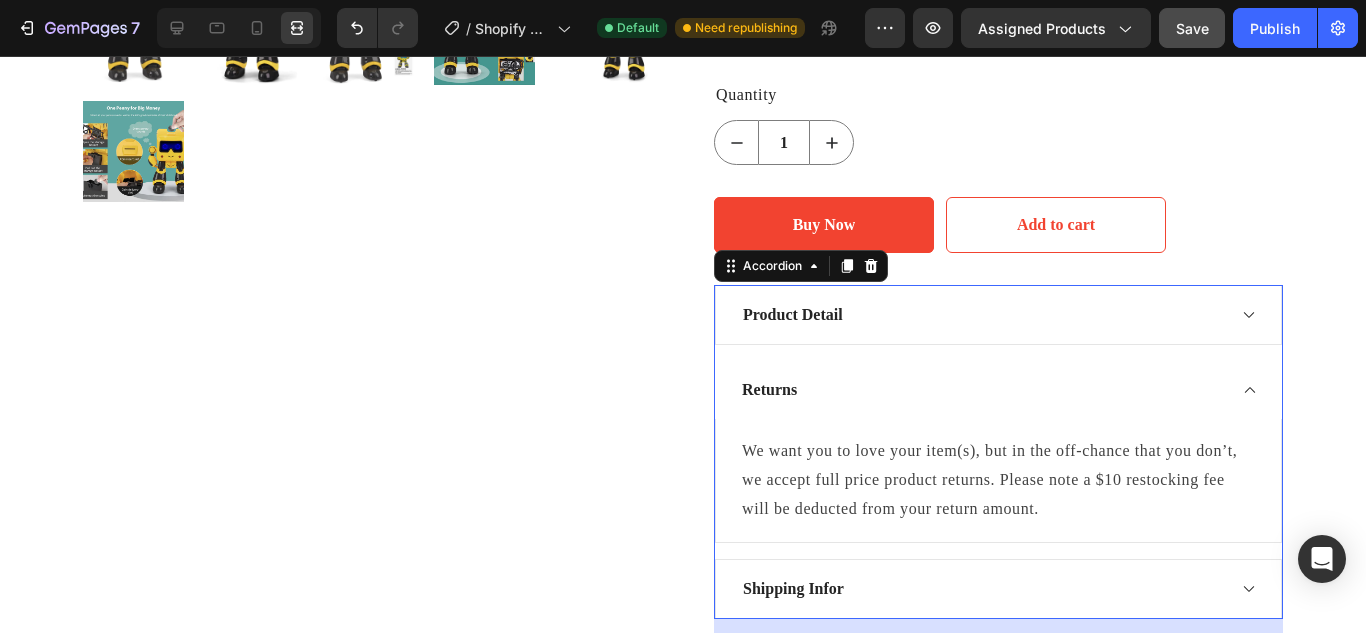 click on "Returns" at bounding box center (982, 390) 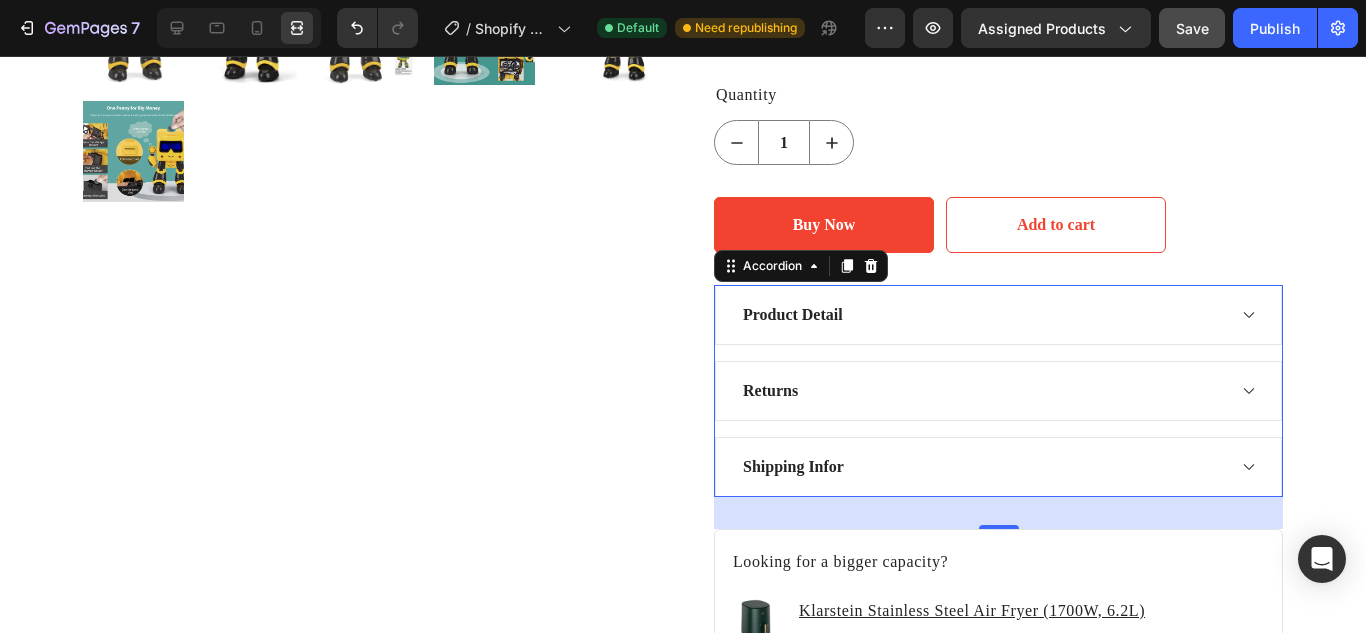 click on "Shipping Infor" at bounding box center (982, 467) 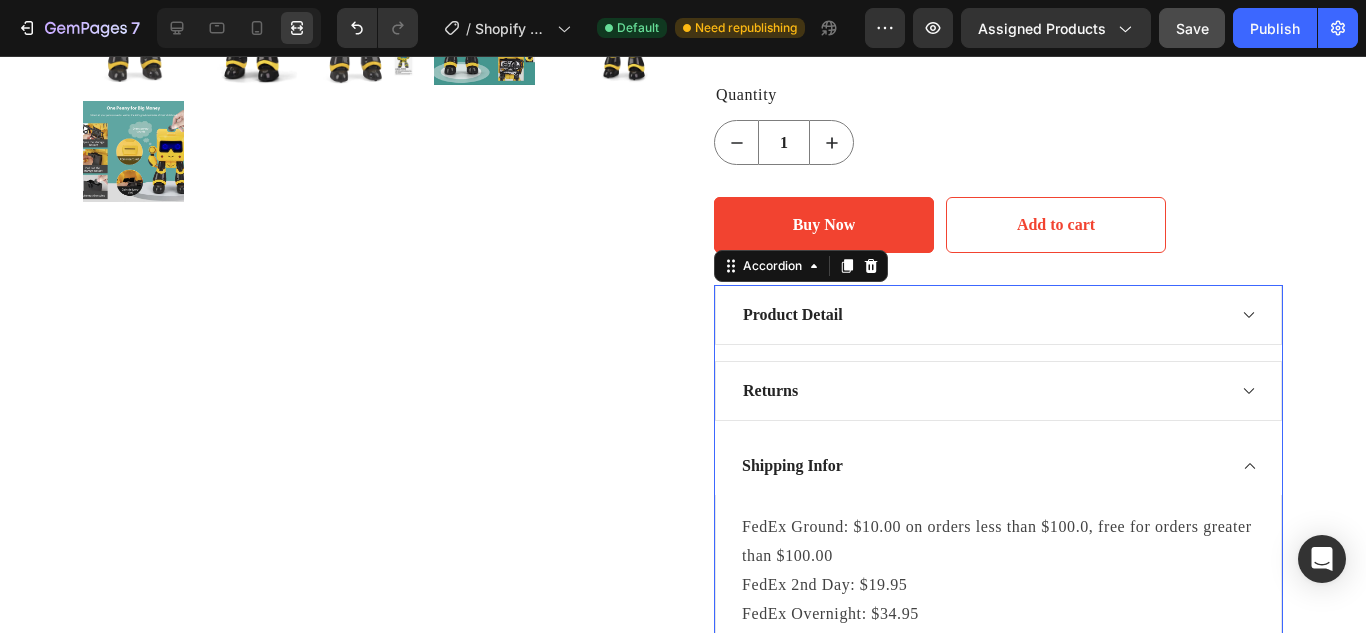click on "Shipping Infor" at bounding box center [982, 466] 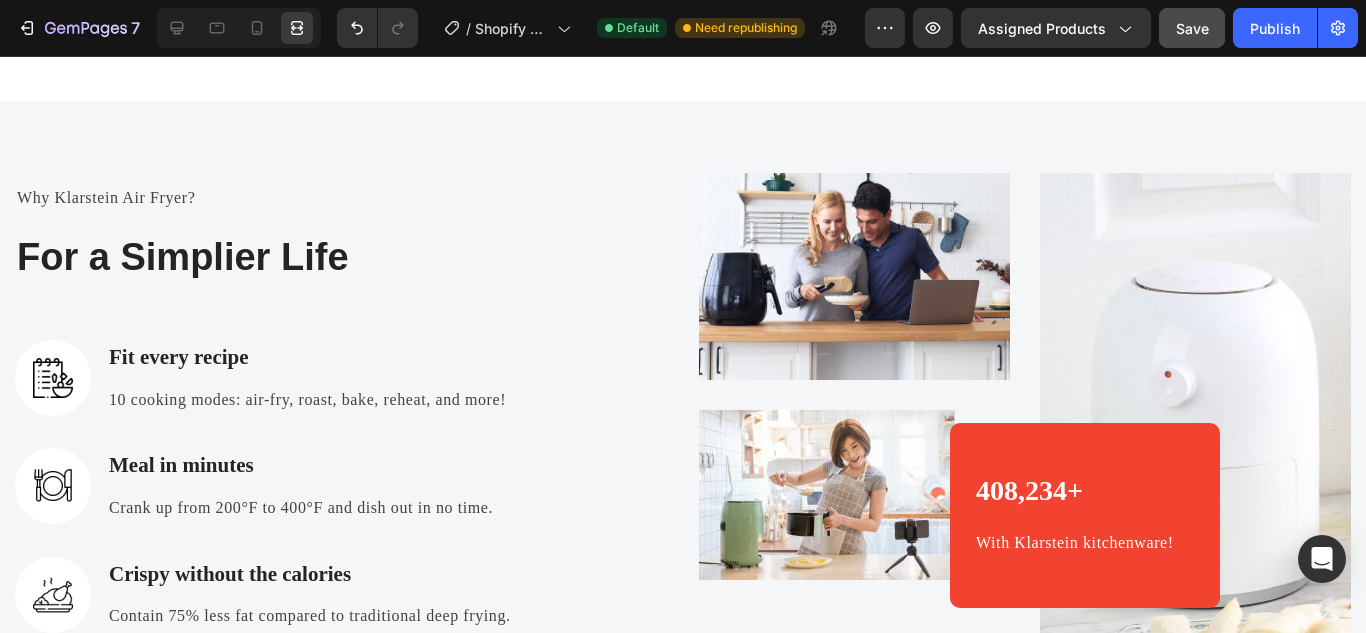 scroll, scrollTop: 2939, scrollLeft: 0, axis: vertical 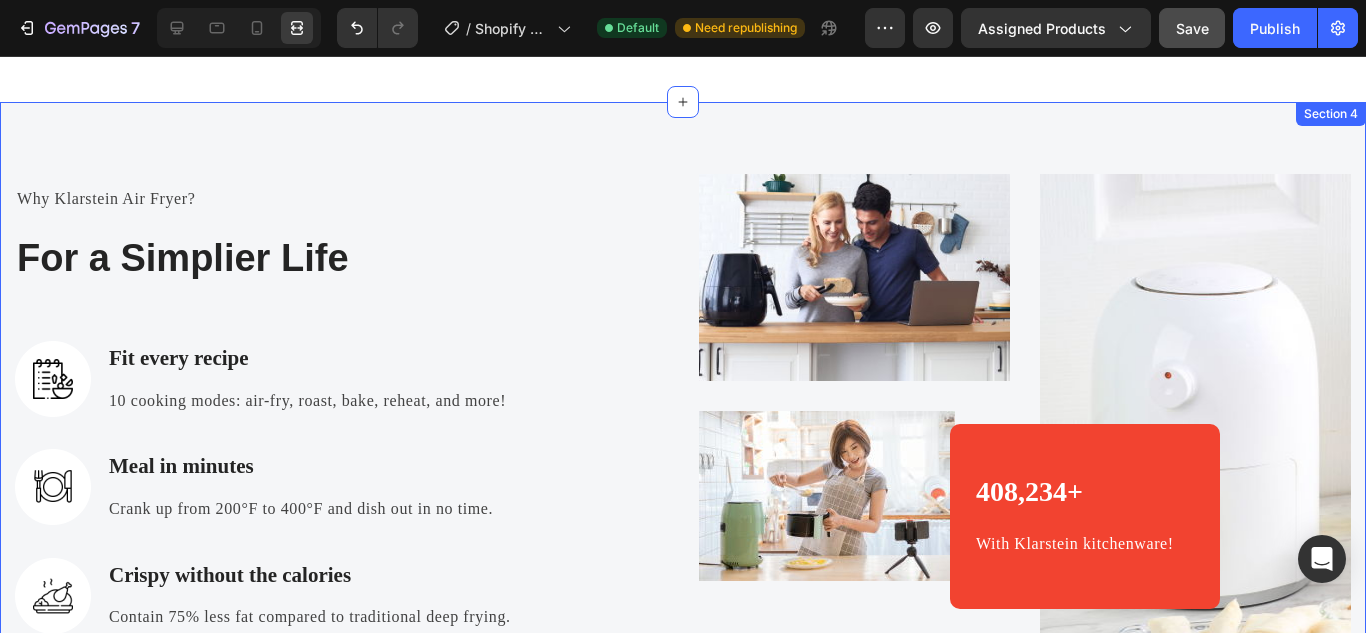 click on "Why Klarstein Air Fryer? Text block For a Simplier Life Heading Image Fit every recipe Text block 10 cooking modes: air-fry, roast, bake, reheat, and more! Text block Row Image Meal in minutes Text block Crank up from 200°F to 400°F and dish out in no time. Text block Row Image Crispy without the calories Text block Contain 75% less fat compared to traditional deep frying. Text block Row Image No more burnt food Text block Just set a timer, and cooking is now officially stress-free. Text block Row Row Image Image 408,234+ Heading With Klarstein kitchenware!  Text block Row 408,234+ Heading With Klarstein kitchenware!  Text block Row Image Row Row Row Section 4" at bounding box center (683, 462) 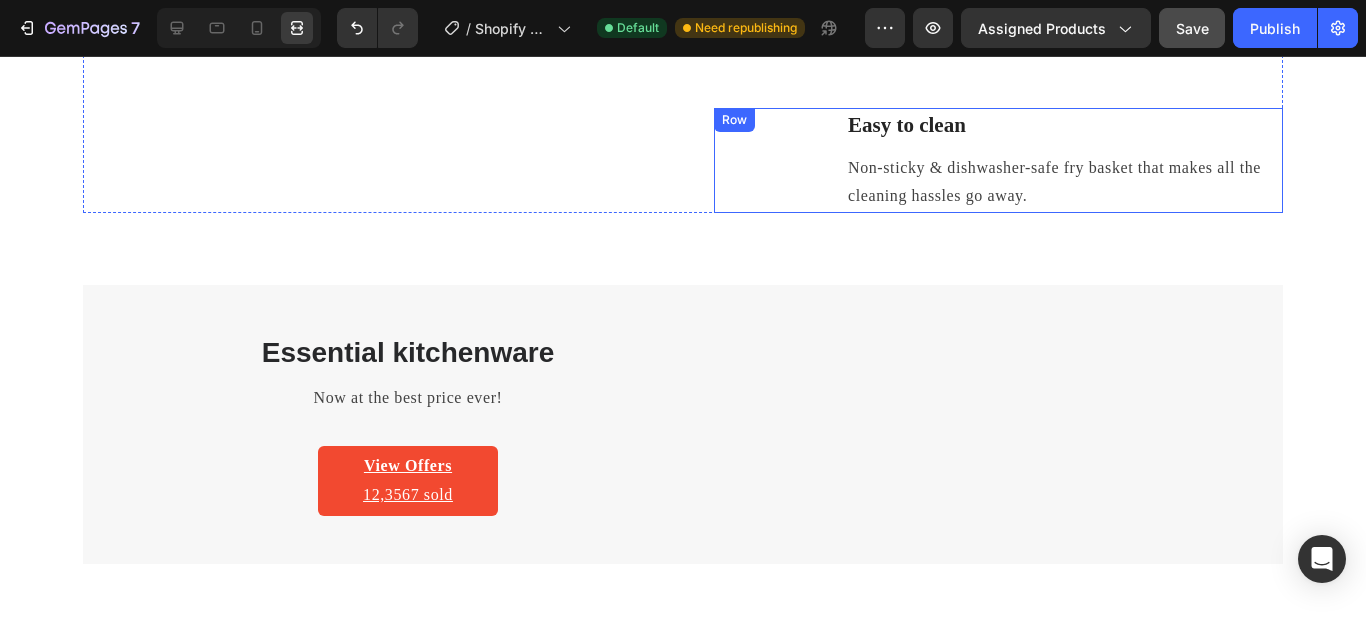 scroll, scrollTop: 2755, scrollLeft: 0, axis: vertical 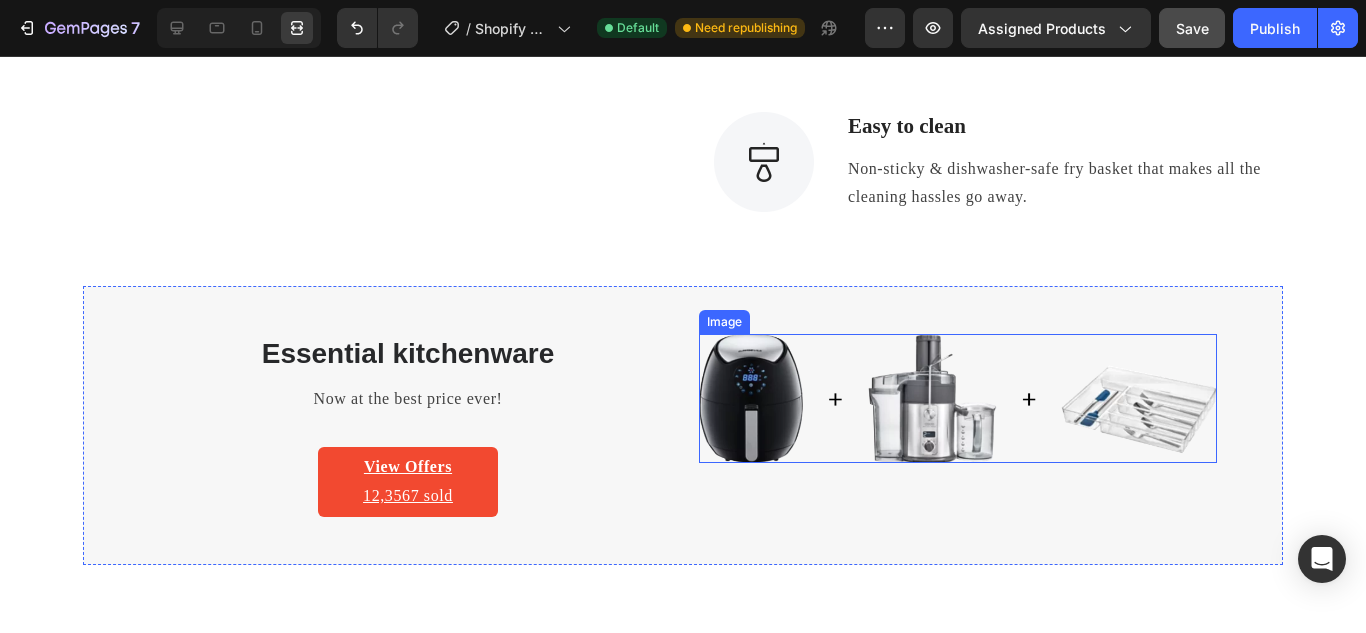 click at bounding box center (958, 398) 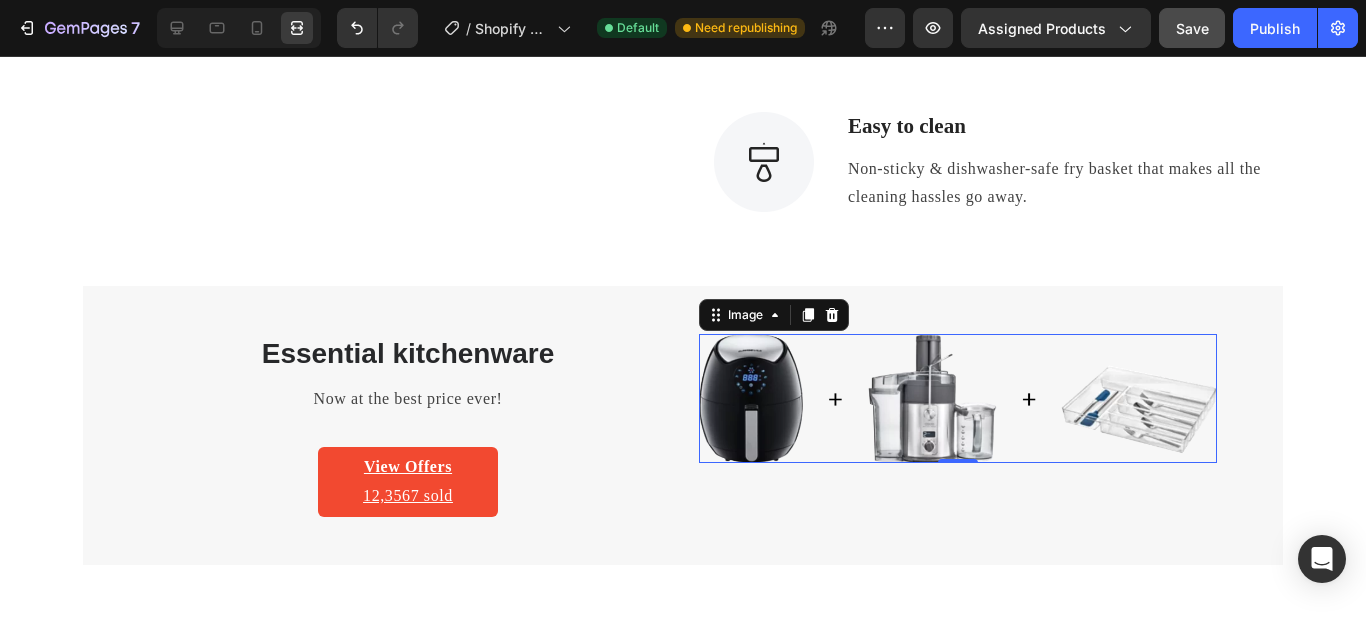 click at bounding box center (958, 398) 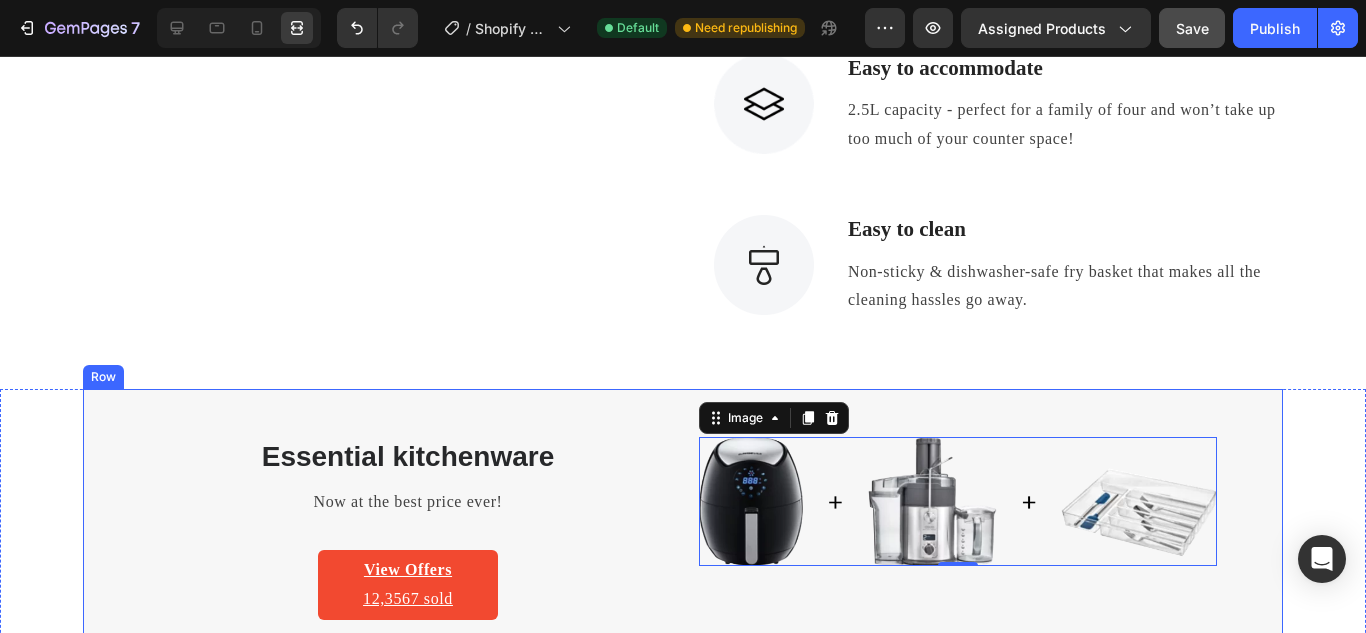 scroll, scrollTop: 2540, scrollLeft: 0, axis: vertical 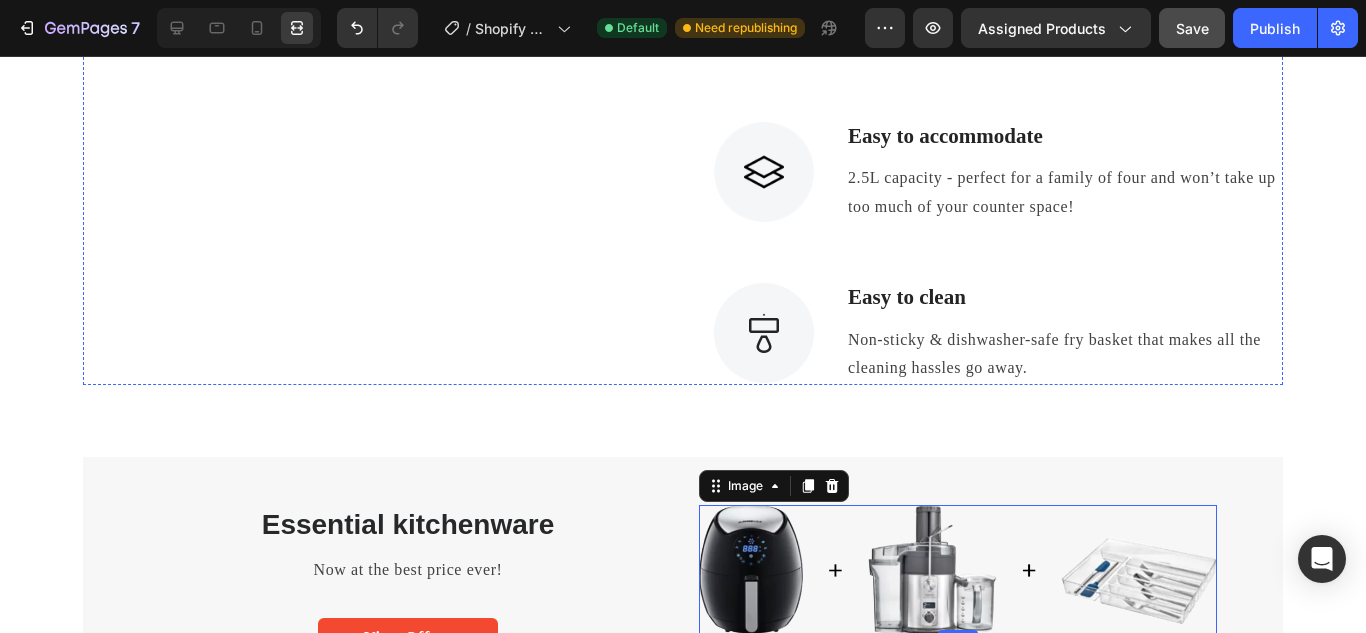 click at bounding box center (367, -203) 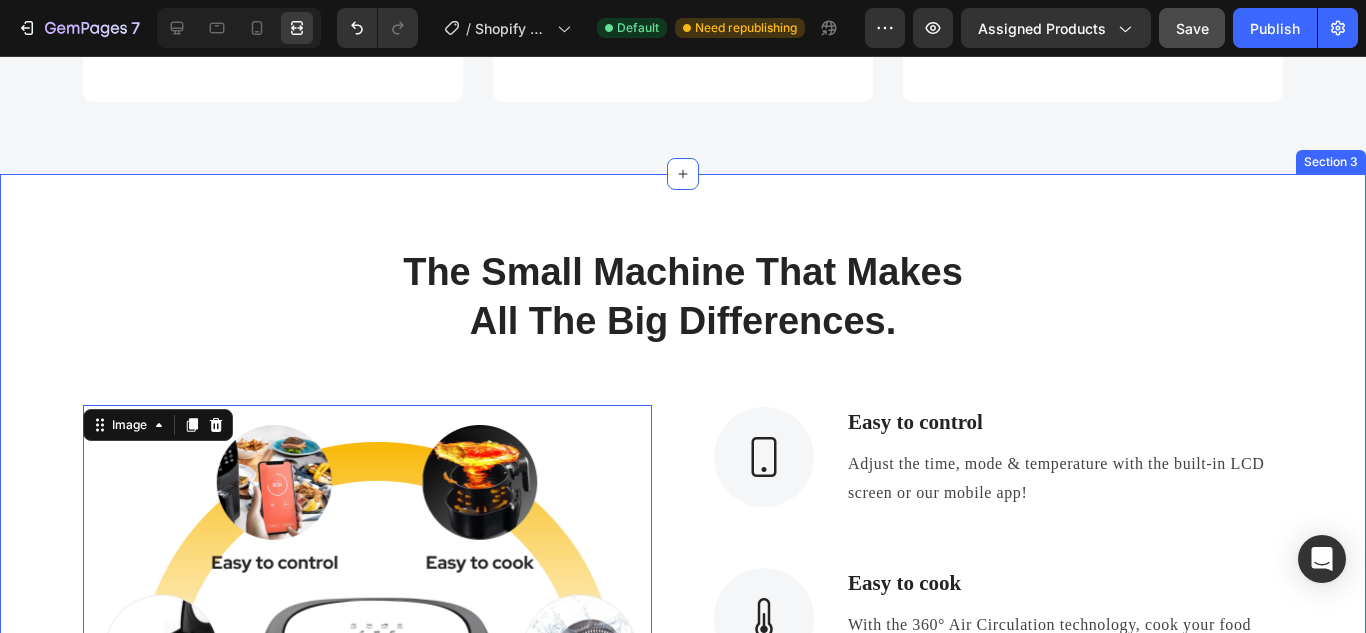 scroll, scrollTop: 1929, scrollLeft: 0, axis: vertical 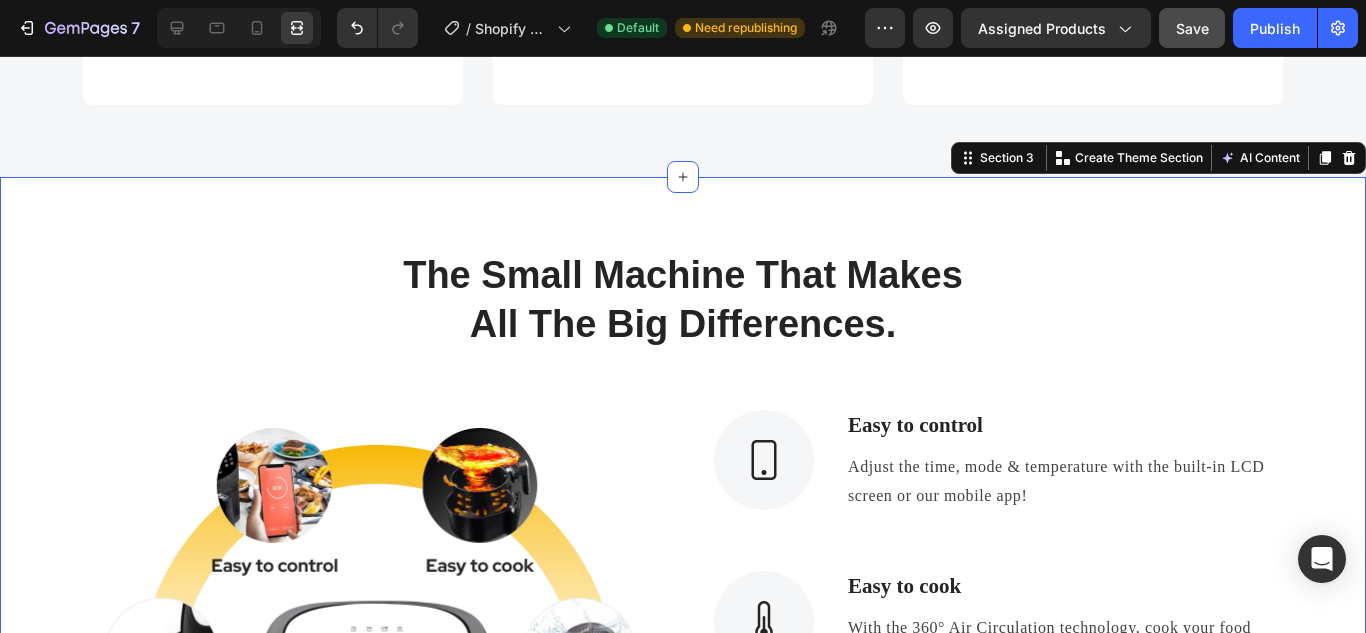 click on "The Small Machine That Makes  All The Big Differences. Heading Row Image Image Easy to control Text block Adjust the time, mode & temperature with the built-in LCD screen or our mobile app! Text block Row Image Easy to cook Text block With the 360° Air Circulation technology, cook your food quickly, evenly - and less oily. Text block Row Image Easy to accommodate Text block 2.5L capacity - perfect for a family of four and won’t take up too much of your counter space! Text block Row Image Easy to clean Text block Non-sticky & dishwasher-safe fry basket that makes all the cleaning hassles go away. Text block Row Row Section 3   You can create reusable sections Create Theme Section AI Content Write with GemAI What would you like to describe here? Tone and Voice Persuasive Product Robot Programming Piggy Bank Educational Toy Show more Generate" at bounding box center [683, 622] 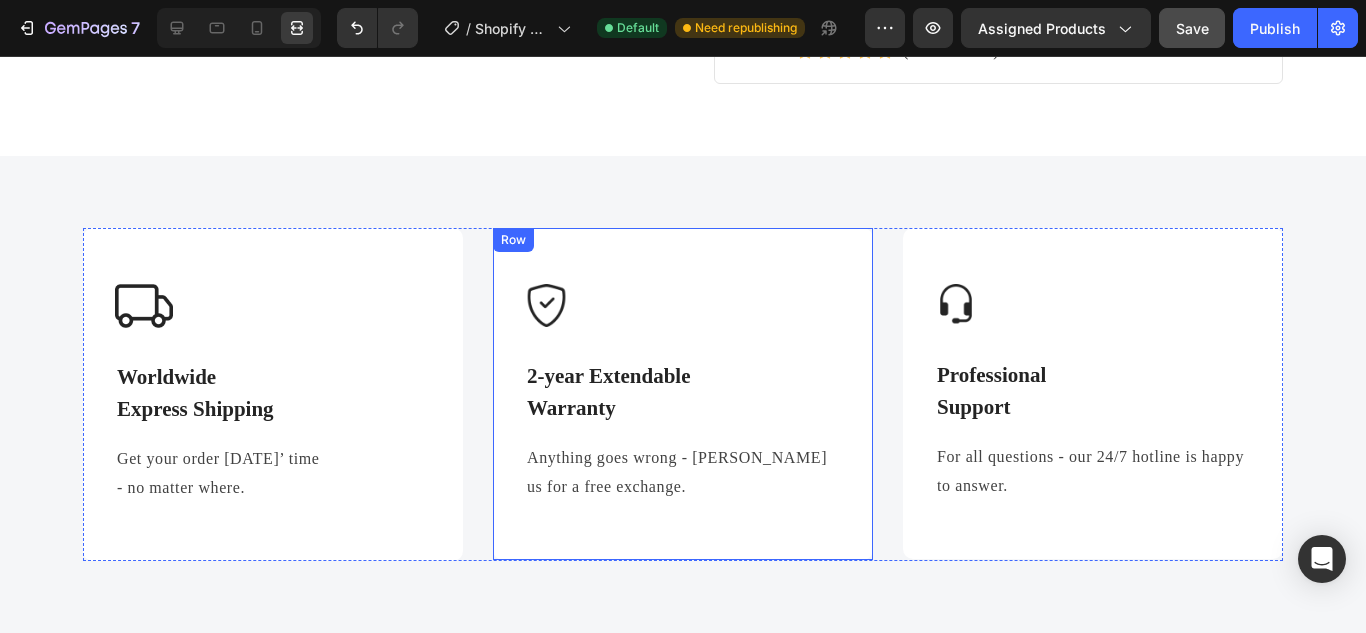 scroll, scrollTop: 1516, scrollLeft: 0, axis: vertical 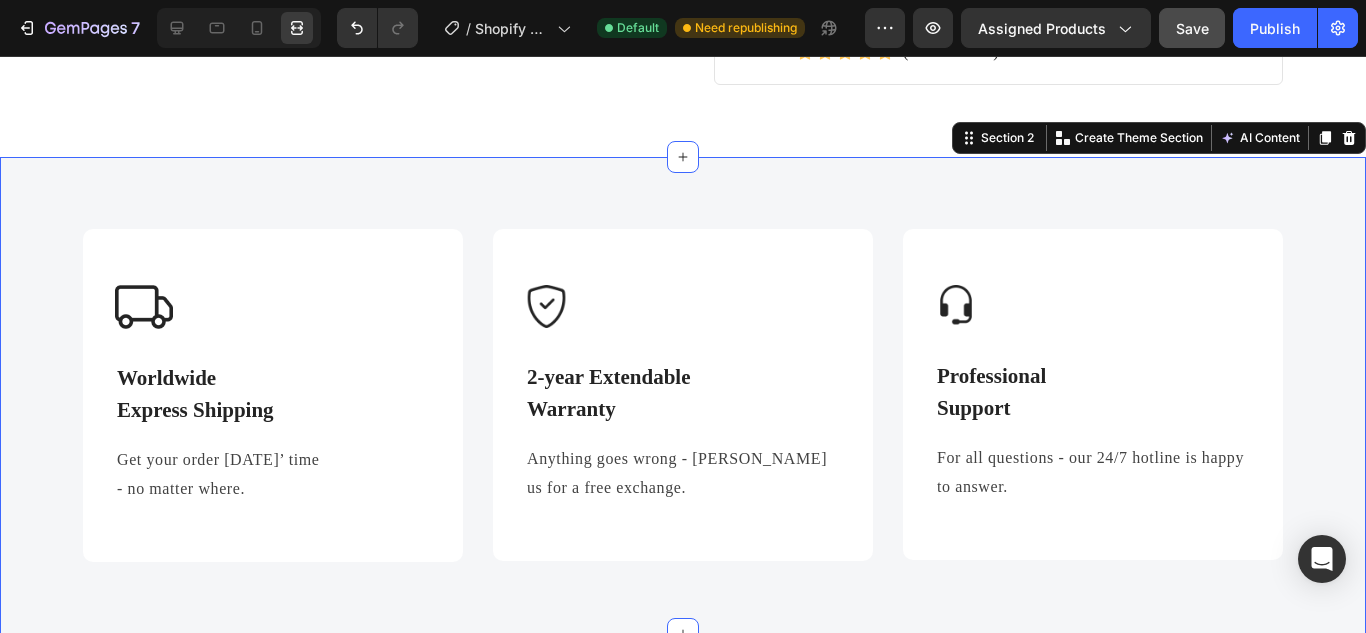 click on "Image Worldwide  Express Shipping Text block Get your order [DATE]’ time  - no matter where. Text block Row Image 2-year Extendable  Warranty Text block Anything goes wrong - ping us for a free exchange. Text block Row Image Professional  Support Text block For all questions - our 24/7 hotline is happy to answer. Text block Row Row Section 2   You can create reusable sections Create Theme Section AI Content Write with GemAI What would you like to describe here? Tone and Voice Persuasive Product Show more Generate" at bounding box center (683, 395) 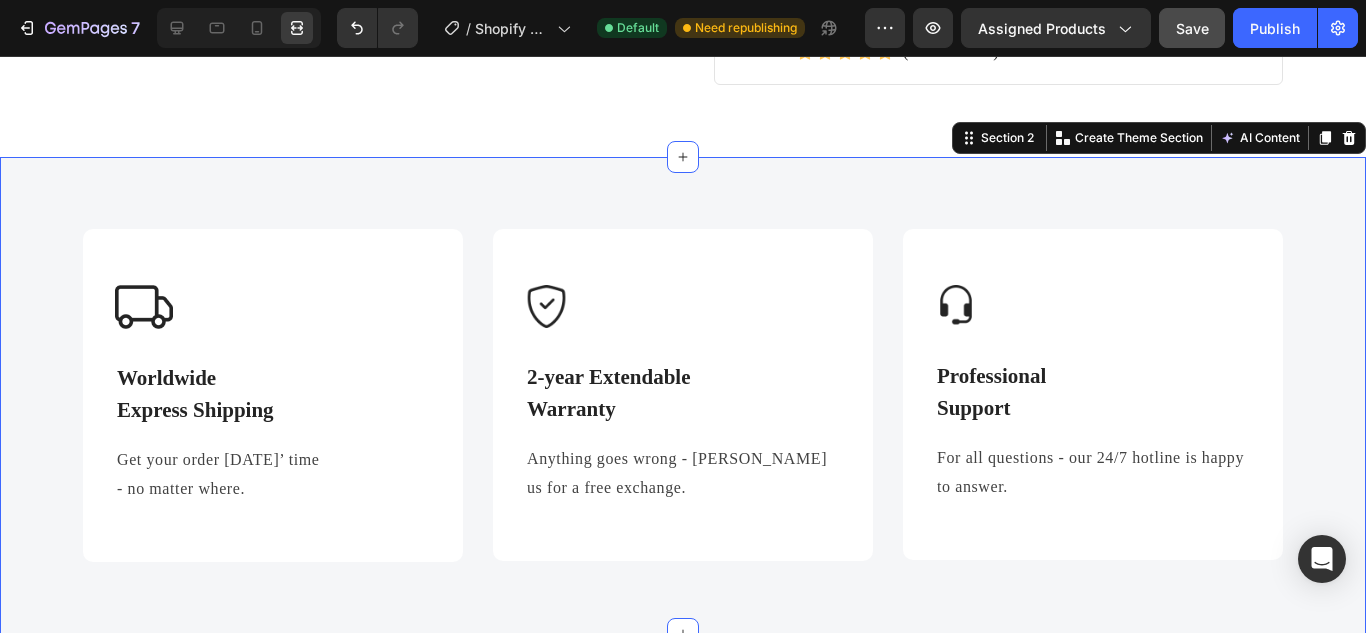 click on "Image Worldwide  Express Shipping Text block Get your order [DATE]’ time  - no matter where. Text block Row Image 2-year Extendable  Warranty Text block Anything goes wrong - ping us for a free exchange. Text block Row Image Professional  Support Text block For all questions - our 24/7 hotline is happy to answer. Text block Row Row Section 2   You can create reusable sections Create Theme Section AI Content Write with GemAI What would you like to describe here? Tone and Voice Persuasive Product Robot Programming Piggy Bank Educational Toy Show more Generate" at bounding box center [683, 395] 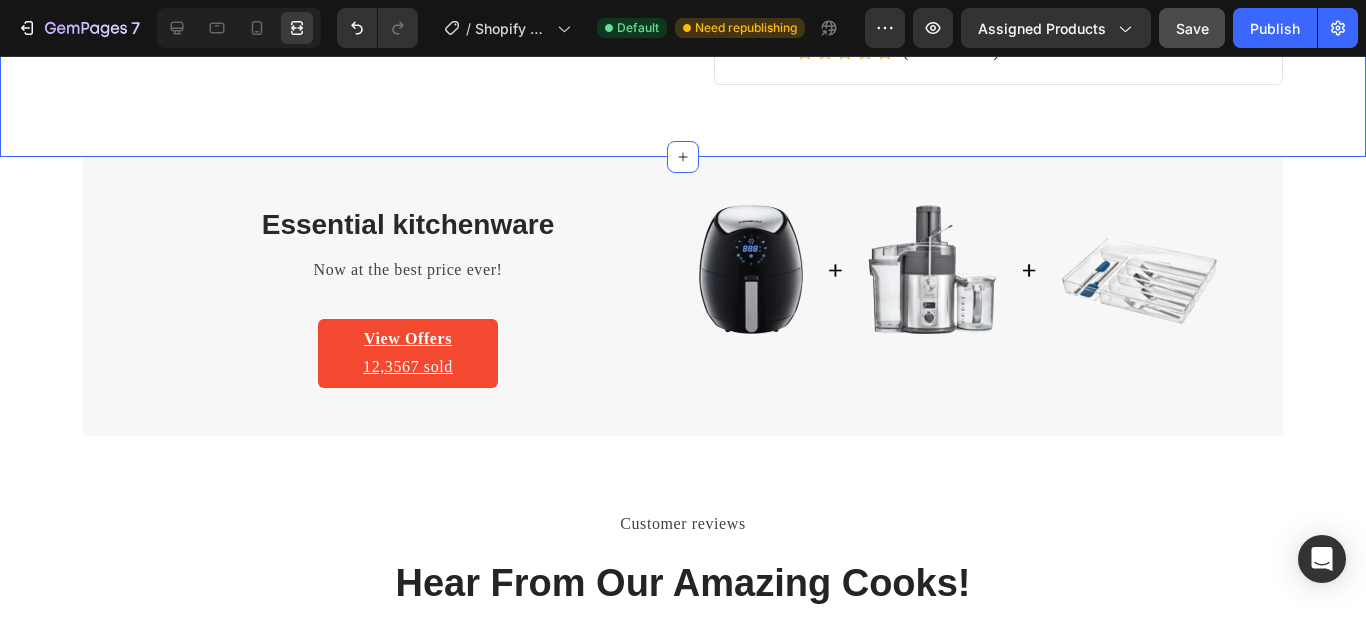 click on "Product Images Robot Programming Piggy Bank Educational Toy (P) Title                Icon                Icon                Icon                Icon                Icon Icon List Hoz (1298 reviews) Text block Row $63.84 (P) Price $63.84 (P) Price - 0% (P) Tag Row Introducing the  Robotic Piggy Bank  – a delightful and  intelligent toy  designed to teach children the importance of savings while engaging them in the world of robotics!
Crafted from durable  plastic , this piggy bank is not only built to last but is also safe for kids, making it the perfect addition to any child's playroom. Measuring at  20 x 12.5 x 22.5 cm , its compact size fits seamlessly into any space.
What sets our Robotic Piggy Bank apart is its interactive features that make saving money an exciting adventure. Children can program the piggy bank to 'eat' their coins, turning a mundane task into a fun and engaging activity. Watch as they giggle with joy every time they deposit their money!
Key Features:
-
-
-
yellow" at bounding box center (683, -631) 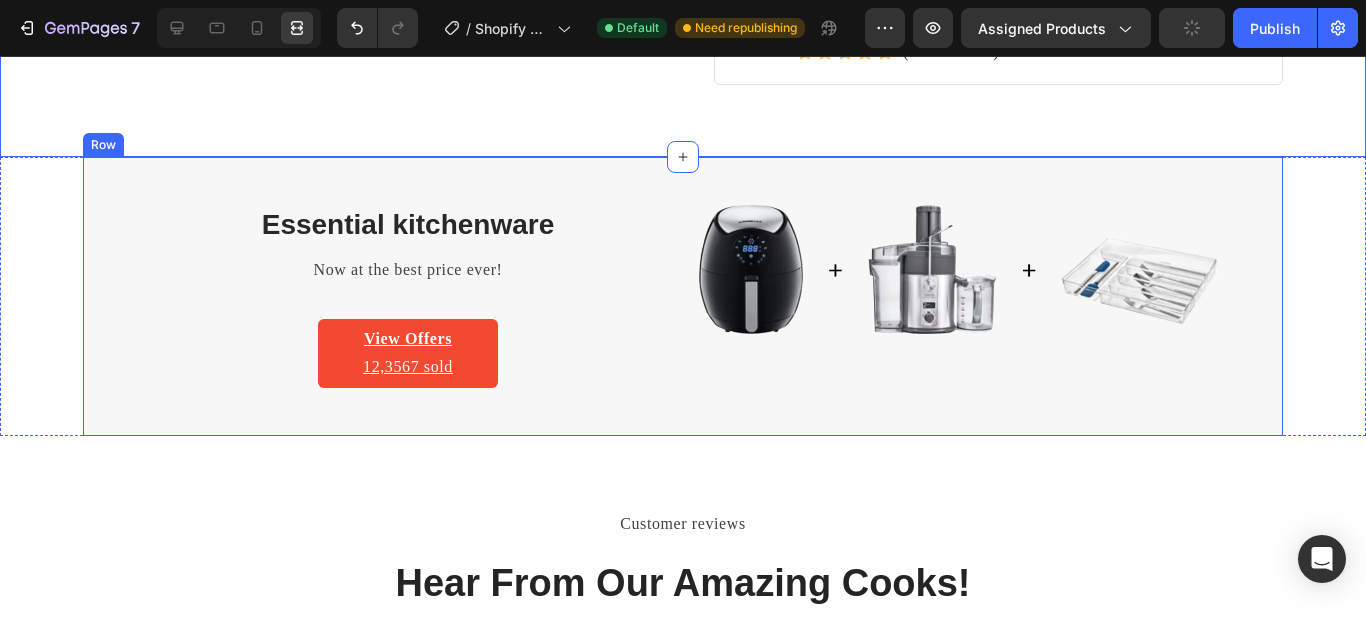 click on "Essential kitchenware Heading Now at the best price ever! Text block View Offers 12,3567 sold Text block Row Image Row" at bounding box center (683, 296) 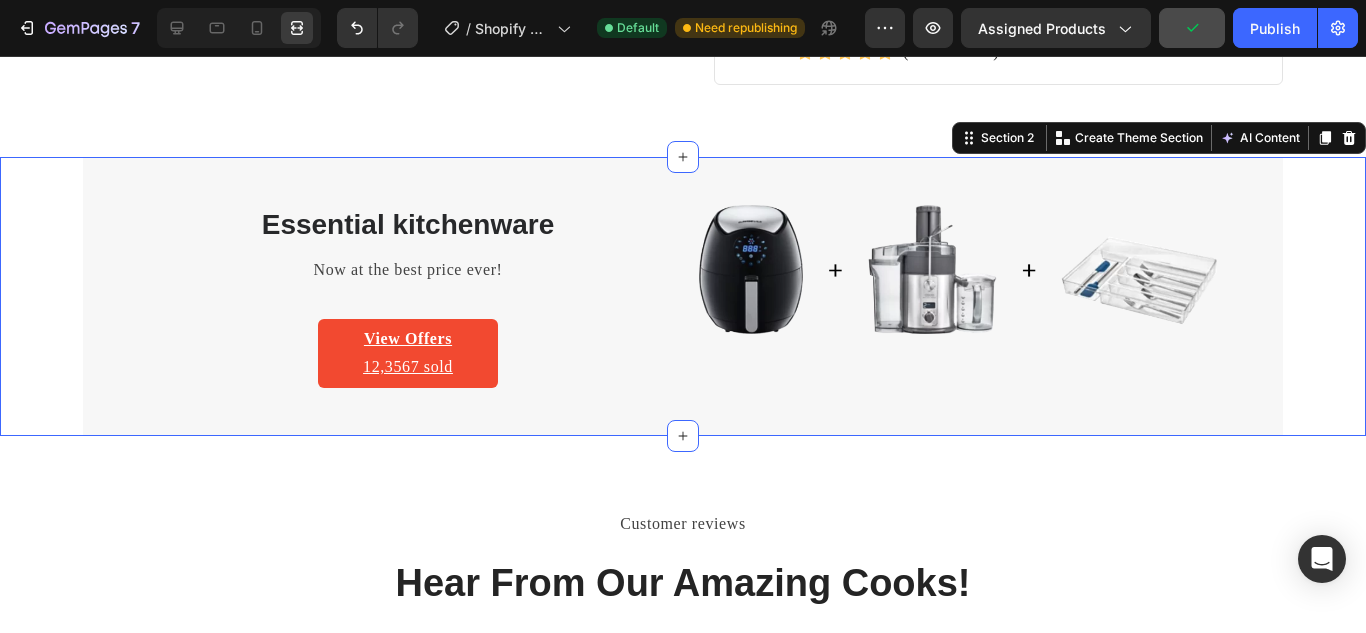 click on "Essential kitchenware Heading Now at the best price ever! Text block View Offers 12,3567 sold Text block Row Image Row" at bounding box center (683, 296) 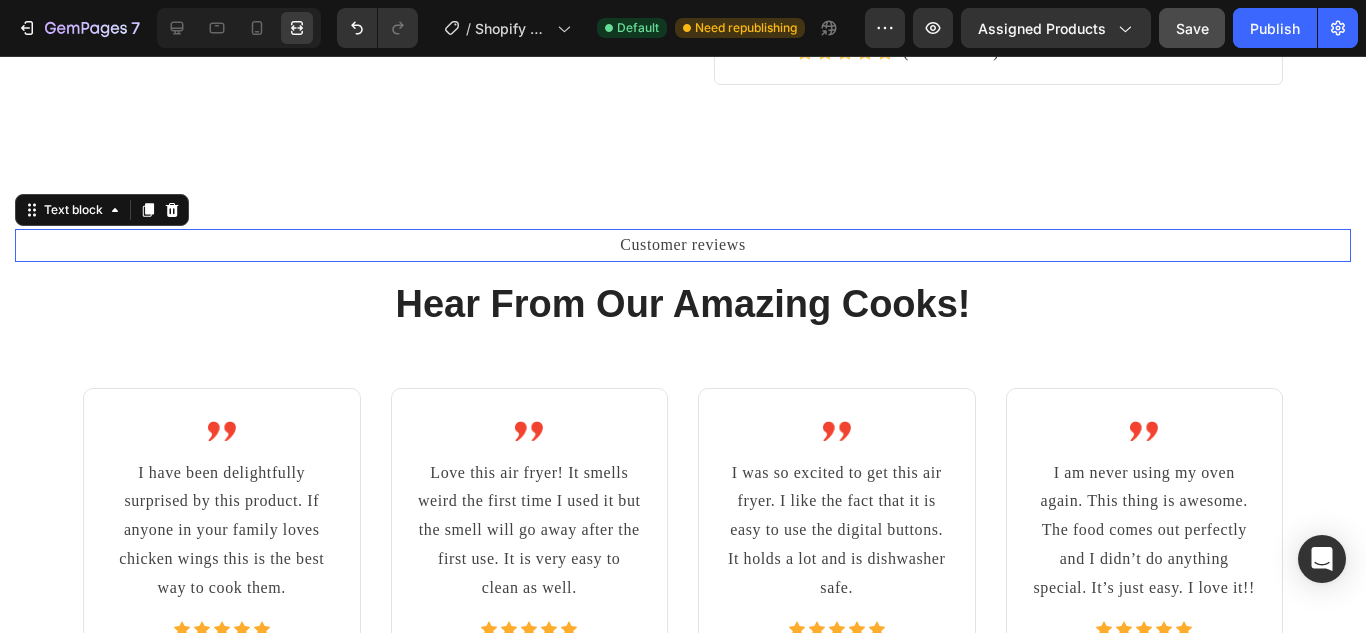 click on "Customer reviews" at bounding box center [683, 245] 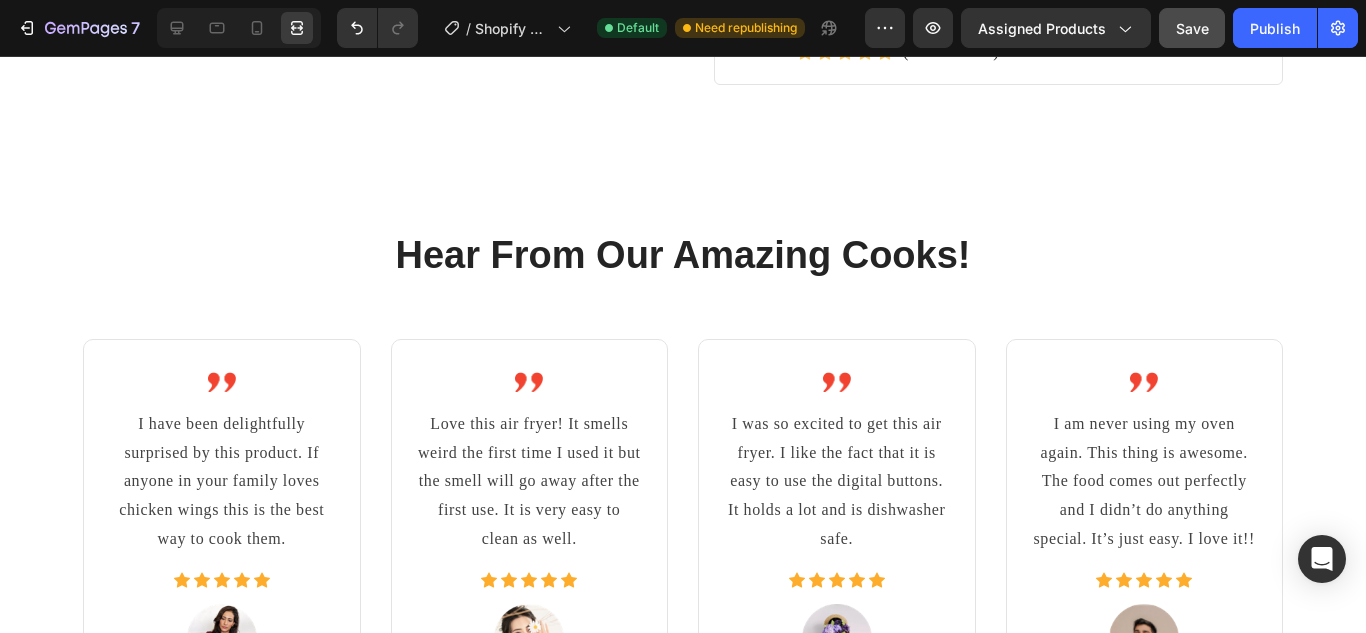 drag, startPoint x: 232, startPoint y: 261, endPoint x: 244, endPoint y: 250, distance: 16.27882 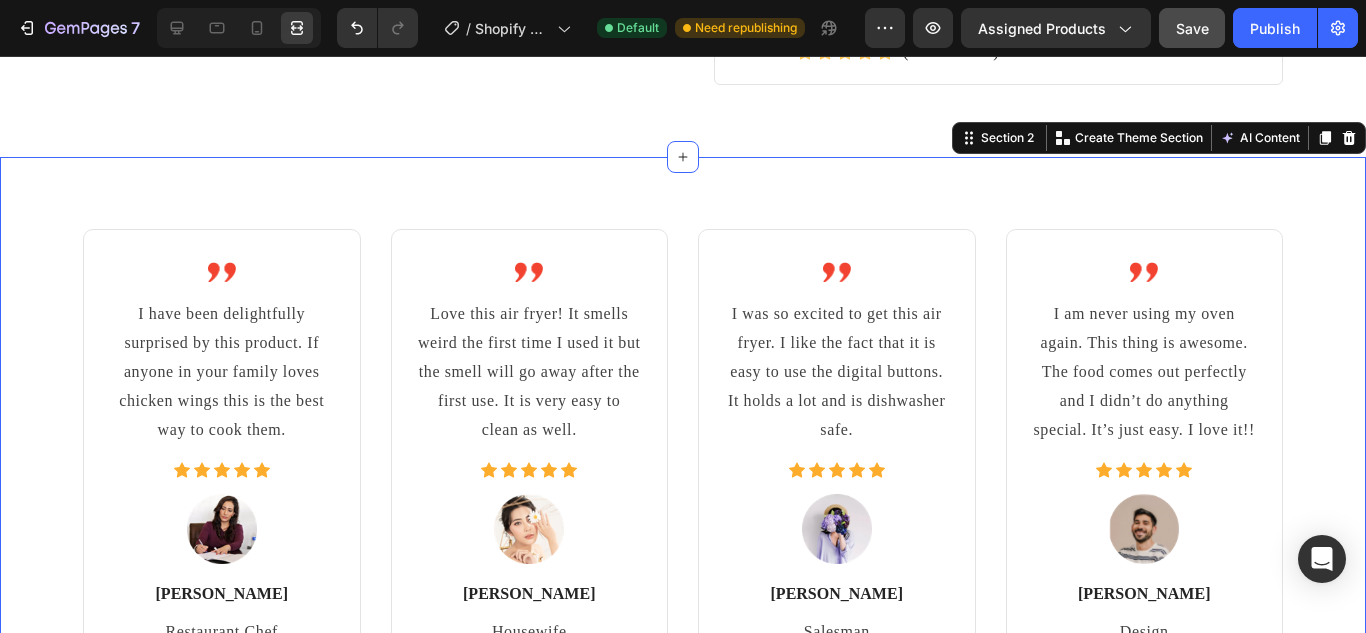 click on "Image I have been delightfully surprised by this product. If anyone in your family loves chicken wings this is the best way to cook them. Text block                Icon                Icon                Icon                Icon                Icon Icon List Hoz Image [PERSON_NAME] Text block Restaurant Chef Text block Row Image Love this air fryer! It smells weird the first time I used it but the smell will go away after the first use. It is very easy to clean as well. Text block                Icon                Icon                Icon                Icon                Icon Icon List Hoz Image [PERSON_NAME] Text block Housewife Text block Row Image I was so excited to get this air fryer. I like the fact that it is easy to use the digital buttons. It holds a lot and is dishwasher safe. Text block                Icon                Icon                Icon                Icon                Icon Icon List Hoz Image [PERSON_NAME] Text block Salesman Text block Row Image Text block                Icon Icon Icon Row" at bounding box center (683, 477) 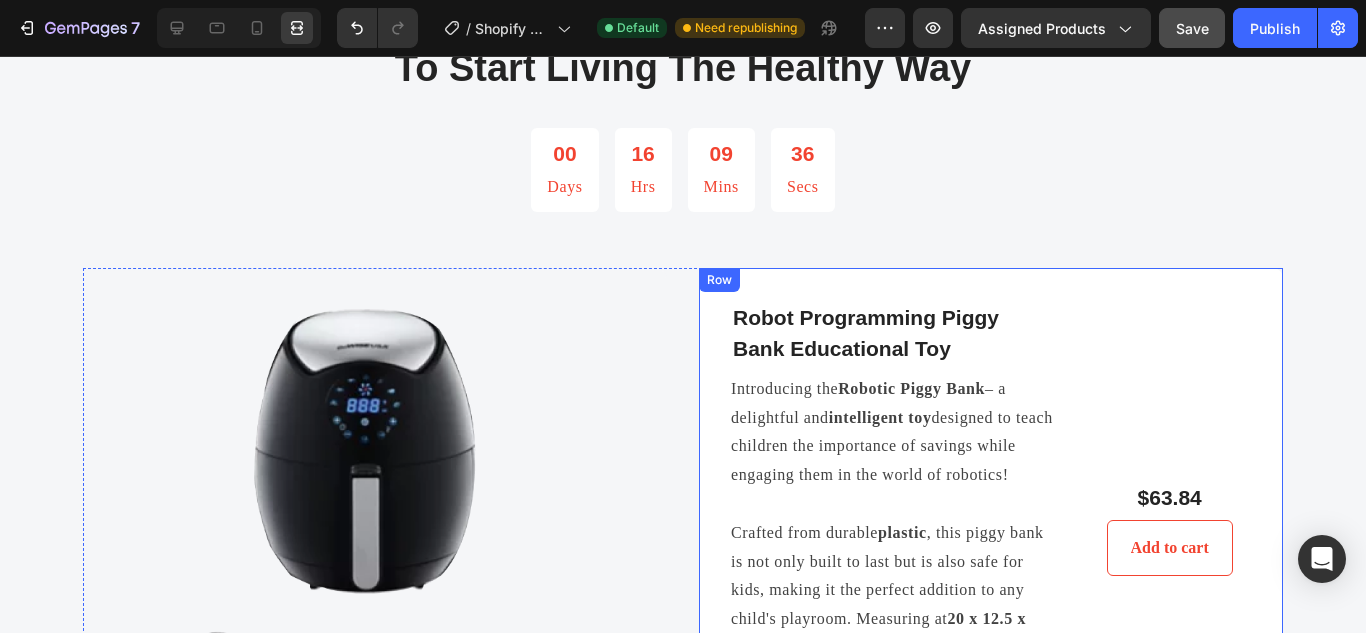 scroll, scrollTop: 1751, scrollLeft: 0, axis: vertical 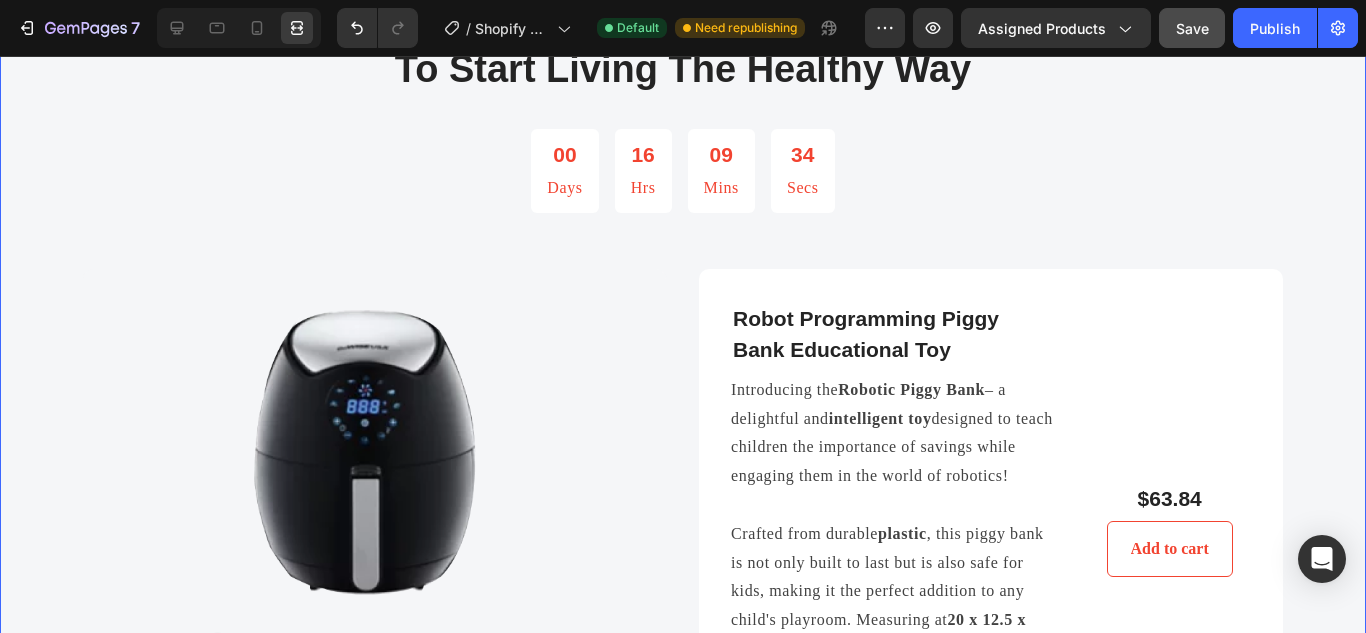click on "Choose your perfect set Text block To Start Living The Healthy Way Heading 00 Days 16 Hrs 09 Mins 34 Secs CountDown Timer Row Image Robot Programming Piggy Bank Educational Toy (P) Title Introducing the  Robotic Piggy Bank  – a delightful and  intelligent toy  designed to teach children the importance of savings while engaging them in the world of robotics!
Crafted from durable  plastic , this piggy bank is not only built to last but is also safe for kids, making it the perfect addition to any child's playroom. Measuring at  20 x 12.5 x 22.5 cm , its compact size fits seamlessly into any space.
What sets our Robotic Piggy Bank apart is its interactive features that make saving money an exciting adventure. Children can program the piggy bank to 'eat' their coins, turning a mundane task into a fun and engaging activity. Watch as they giggle with joy every time they deposit their money!
Key Features:
-  Interactive Learning:  Teaches kids about saving money in a fun way.
-  Durable Material:
-" at bounding box center [683, 943] 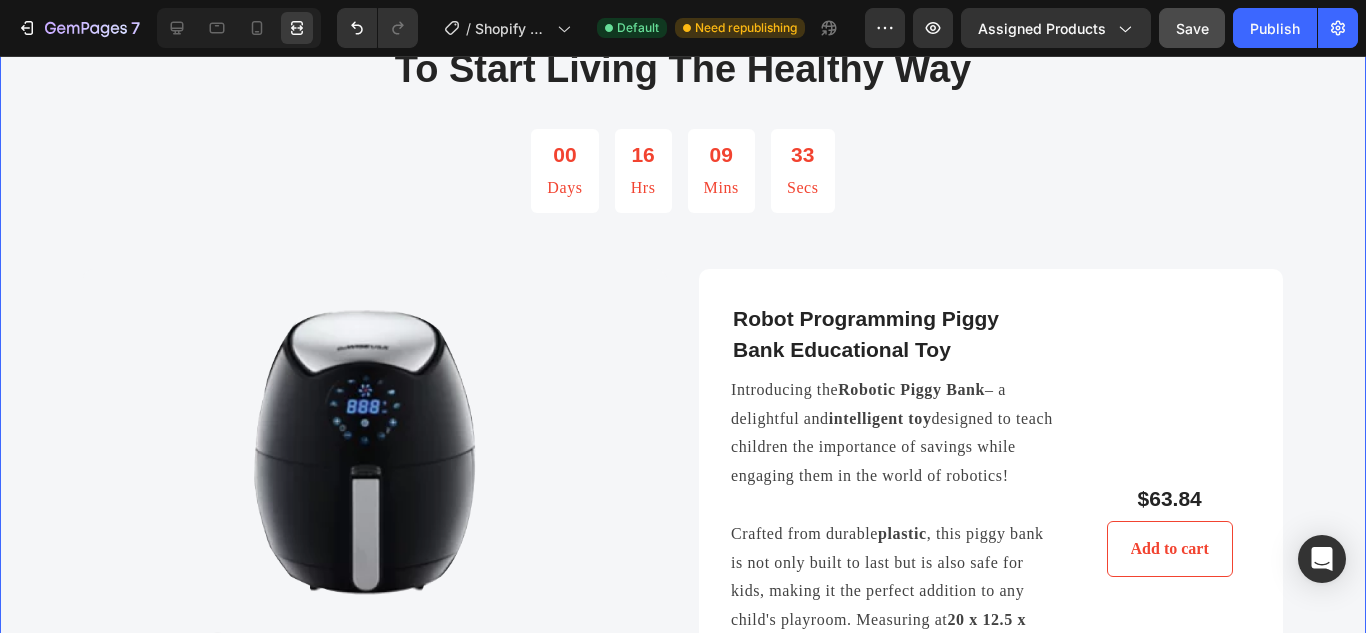 click on "Choose your perfect set Text block To Start Living The Healthy Way Heading 00 Days 16 Hrs 09 Mins 33 Secs CountDown Timer Row Image Robot Programming Piggy Bank Educational Toy (P) Title Introducing the  Robotic Piggy Bank  – a delightful and  intelligent toy  designed to teach children the importance of savings while engaging them in the world of robotics!
Crafted from durable  plastic , this piggy bank is not only built to last but is also safe for kids, making it the perfect addition to any child's playroom. Measuring at  20 x 12.5 x 22.5 cm , its compact size fits seamlessly into any space.
What sets our Robotic Piggy Bank apart is its interactive features that make saving money an exciting adventure. Children can program the piggy bank to 'eat' their coins, turning a mundane task into a fun and engaging activity. Watch as they giggle with joy every time they deposit their money!
Key Features:
-  Interactive Learning:  Teaches kids about saving money in a fun way.
-  Durable Material:
-" at bounding box center [683, 943] 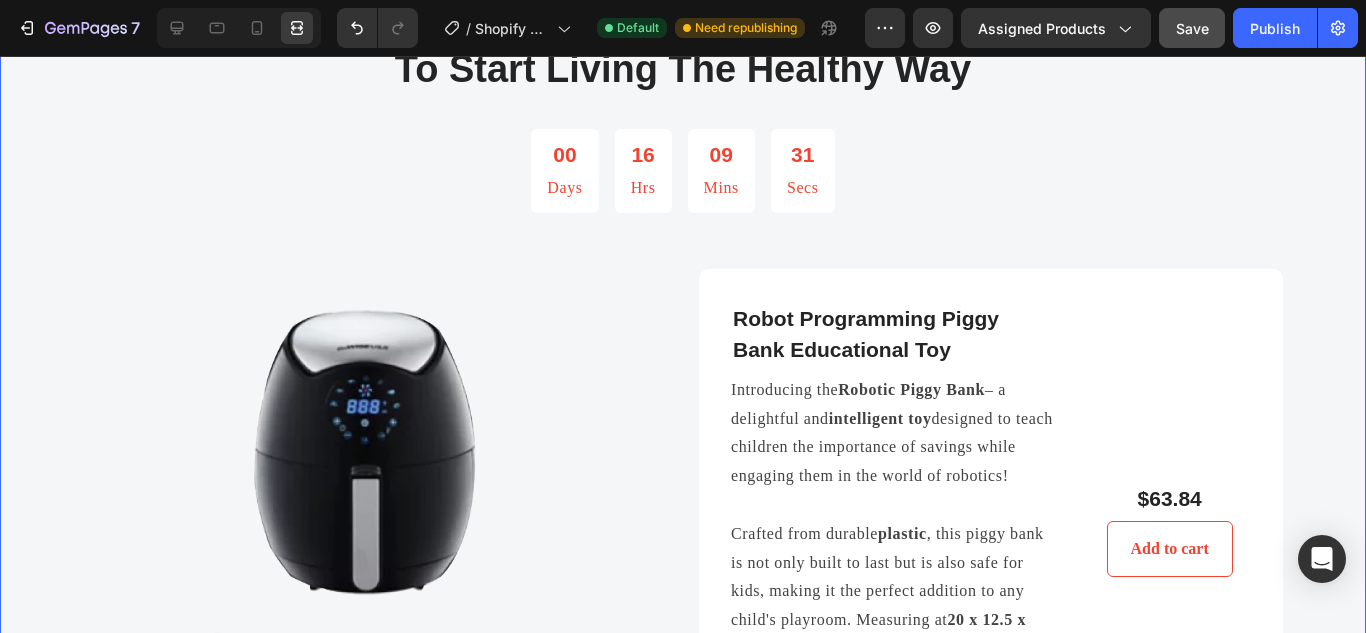 click on "Choose your perfect set Text block To Start Living The Healthy Way Heading 00 Days 16 Hrs 09 Mins 31 Secs CountDown Timer Row Image Robot Programming Piggy Bank Educational Toy (P) Title Introducing the  Robotic Piggy Bank  – a delightful and  intelligent toy  designed to teach children the importance of savings while engaging them in the world of robotics!
Crafted from durable  plastic , this piggy bank is not only built to last but is also safe for kids, making it the perfect addition to any child's playroom. Measuring at  20 x 12.5 x 22.5 cm , its compact size fits seamlessly into any space.
What sets our Robotic Piggy Bank apart is its interactive features that make saving money an exciting adventure. Children can program the piggy bank to 'eat' their coins, turning a mundane task into a fun and engaging activity. Watch as they giggle with joy every time they deposit their money!
Key Features:
-  Interactive Learning:  Teaches kids about saving money in a fun way.
-  Durable Material:
-" at bounding box center (683, 943) 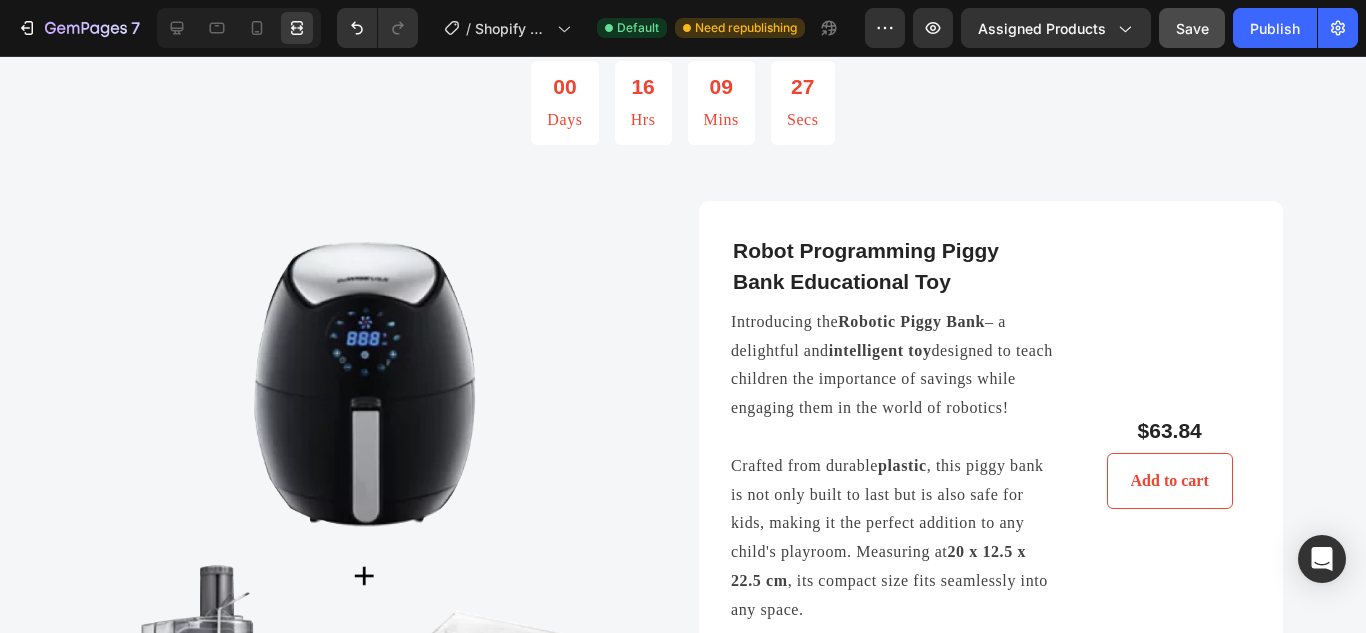 scroll, scrollTop: 1860, scrollLeft: 0, axis: vertical 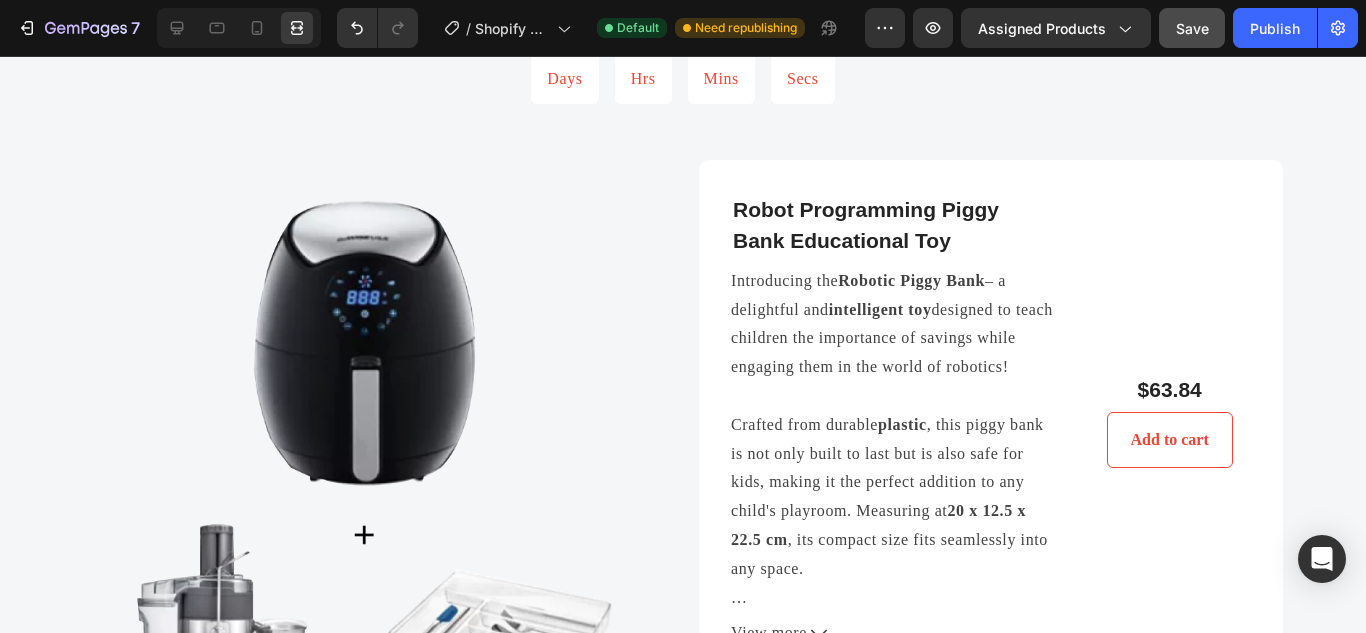 click on "Choose your perfect set Text block To Start Living The Healthy Way Heading 00 Days 16 Hrs 09 Mins 25 Secs CountDown Timer Row Image Robot Programming Piggy Bank Educational Toy (P) Title Introducing the  Robotic Piggy Bank  – a delightful and  intelligent toy  designed to teach children the importance of savings while engaging them in the world of robotics!
Crafted from durable  plastic , this piggy bank is not only built to last but is also safe for kids, making it the perfect addition to any child's playroom. Measuring at  20 x 12.5 x 22.5 cm , its compact size fits seamlessly into any space.
What sets our Robotic Piggy Bank apart is its interactive features that make saving money an exciting adventure. Children can program the piggy bank to 'eat' their coins, turning a mundane task into a fun and engaging activity. Watch as they giggle with joy every time they deposit their money!
Key Features:
-  Interactive Learning:  Teaches kids about saving money in a fun way.
-  Durable Material:
-" at bounding box center [683, 834] 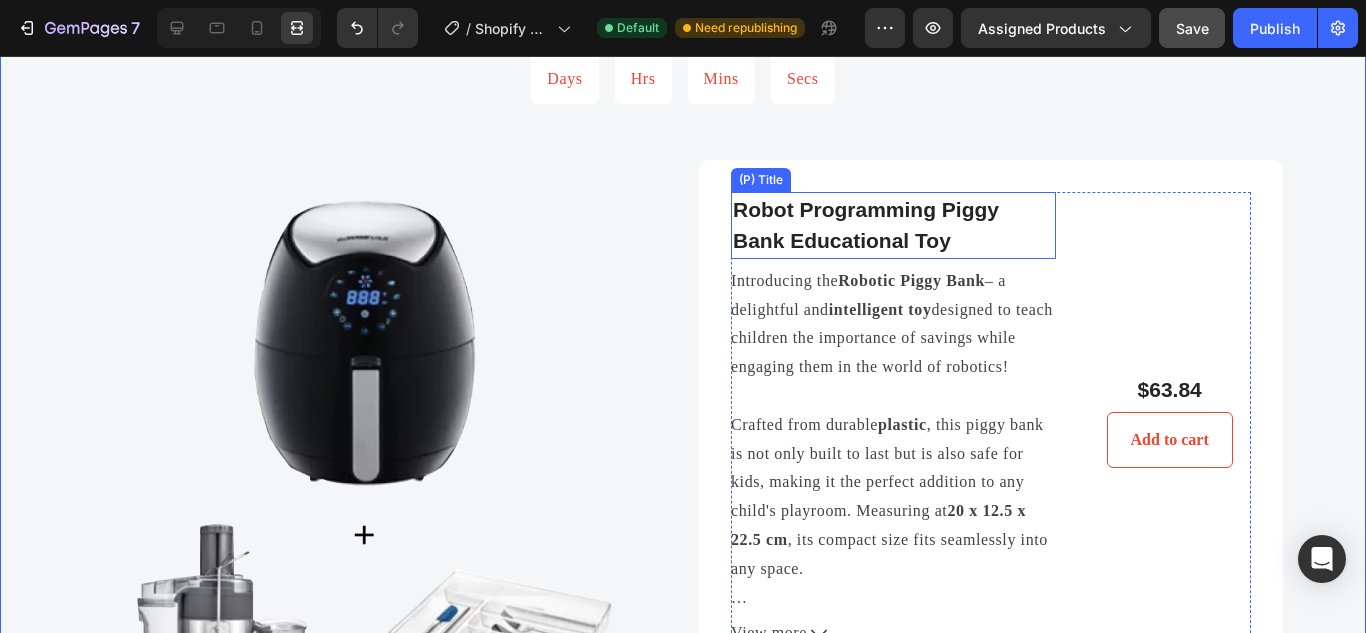 click at bounding box center (375, 451) 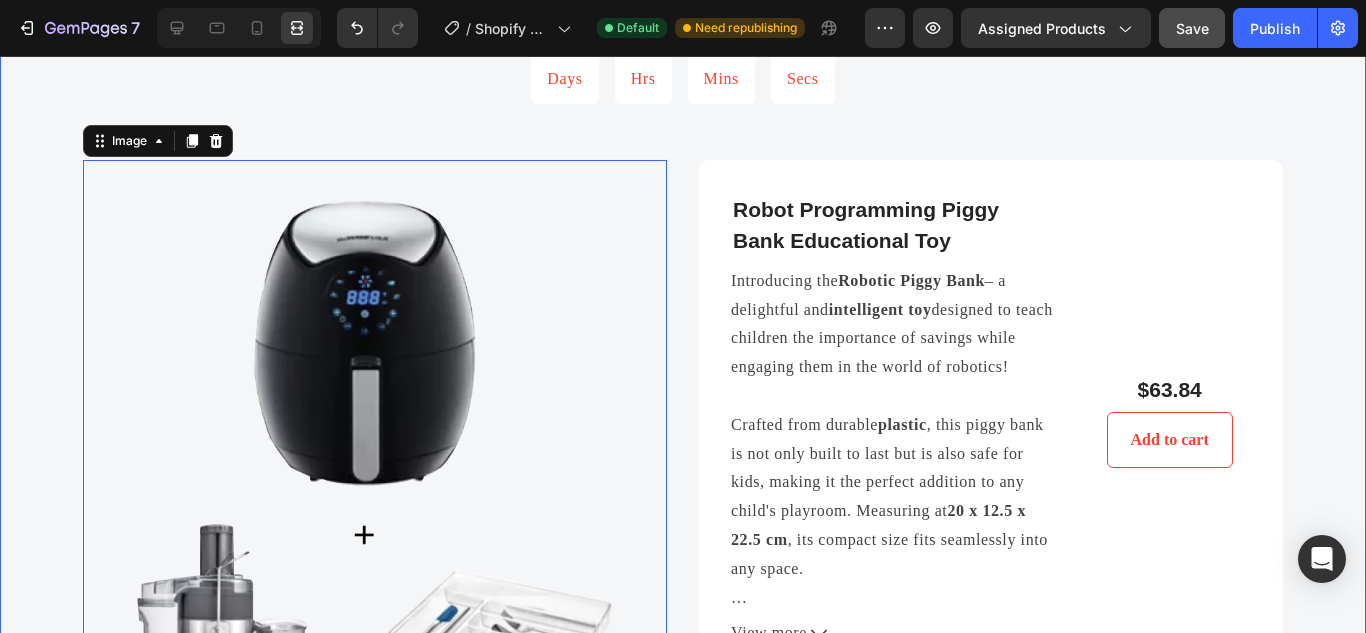 click on "Choose your perfect set Text block To Start Living The Healthy Way Heading 00 Days 16 Hrs 09 Mins 23 Secs CountDown Timer Row Image   0 Robot Programming Piggy Bank Educational Toy (P) Title Introducing the  Robotic Piggy Bank  – a delightful and  intelligent toy  designed to teach children the importance of savings while engaging them in the world of robotics!
Crafted from durable  plastic , this piggy bank is not only built to last but is also safe for kids, making it the perfect addition to any child's playroom. Measuring at  20 x 12.5 x 22.5 cm , its compact size fits seamlessly into any space.
What sets our Robotic Piggy Bank apart is its interactive features that make saving money an exciting adventure. Children can program the piggy bank to 'eat' their coins, turning a mundane task into a fun and engaging activity. Watch as they giggle with joy every time they deposit their money!
Key Features:
-  Interactive Learning:  Teaches kids about saving money in a fun way.
-  Durable Material:
-" at bounding box center (683, 834) 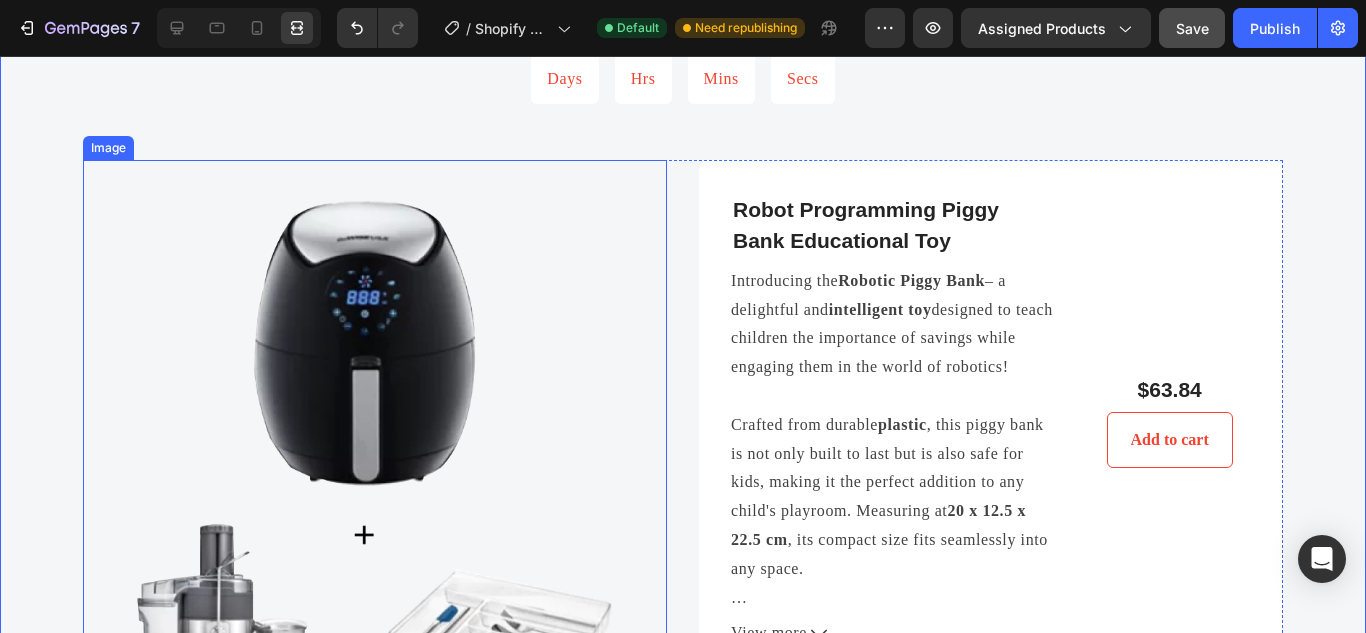 click at bounding box center (375, 451) 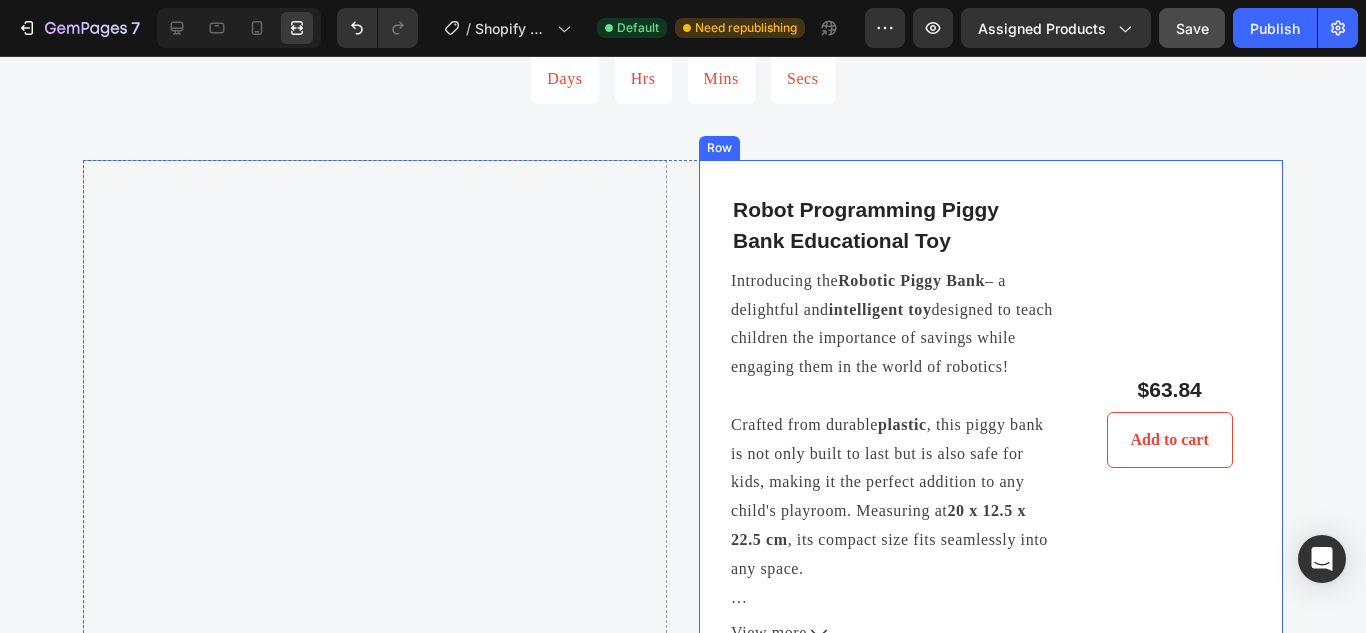 click on "Robot Programming Piggy Bank Educational Toy (P) Title" at bounding box center (893, 225) 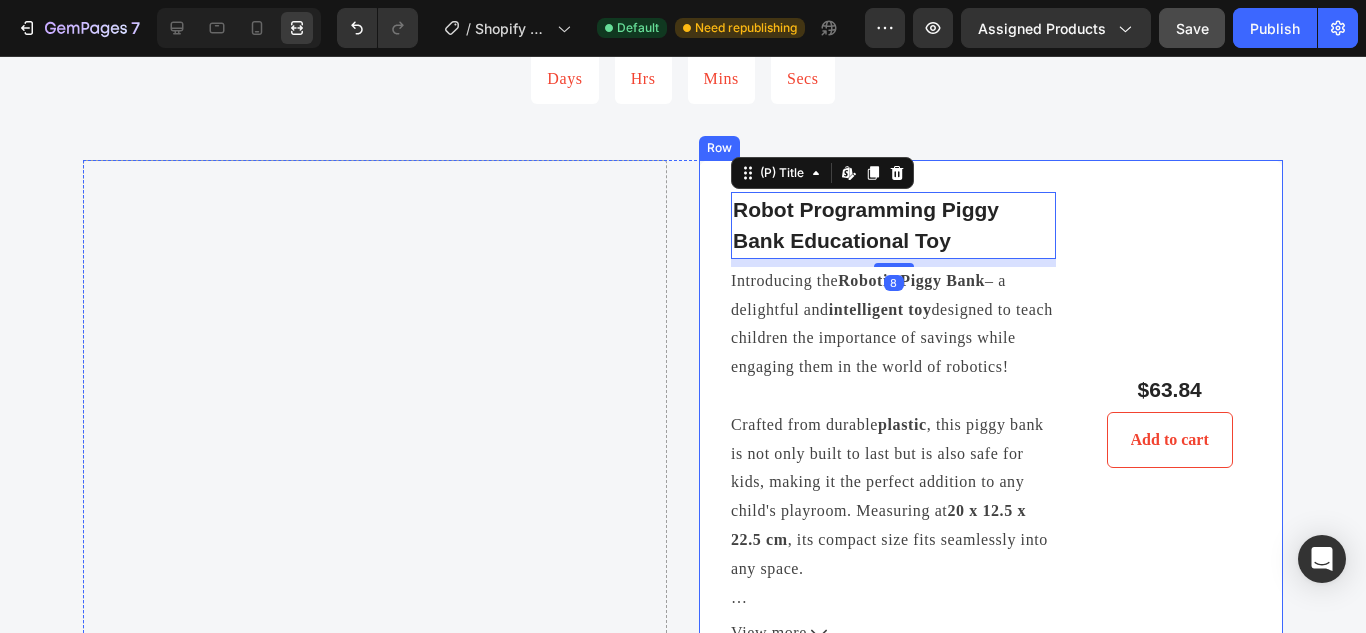click on "Robot Programming Piggy Bank Educational Toy (P) Title   Edit content in Shopify 8 Introducing the  Robotic Piggy Bank  – a delightful and  intelligent toy  designed to teach children the importance of savings while engaging them in the world of robotics!
Crafted from durable  plastic , this piggy bank is not only built to last but is also safe for kids, making it the perfect addition to any child's playroom. Measuring at  20 x 12.5 x 22.5 cm , its compact size fits seamlessly into any space.
What sets our Robotic Piggy Bank apart is its interactive features that make saving money an exciting adventure. Children can program the piggy bank to 'eat' their coins, turning a mundane task into a fun and engaging activity. Watch as they giggle with joy every time they deposit their money!
Key Features:
-  Interactive Learning:  Teaches kids about saving money in a fun way.
-  Durable Material:  Made from high-quality plastic for long-lasting enjoyment.
-  Compact Size:
Check out the vibrant  yellow" at bounding box center (991, 420) 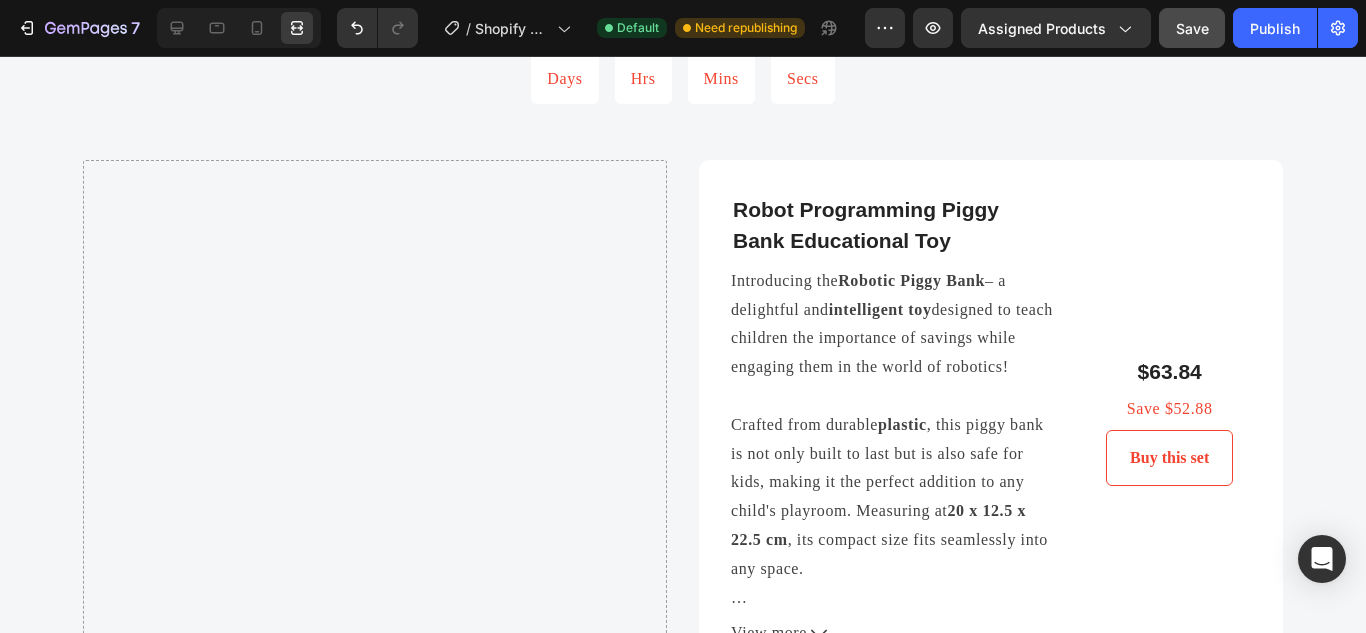 click on "Robot Programming Piggy Bank Educational Toy (P) Title Introducing the  Robotic Piggy Bank  – a delightful and  intelligent toy  designed to teach children the importance of savings while engaging them in the world of robotics!
Crafted from durable  plastic , this piggy bank is not only built to last but is also safe for kids, making it the perfect addition to any child's playroom. Measuring at  20 x 12.5 x 22.5 cm , its compact size fits seamlessly into any space.
What sets our Robotic Piggy Bank apart is its interactive features that make saving money an exciting adventure. Children can program the piggy bank to 'eat' their coins, turning a mundane task into a fun and engaging activity. Watch as they giggle with joy every time they deposit their money!
Key Features:
-  Interactive Learning:  Teaches kids about saving money in a fun way.
-  Durable Material:  Made from high-quality plastic for long-lasting enjoyment.
-  Compact Size:  Perfect for any room or play area.
Check out the vibrant" at bounding box center (991, 420) 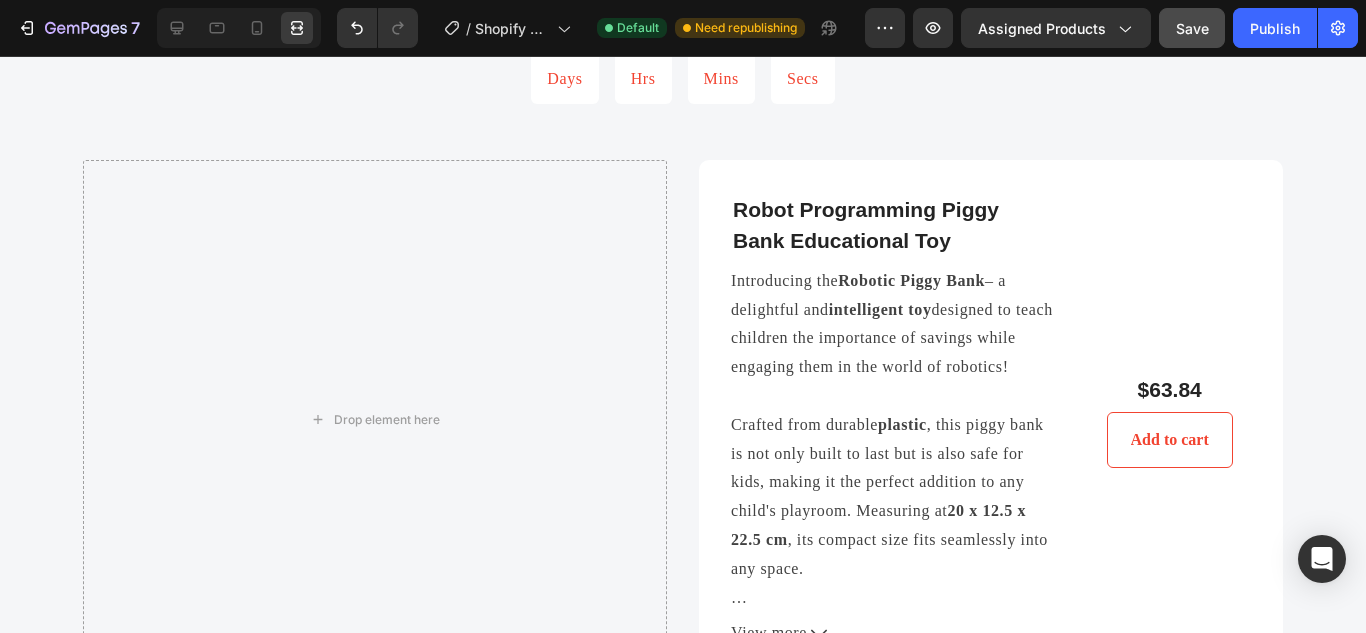 click on "Robot Programming Piggy Bank Educational Toy (P) Title Introducing the  Robotic Piggy Bank  – a delightful and  intelligent toy  designed to teach children the importance of savings while engaging them in the world of robotics!
Crafted from durable  plastic , this piggy bank is not only built to last but is also safe for kids, making it the perfect addition to any child's playroom. Measuring at  20 x 12.5 x 22.5 cm , its compact size fits seamlessly into any space.
What sets our Robotic Piggy Bank apart is its interactive features that make saving money an exciting adventure. Children can program the piggy bank to 'eat' their coins, turning a mundane task into a fun and engaging activity. Watch as they giggle with joy every time they deposit their money!
Key Features:
-  Interactive Learning:  Teaches kids about saving money in a fun way.
-  Durable Material:  Made from high-quality plastic for long-lasting enjoyment.
-  Compact Size:  Perfect for any room or play area.
Check out the vibrant" at bounding box center (991, 420) 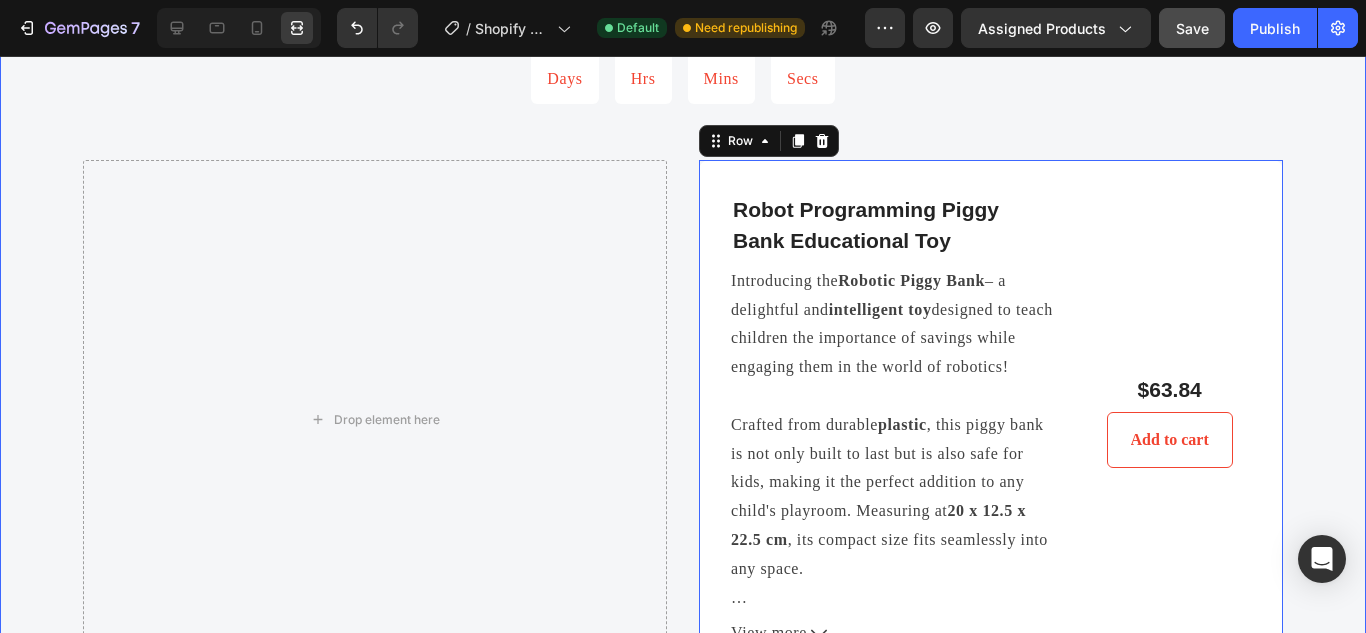 click on "Robot Programming Piggy Bank Educational Toy" at bounding box center [893, 225] 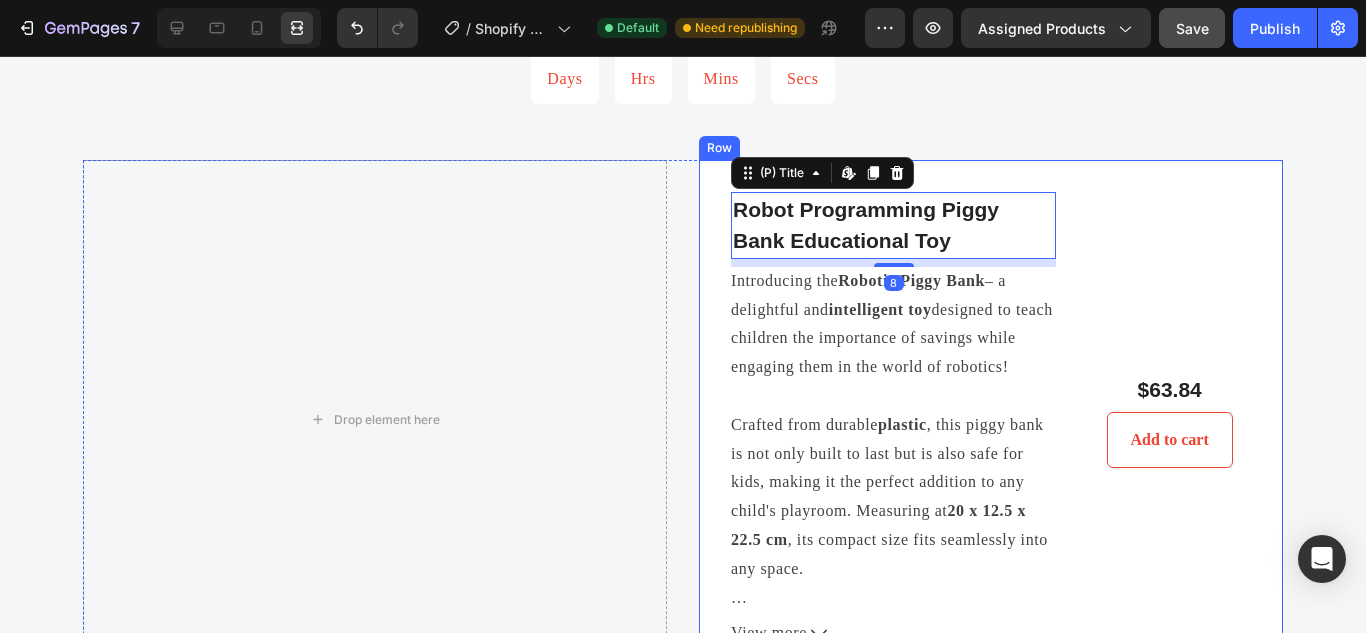 click on "Robot Programming Piggy Bank Educational Toy (P) Title   Edit content in Shopify 8 Introducing the  Robotic Piggy Bank  – a delightful and  intelligent toy  designed to teach children the importance of savings while engaging them in the world of robotics!
Crafted from durable  plastic , this piggy bank is not only built to last but is also safe for kids, making it the perfect addition to any child's playroom. Measuring at  20 x 12.5 x 22.5 cm , its compact size fits seamlessly into any space.
What sets our Robotic Piggy Bank apart is its interactive features that make saving money an exciting adventure. Children can program the piggy bank to 'eat' their coins, turning a mundane task into a fun and engaging activity. Watch as they giggle with joy every time they deposit their money!
Key Features:
-  Interactive Learning:  Teaches kids about saving money in a fun way.
-  Durable Material:  Made from high-quality plastic for long-lasting enjoyment.
-  Compact Size:
Check out the vibrant  yellow" at bounding box center (991, 420) 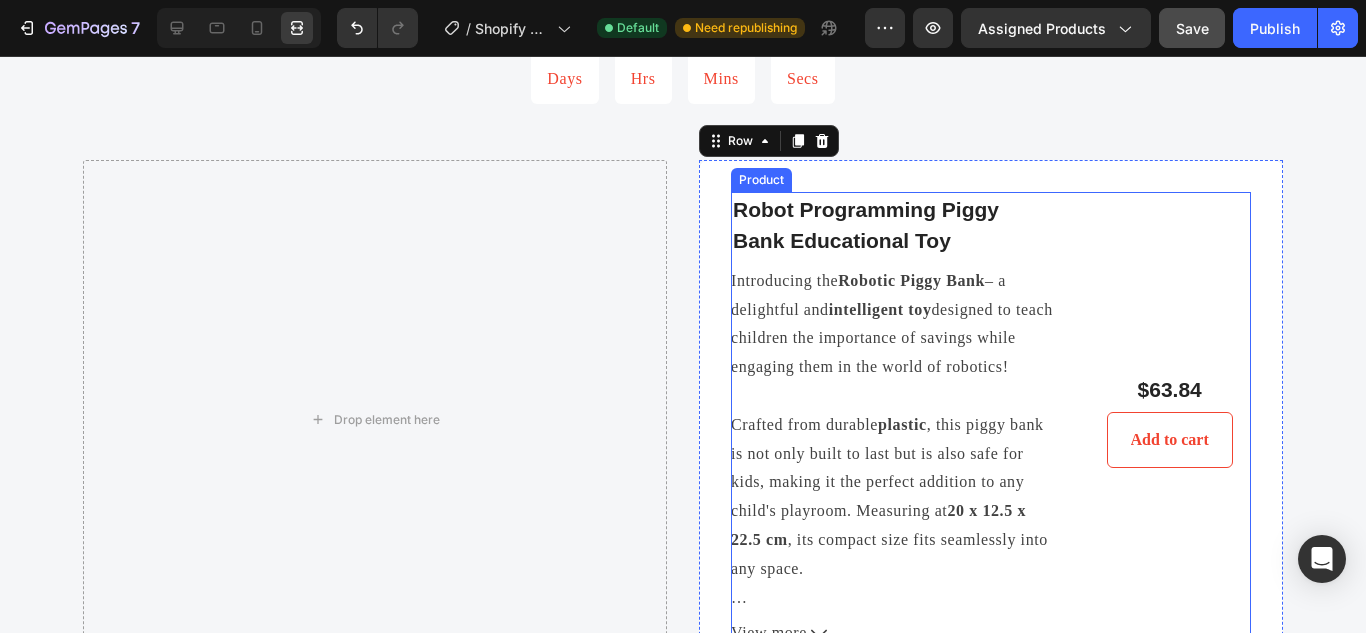 click on "$63.84 (P) Price Add to cart (P) Cart Button" at bounding box center [1169, 420] 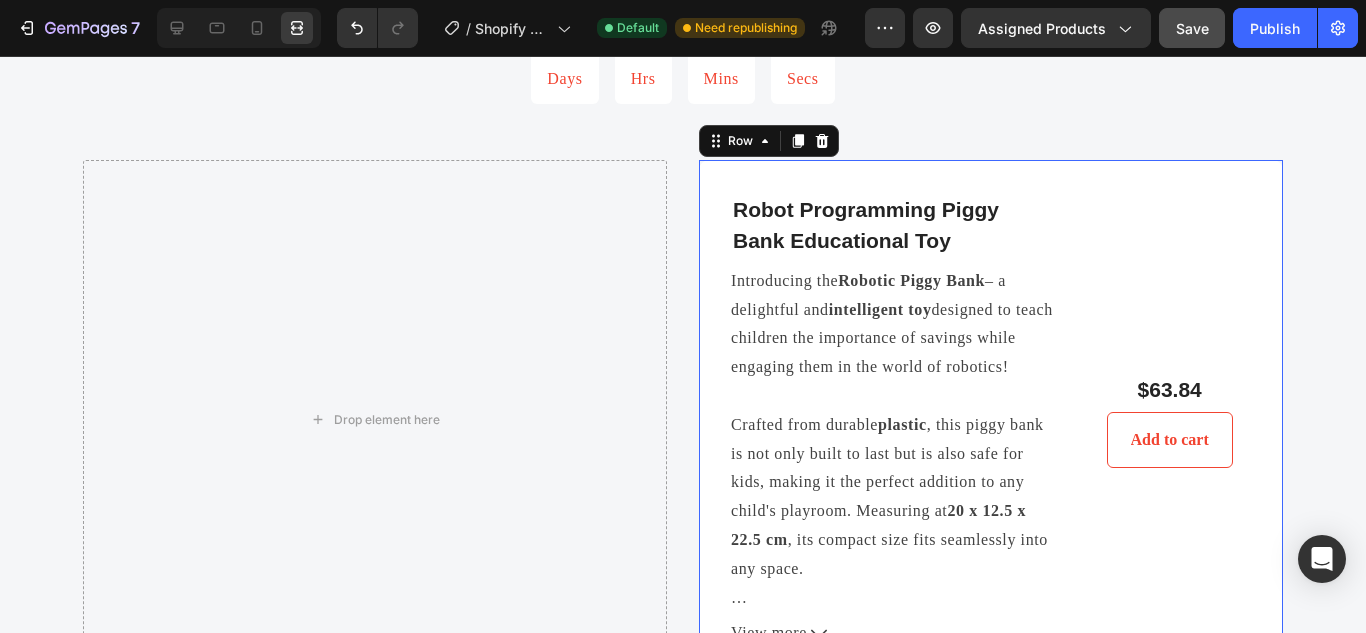 click on "Robot Programming Piggy Bank Educational Toy (P) Title Introducing the  Robotic Piggy Bank  – a delightful and  intelligent toy  designed to teach children the importance of savings while engaging them in the world of robotics!
Crafted from durable  plastic , this piggy bank is not only built to last but is also safe for kids, making it the perfect addition to any child's playroom. Measuring at  20 x 12.5 x 22.5 cm , its compact size fits seamlessly into any space.
What sets our Robotic Piggy Bank apart is its interactive features that make saving money an exciting adventure. Children can program the piggy bank to 'eat' their coins, turning a mundane task into a fun and engaging activity. Watch as they giggle with joy every time they deposit their money!
Key Features:
-  Interactive Learning:  Teaches kids about saving money in a fun way.
-  Durable Material:  Made from high-quality plastic for long-lasting enjoyment.
-  Compact Size:  Perfect for any room or play area.
Check out the vibrant" at bounding box center [991, 420] 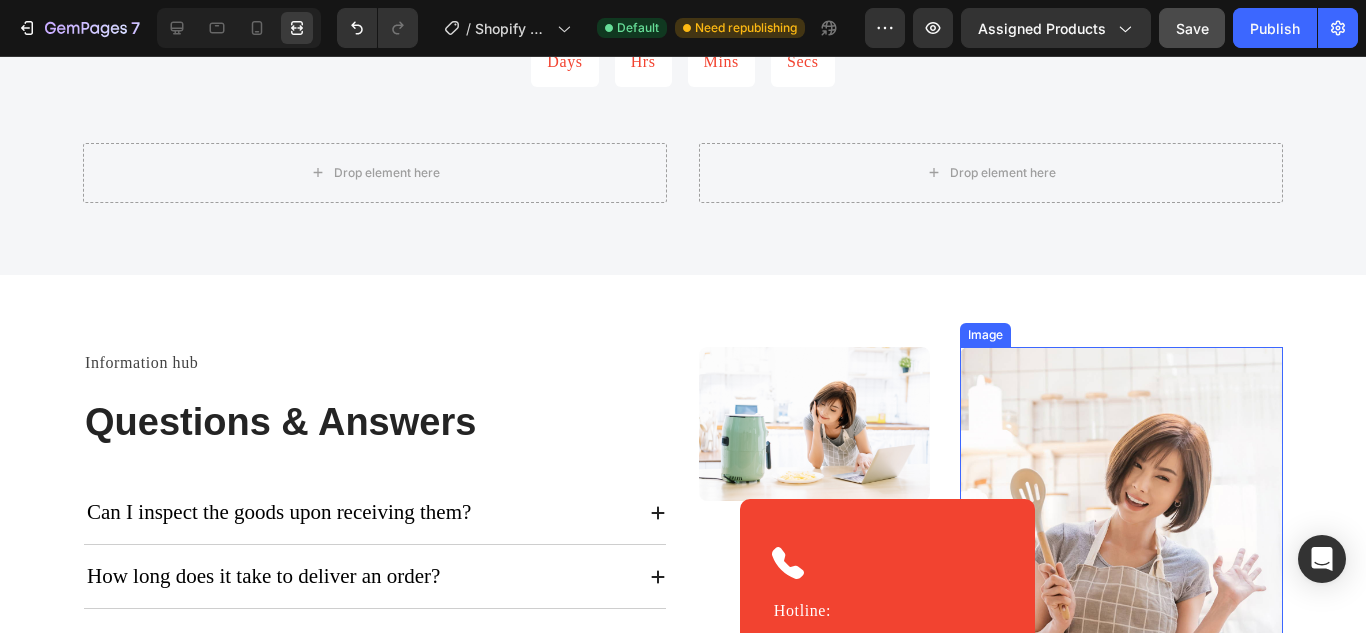 scroll, scrollTop: 1867, scrollLeft: 0, axis: vertical 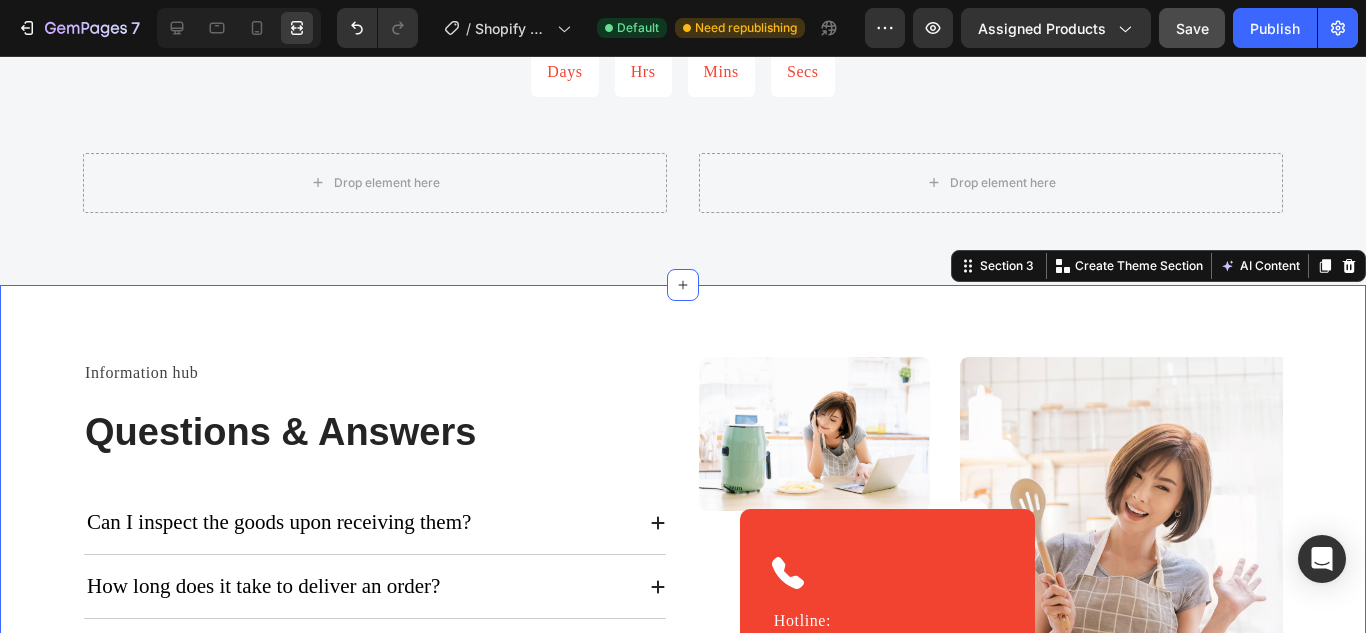 click on "Information hub Text block Questions & Answers Heading Can I inspect the goods upon receiving them? How long does it take to deliver an order? What payment methods do you provide? What should I do if there is a problem with my product? Accordion Have a question?  Text block Let us know ! Button Row Row Image
Icon Hotline: Text block 097 - 9345 - 678 Heading 24/7 customer support Text block Row
Icon Hotline: Text block 097 - 9345 - 678 Heading 24/7 customer support Text block Row Image Row Row Row Section 3   You can create reusable sections Create Theme Section AI Content Write with GemAI What would you like to describe here? Tone and Voice Persuasive Product Robot Programming Piggy Bank Educational Toy Show more Generate" at bounding box center (683, 625) 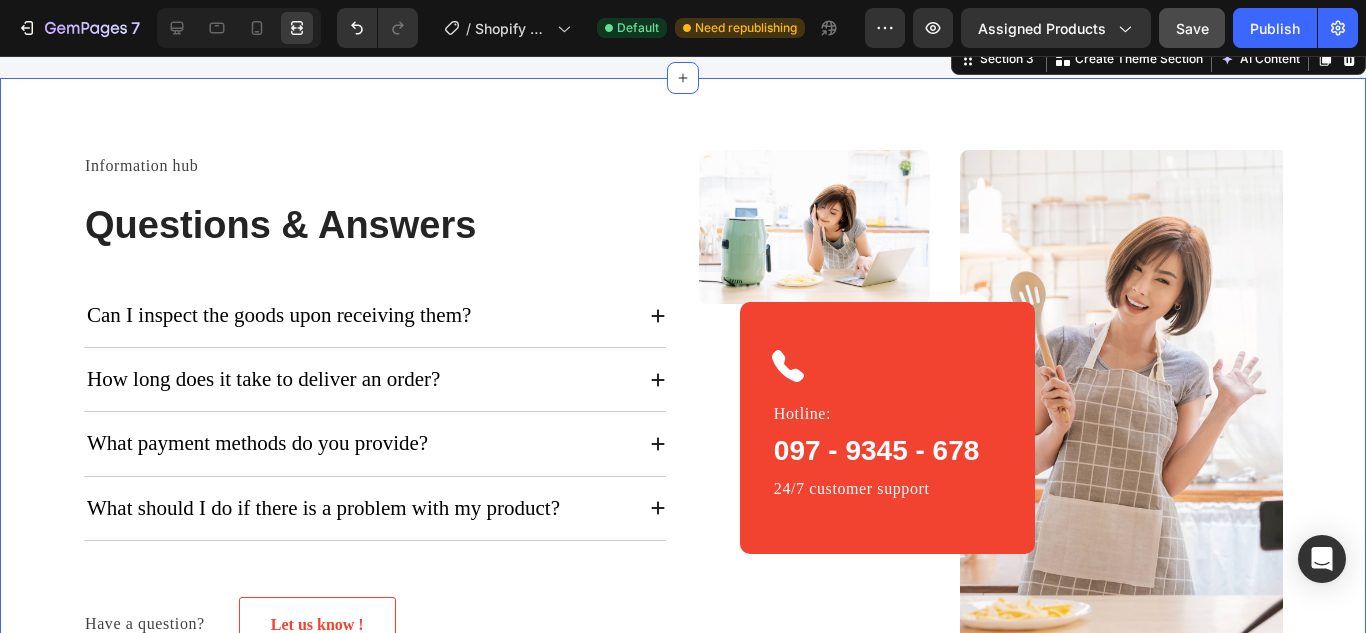 scroll, scrollTop: 2075, scrollLeft: 0, axis: vertical 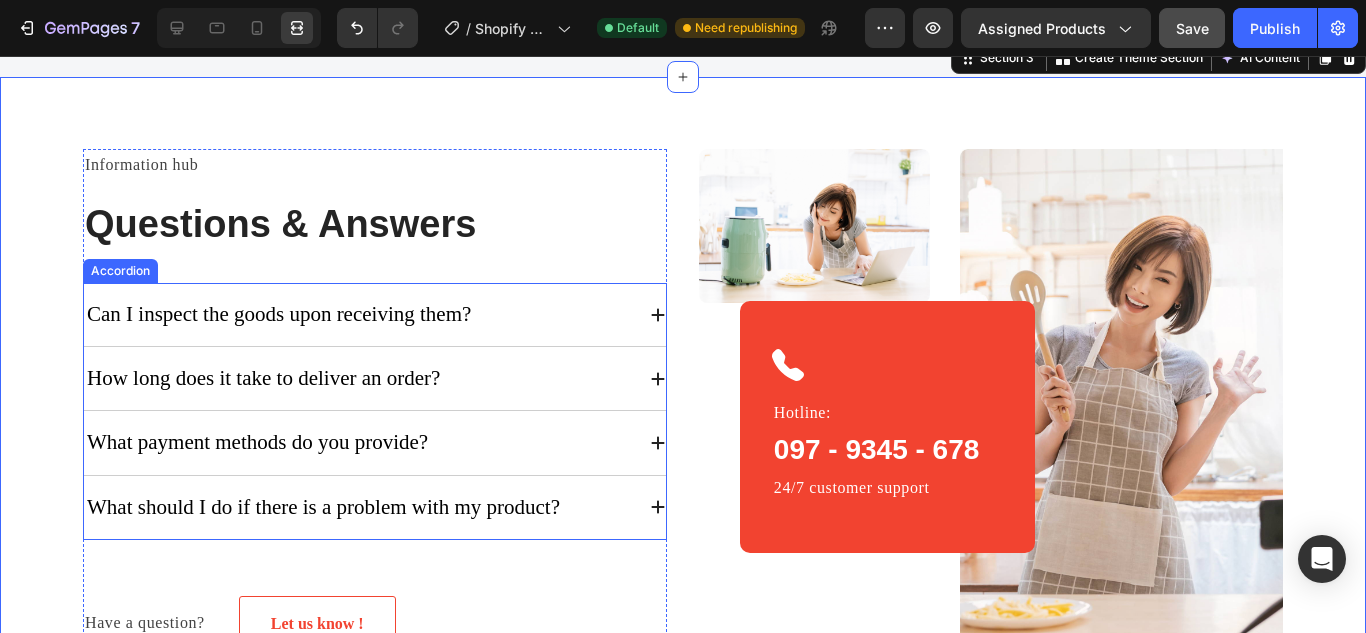 click on "Can I inspect the goods upon receiving them?" at bounding box center [359, 314] 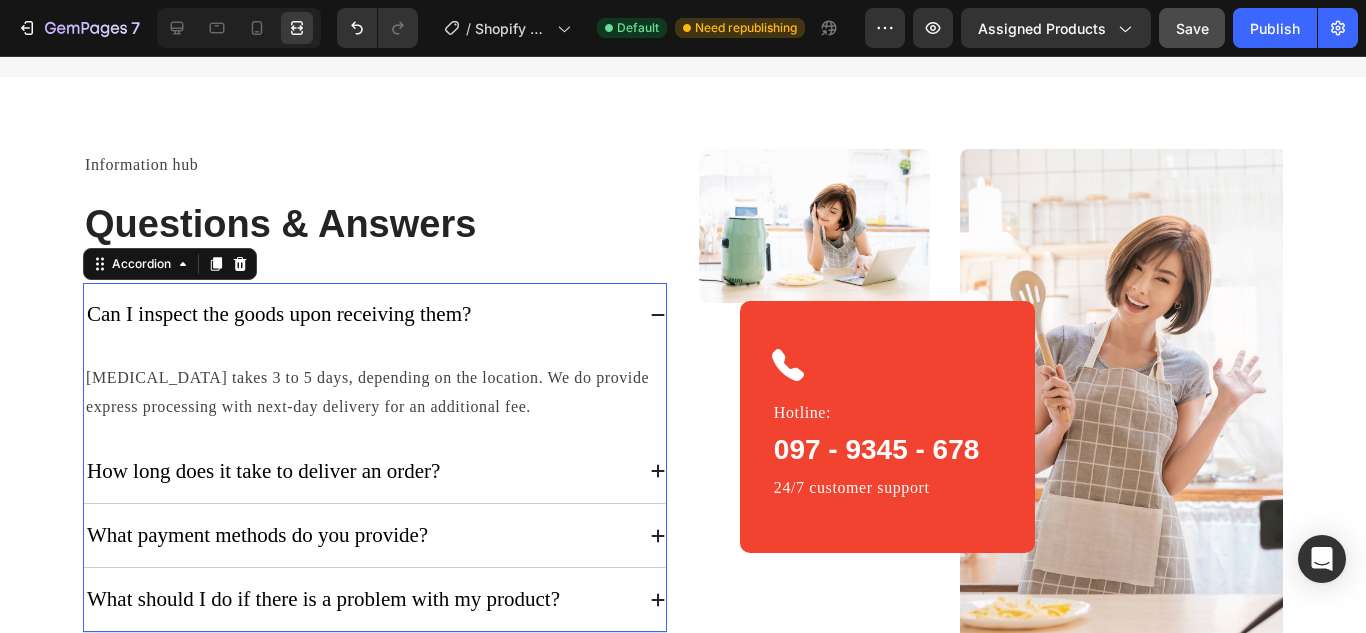 click on "Can I inspect the goods upon receiving them?" at bounding box center (375, 314) 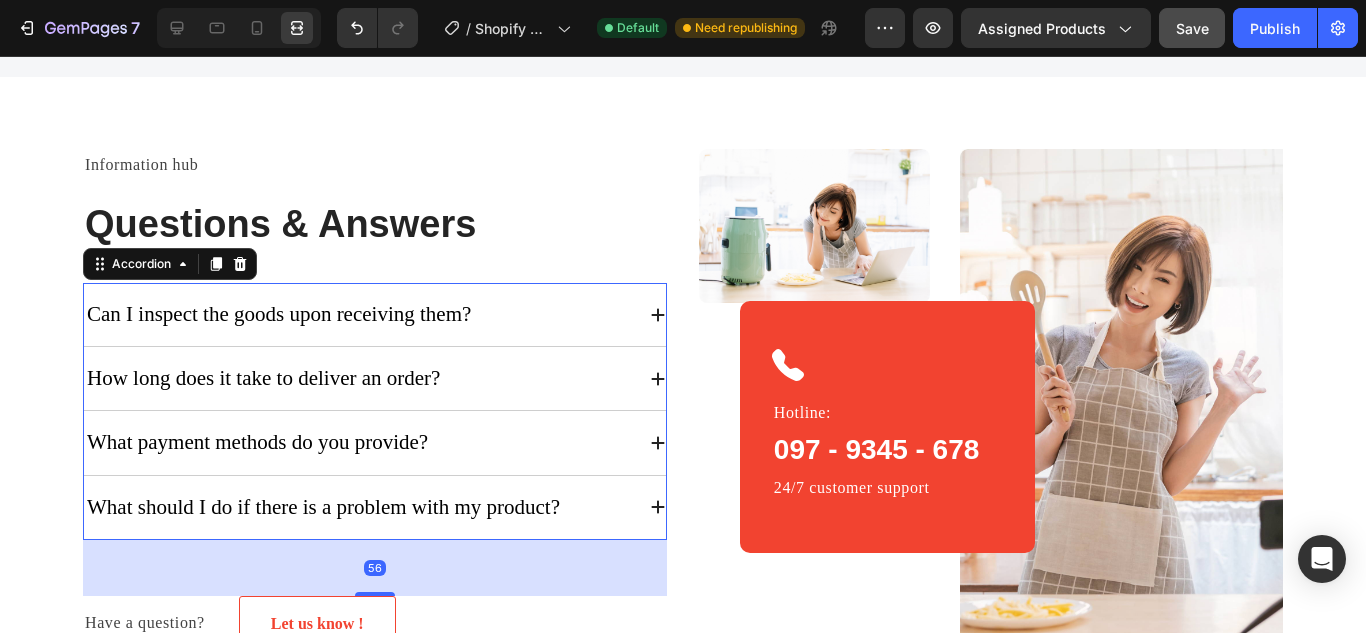 click on "How long does it take to deliver an order?" at bounding box center (375, 379) 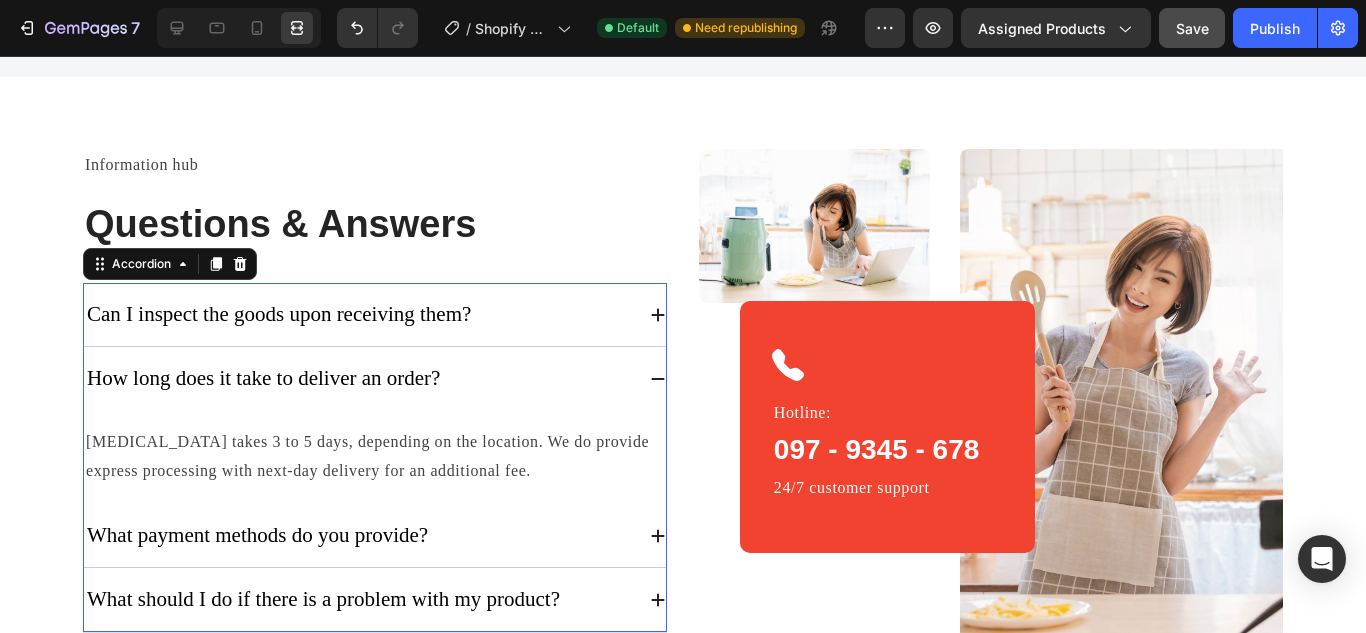 click on "How long does it take to deliver an order?" at bounding box center [375, 378] 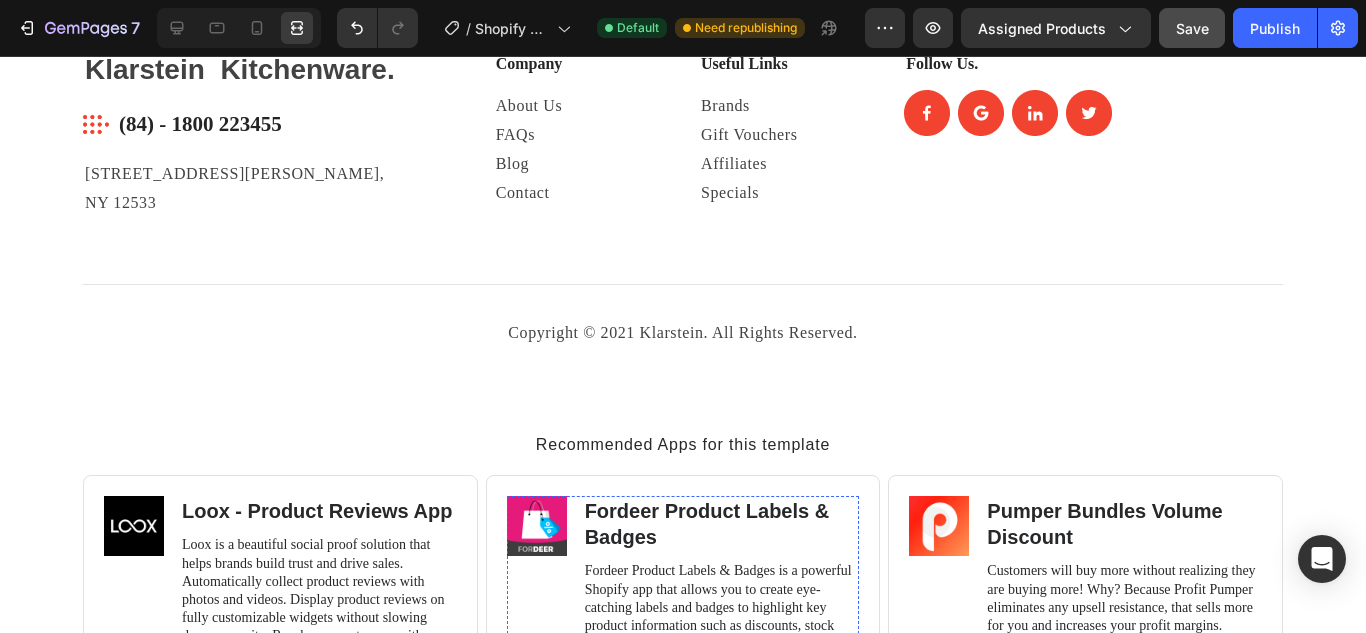 scroll, scrollTop: 3518, scrollLeft: 0, axis: vertical 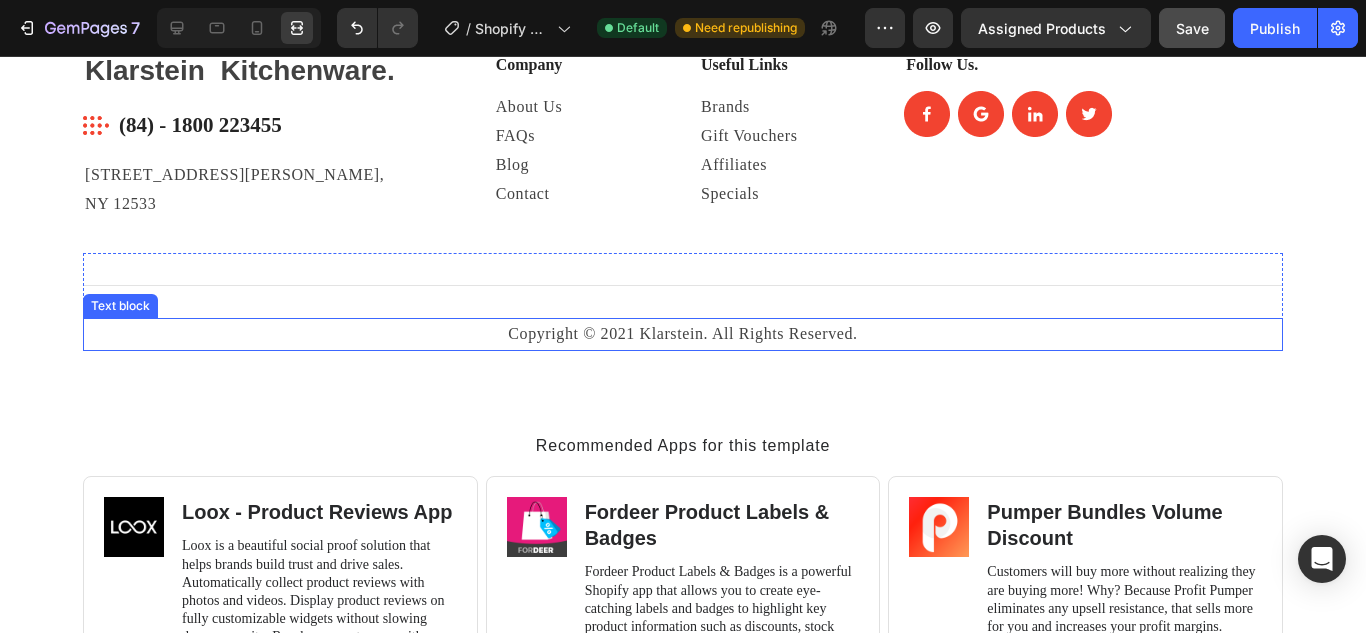 click on "Copyright © 2021 Klarstein. All Rights Reserved." at bounding box center [683, 334] 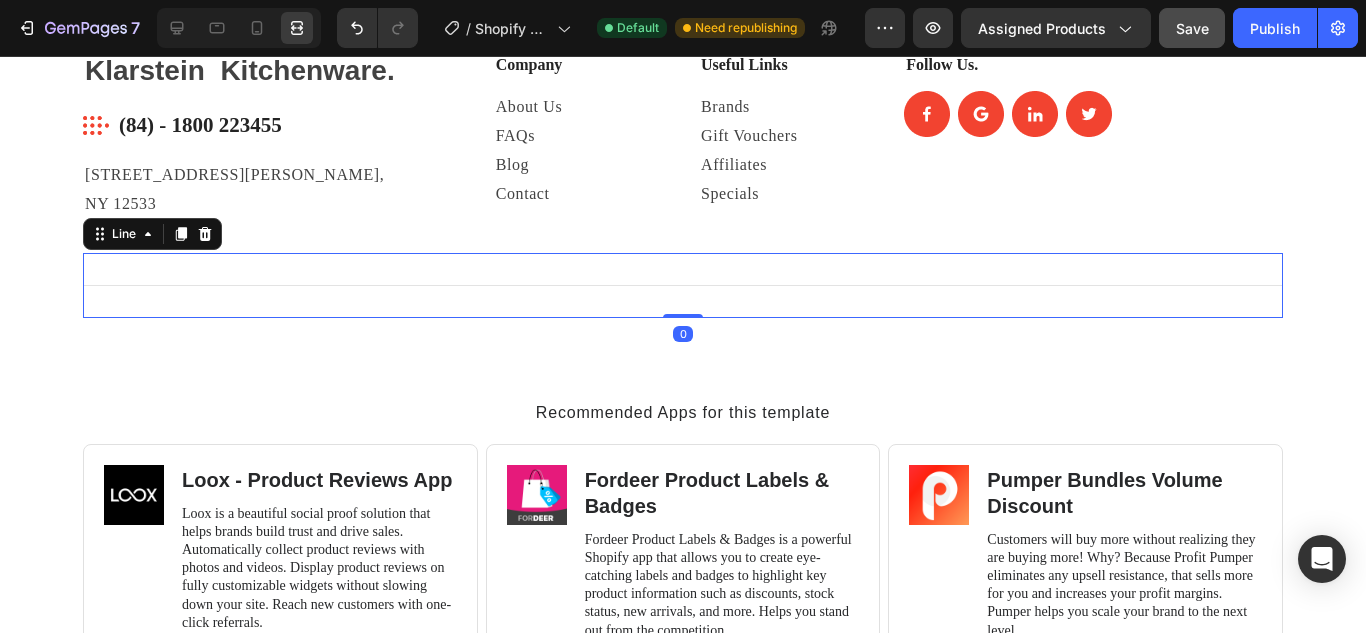 click on "Title Line   0" at bounding box center [683, 285] 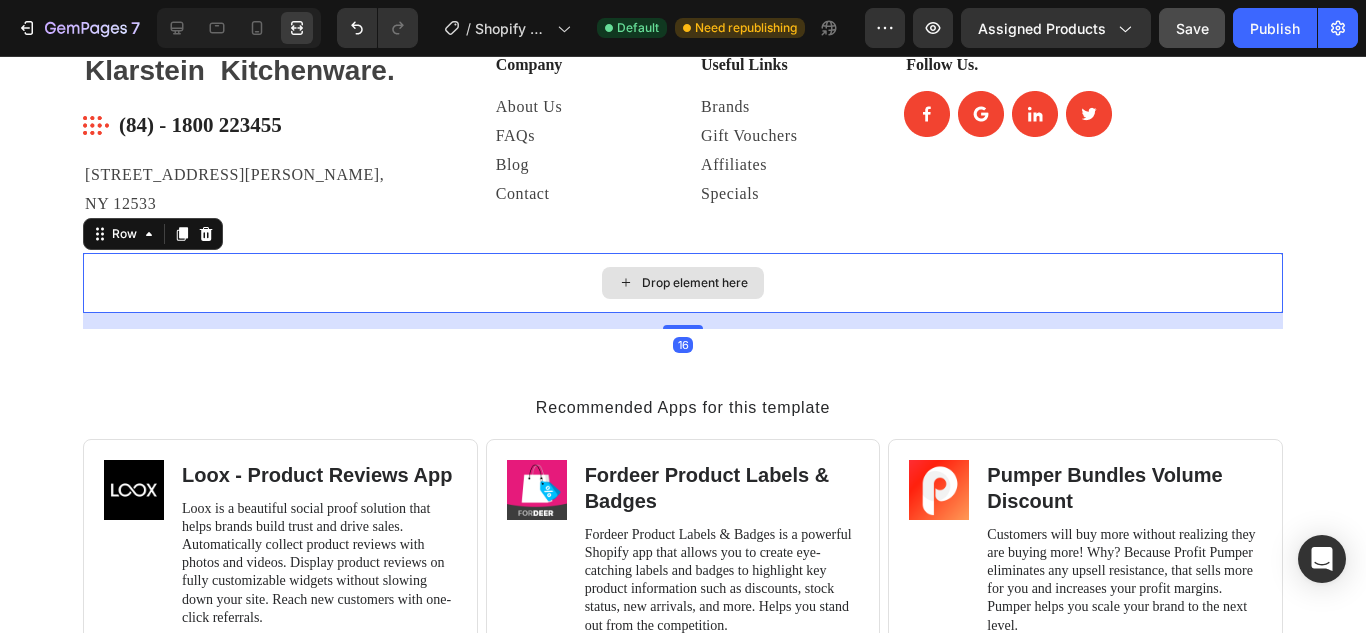 click on "Drop element here" at bounding box center (683, 283) 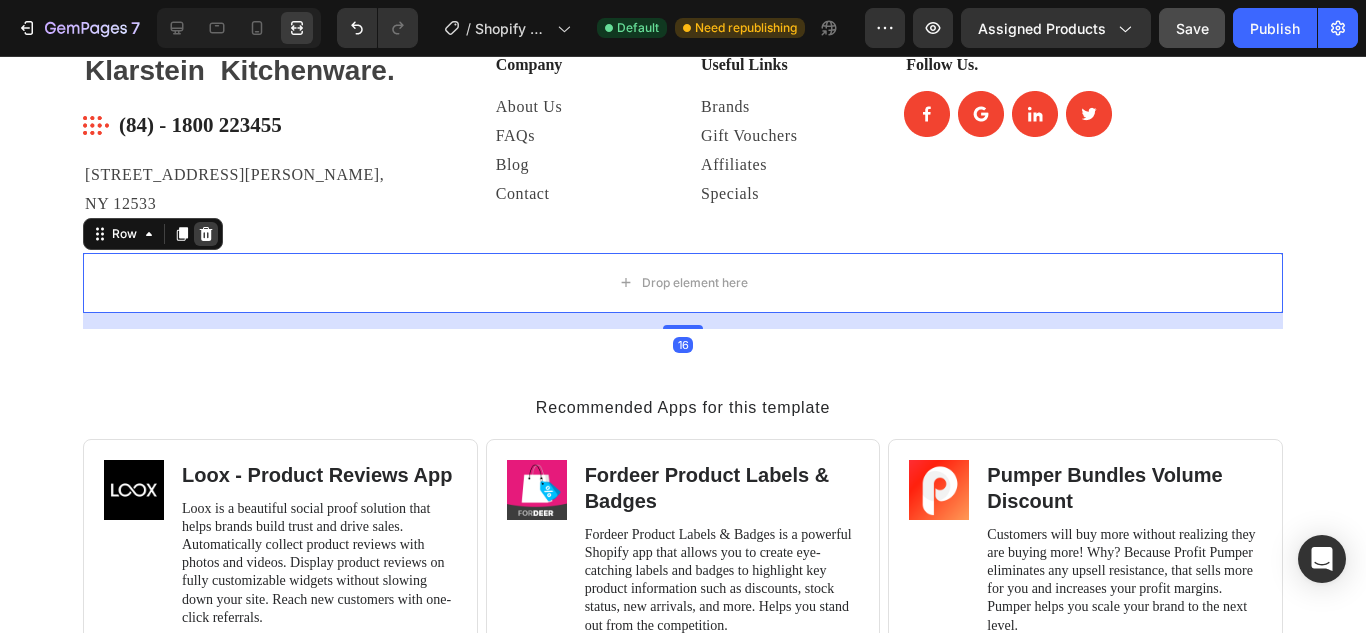 click 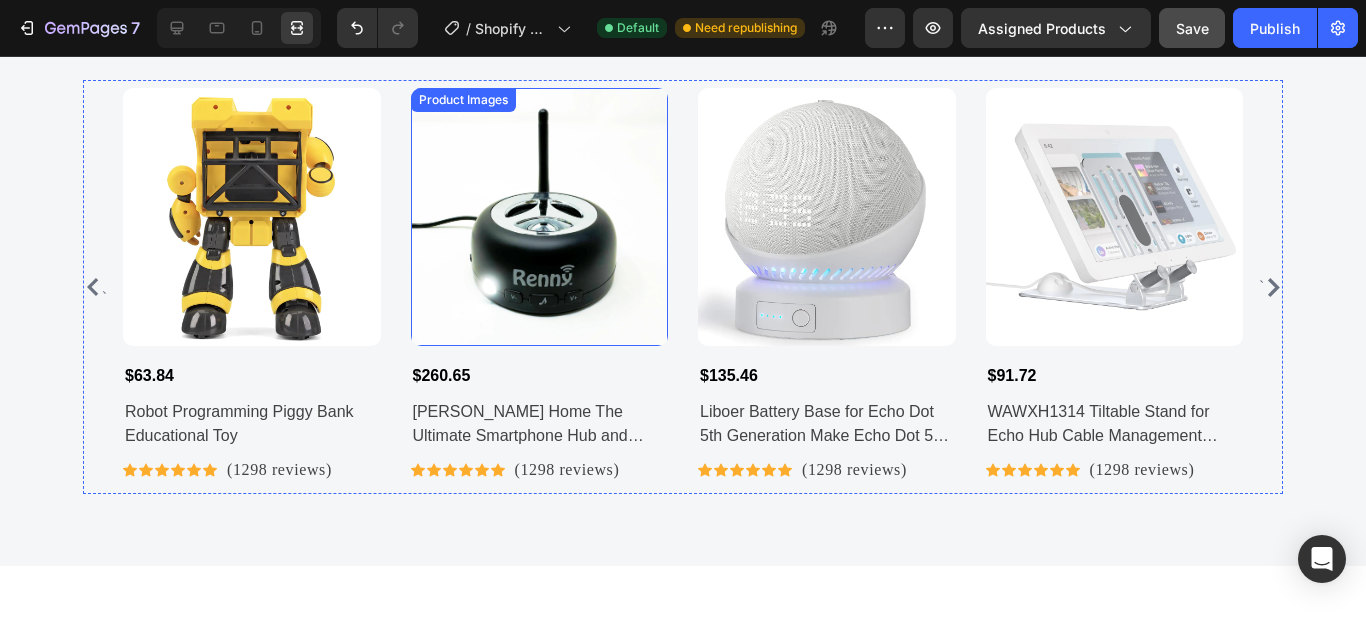 scroll, scrollTop: 2934, scrollLeft: 0, axis: vertical 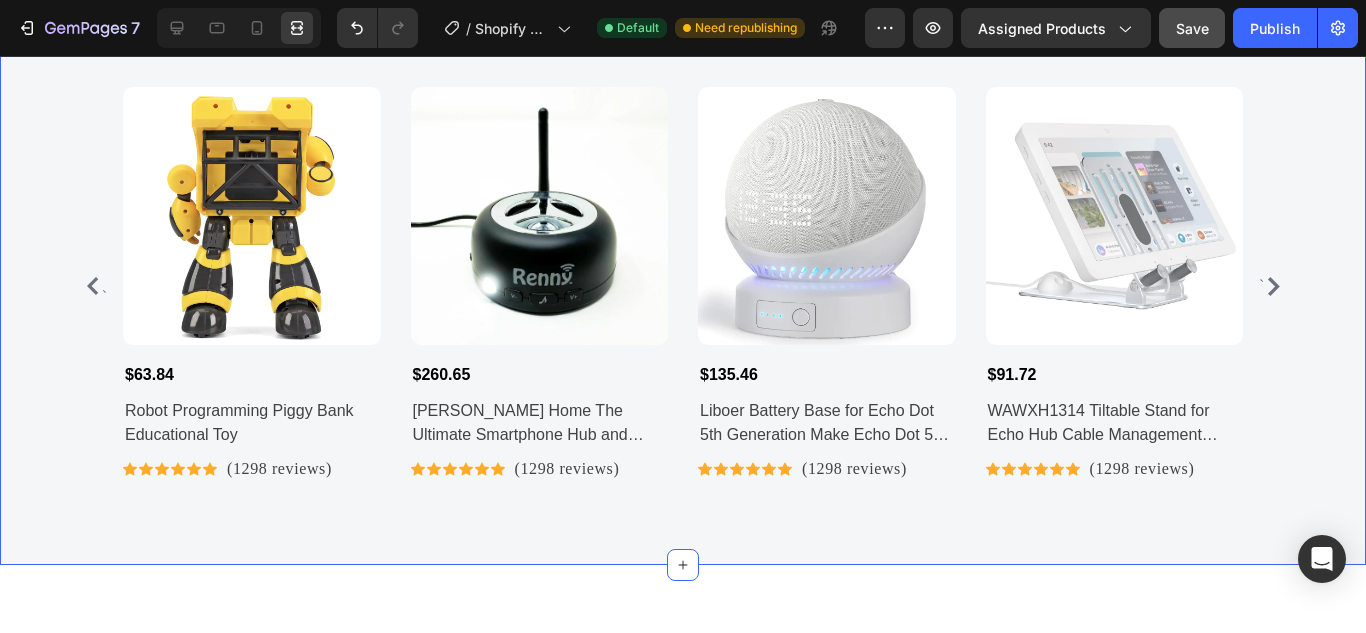 click 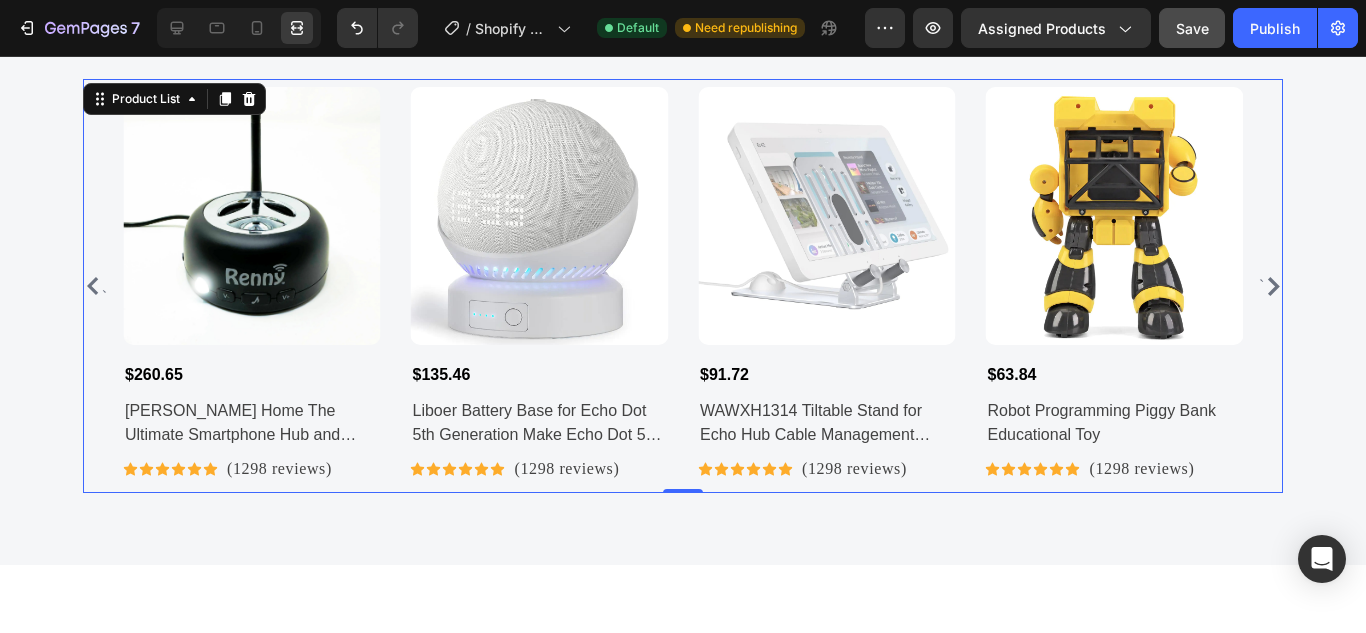 click 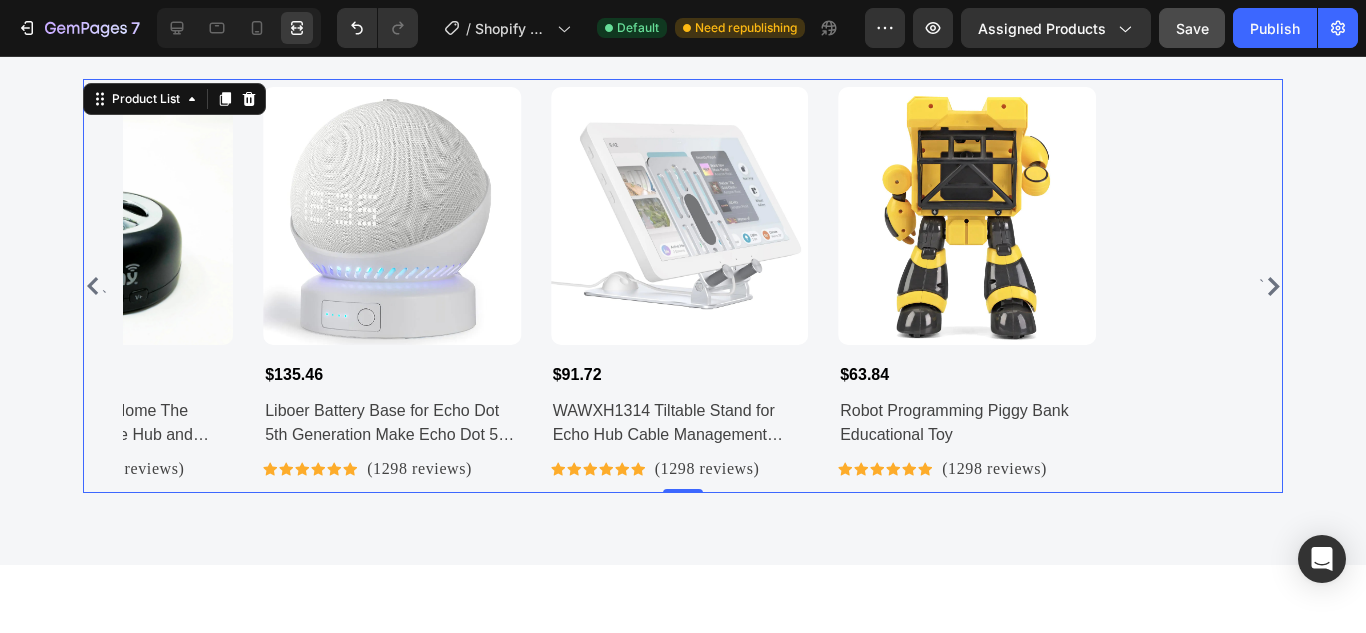 click 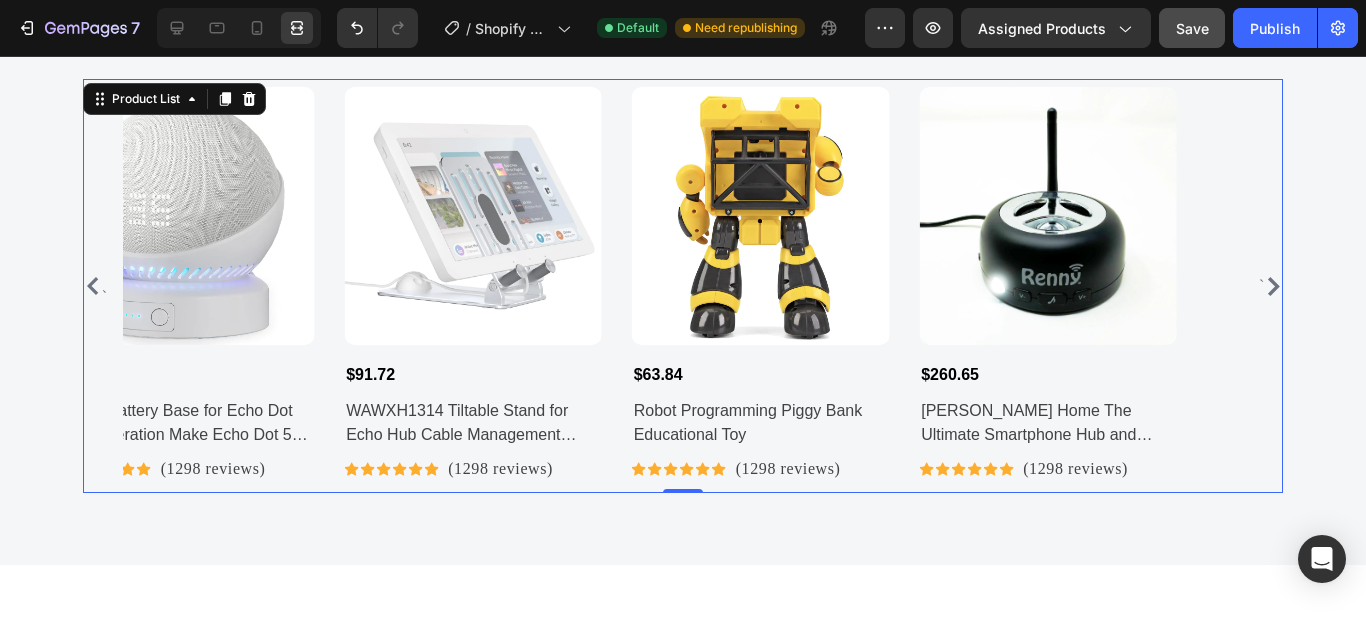 click 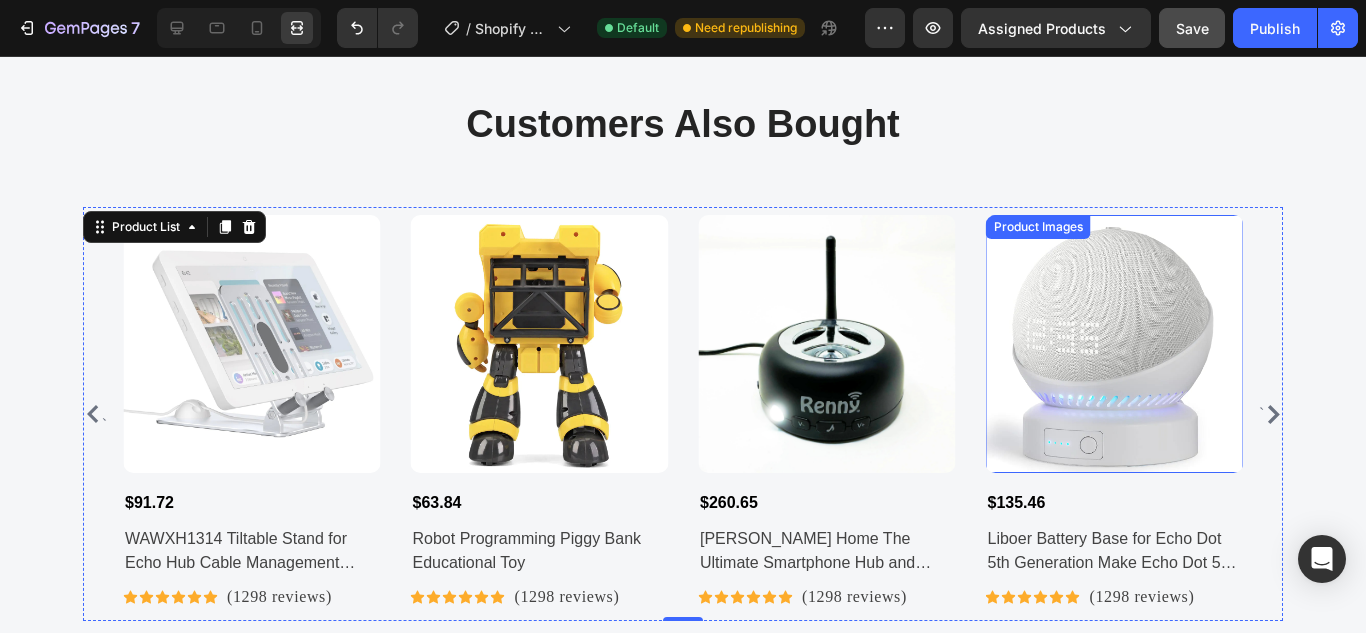 scroll, scrollTop: 2803, scrollLeft: 0, axis: vertical 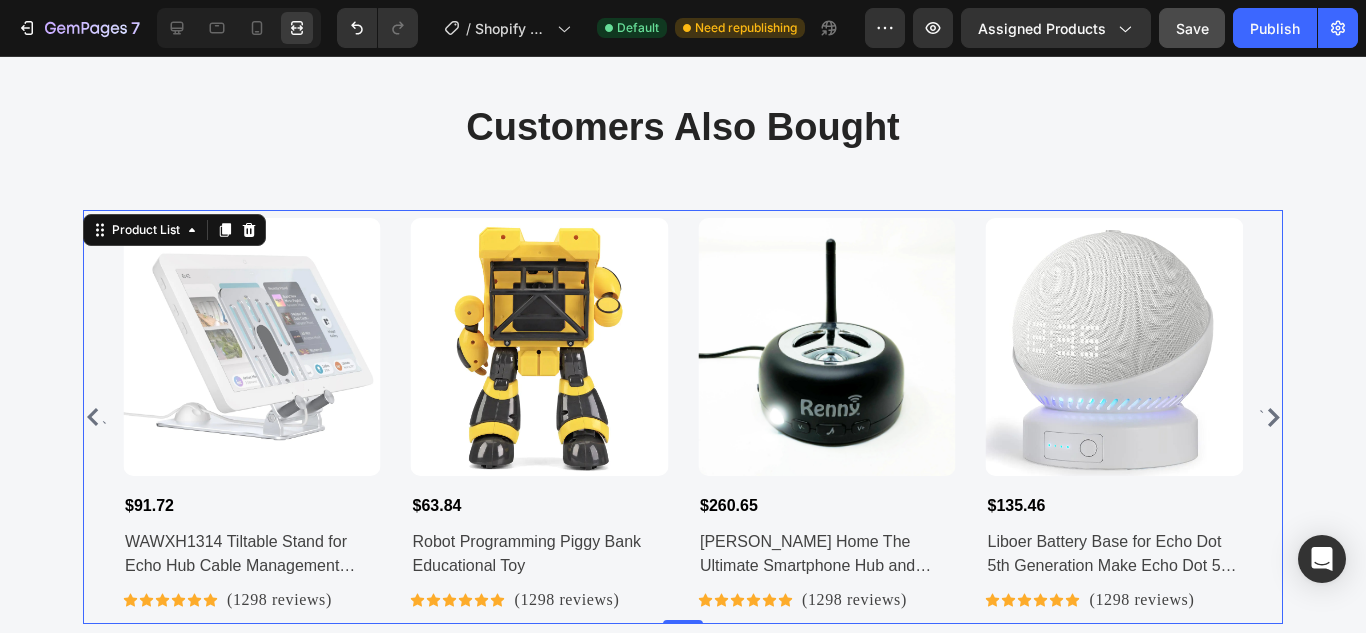 click 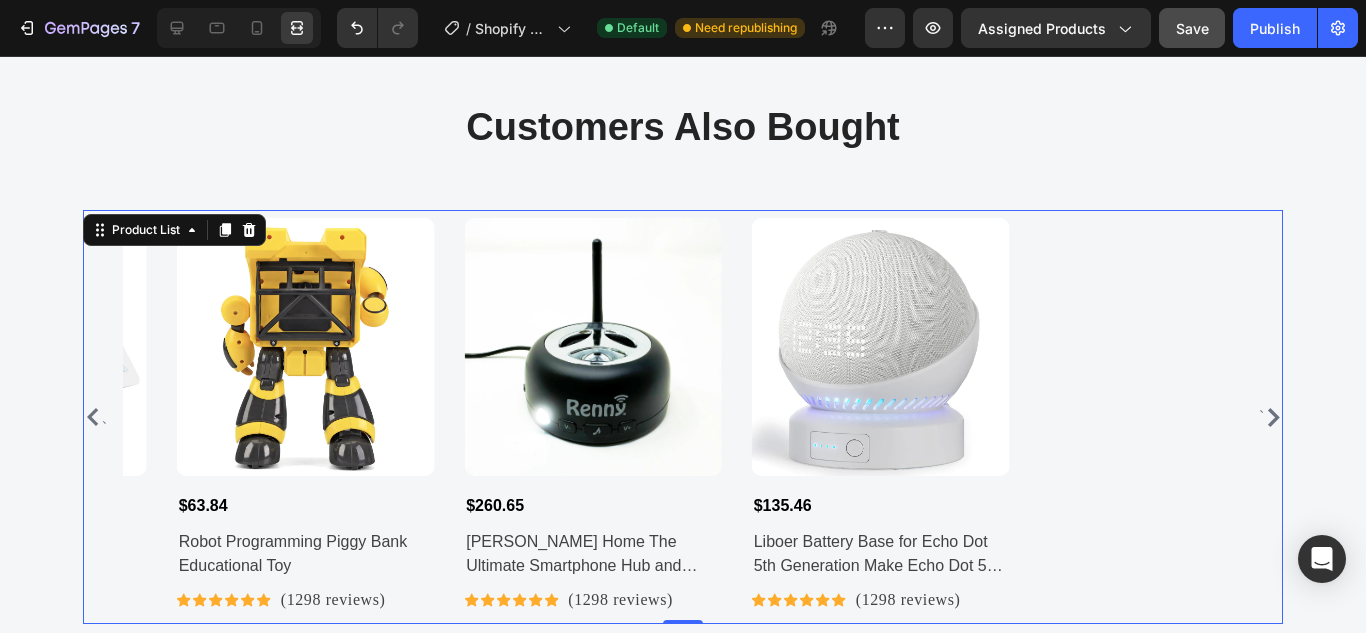 click 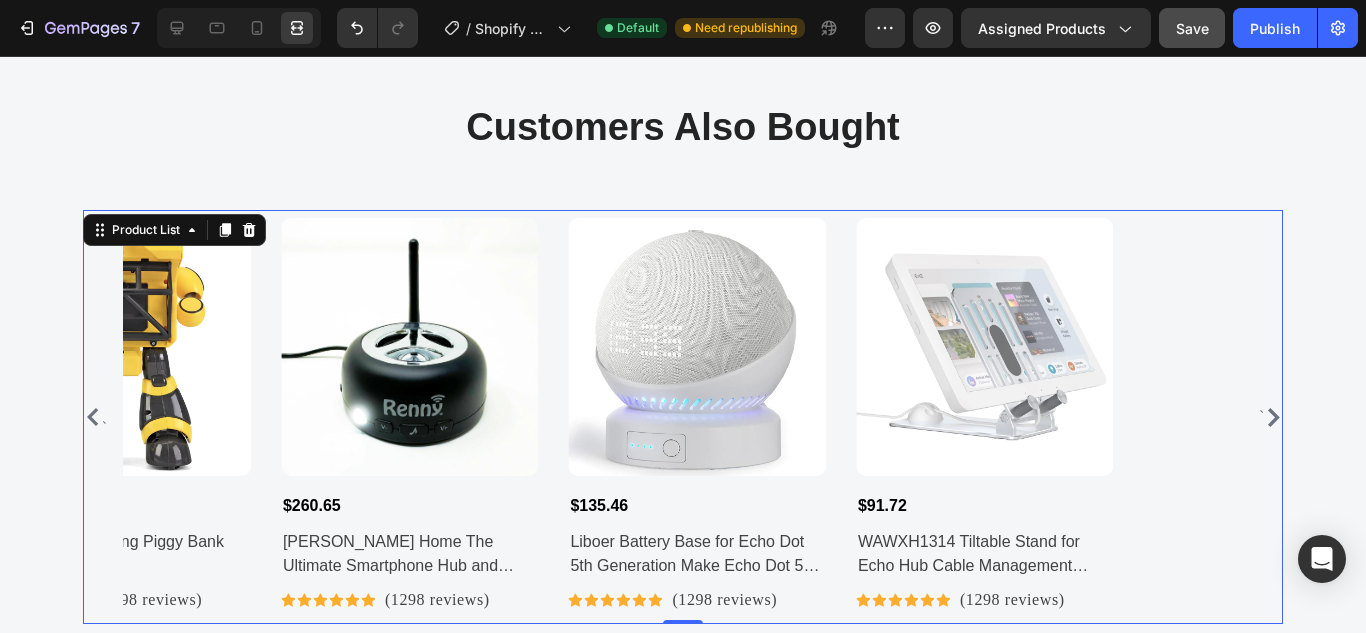 click 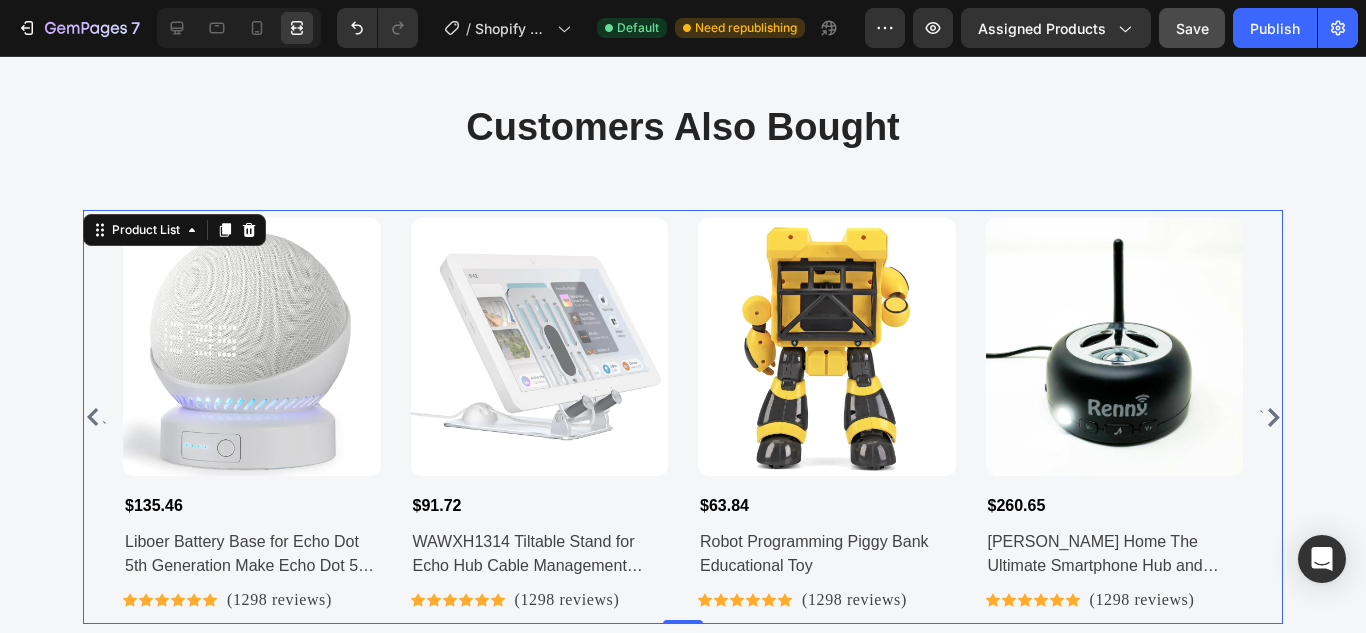 click 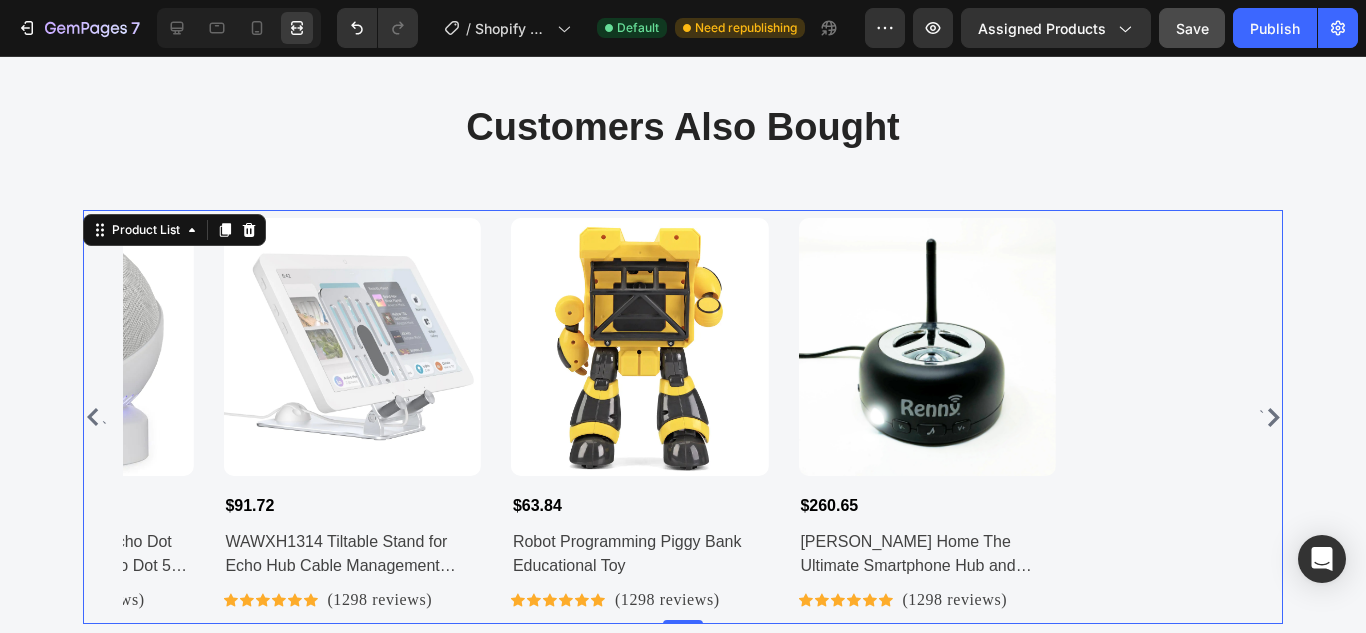 click 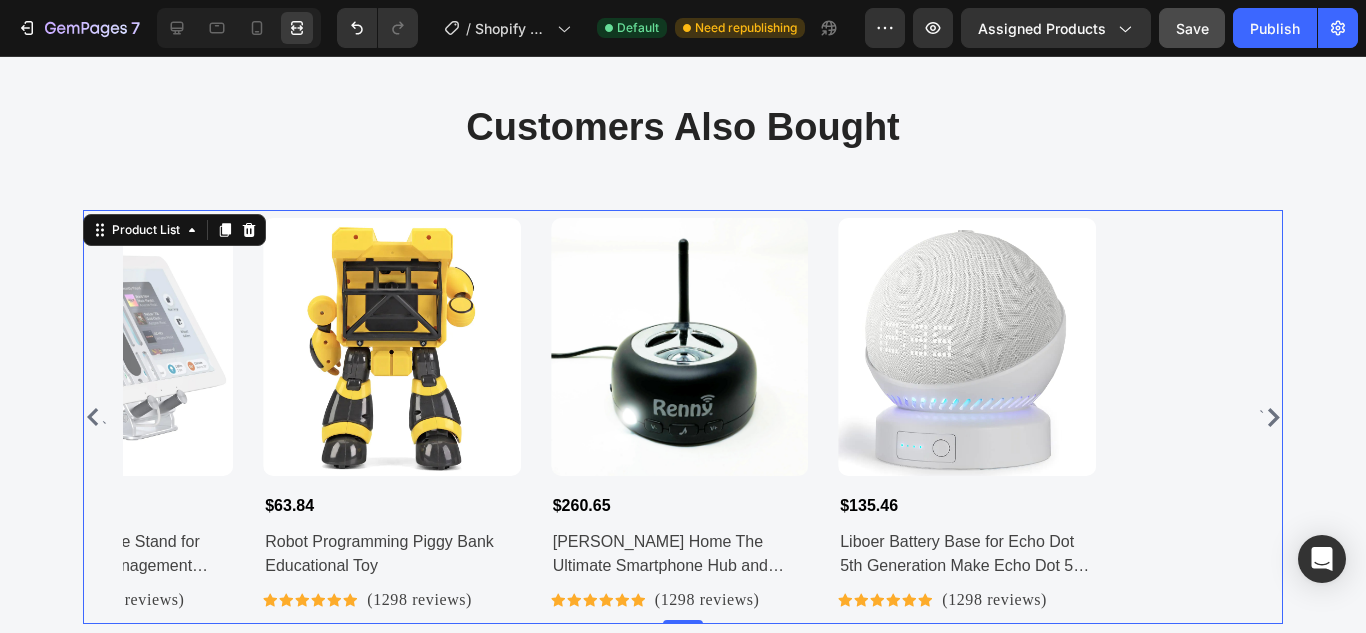click 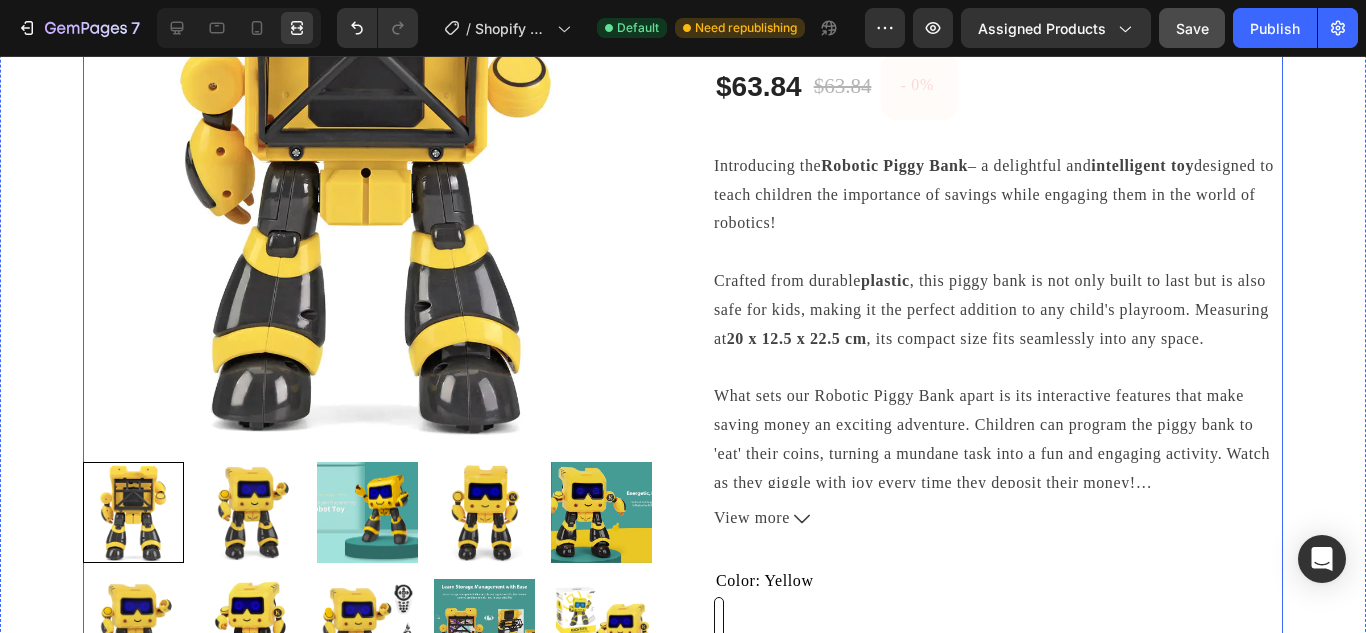 scroll, scrollTop: 298, scrollLeft: 0, axis: vertical 